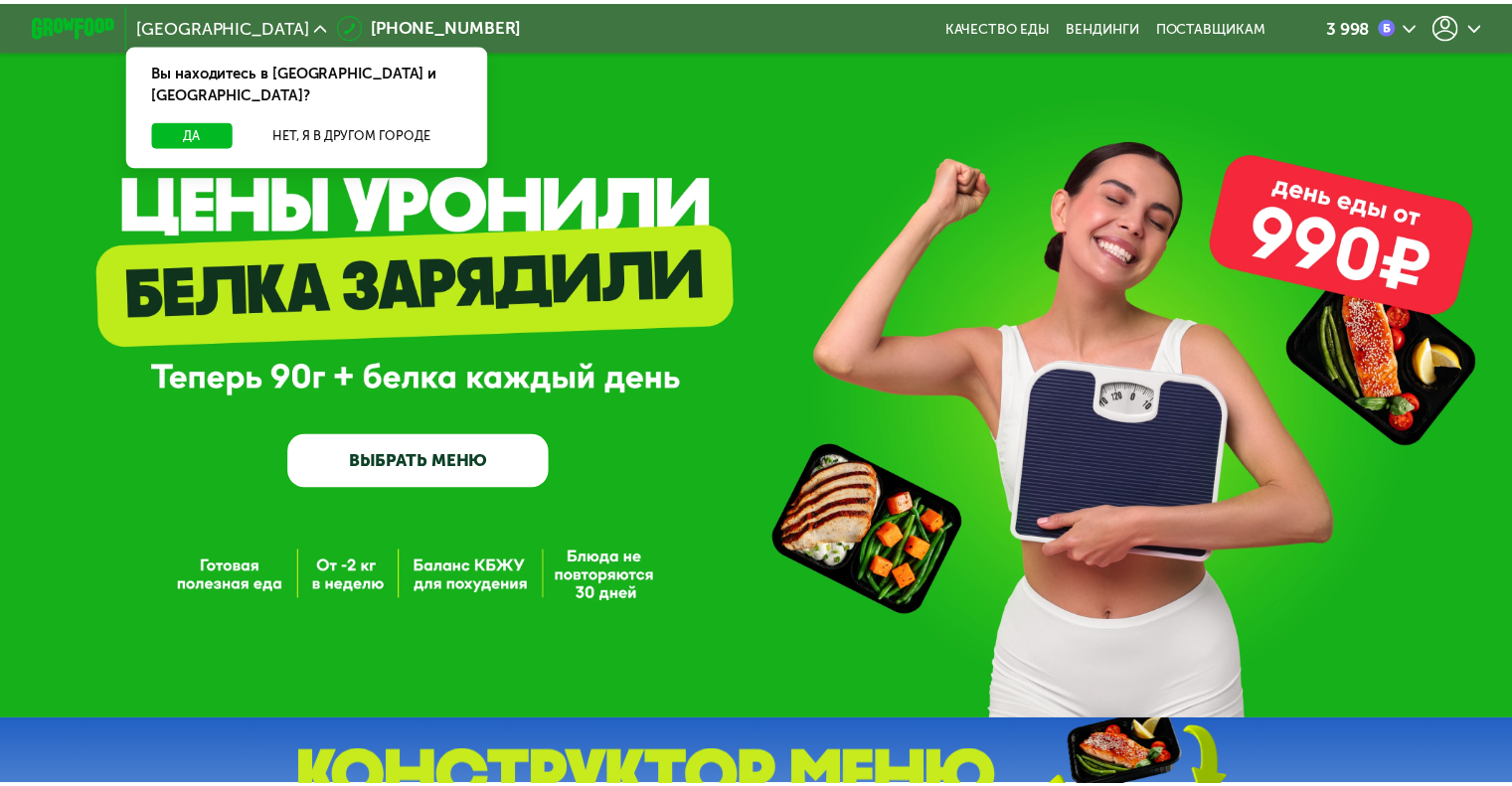scroll, scrollTop: 0, scrollLeft: 0, axis: both 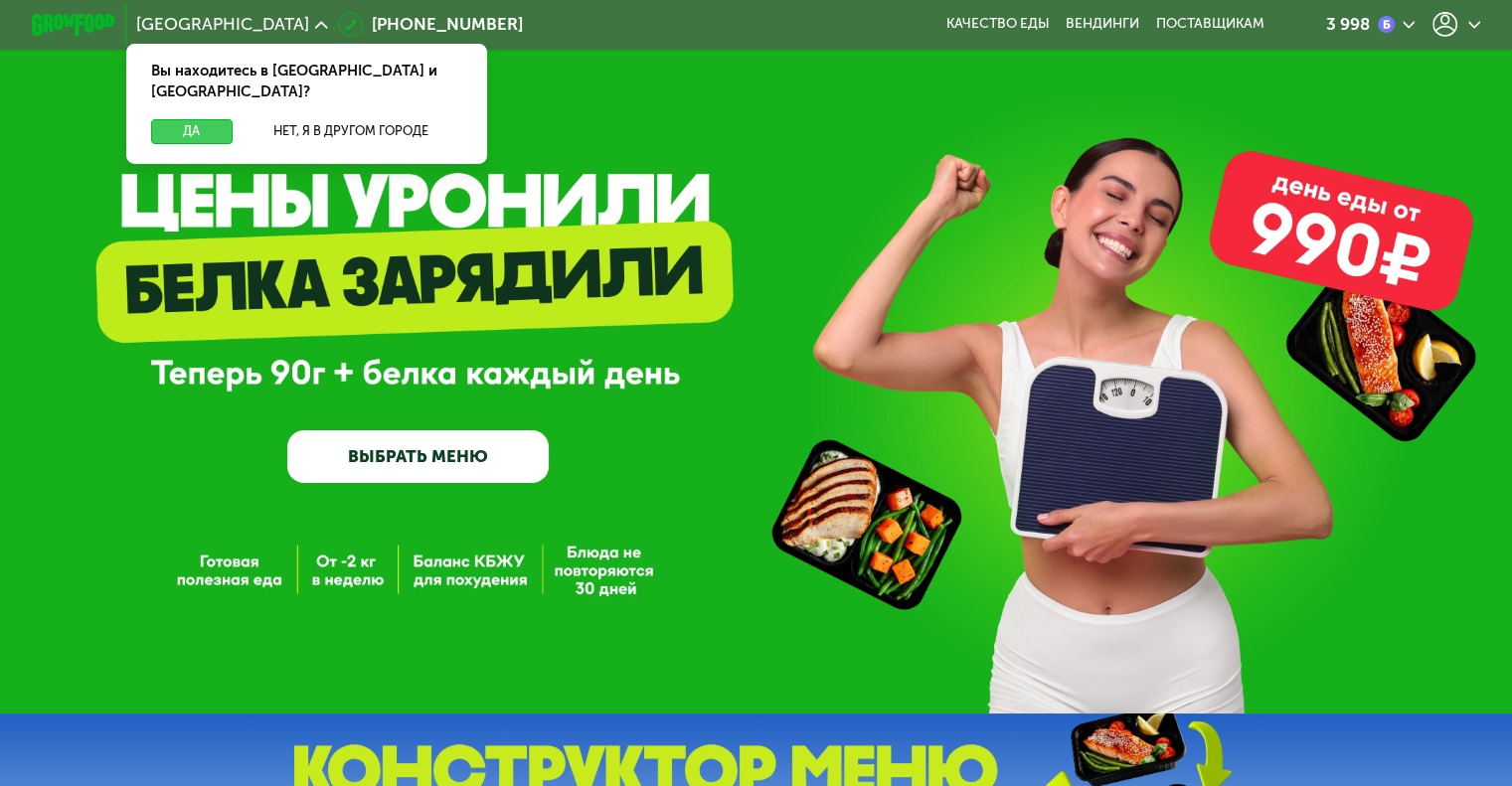 click on "Да" at bounding box center [191, 131] 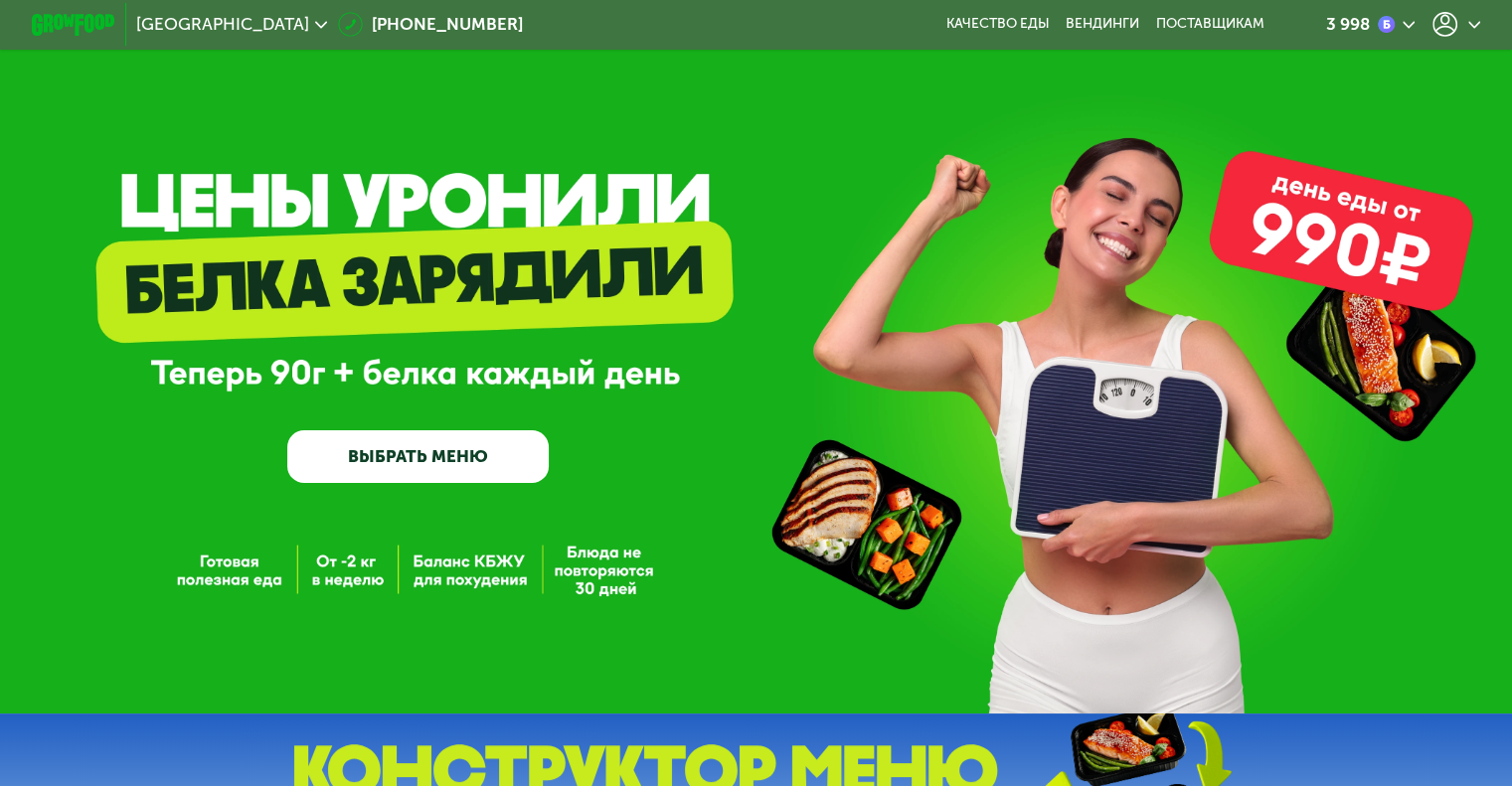 click on "ВЫБРАТЬ МЕНЮ" at bounding box center [418, 456] 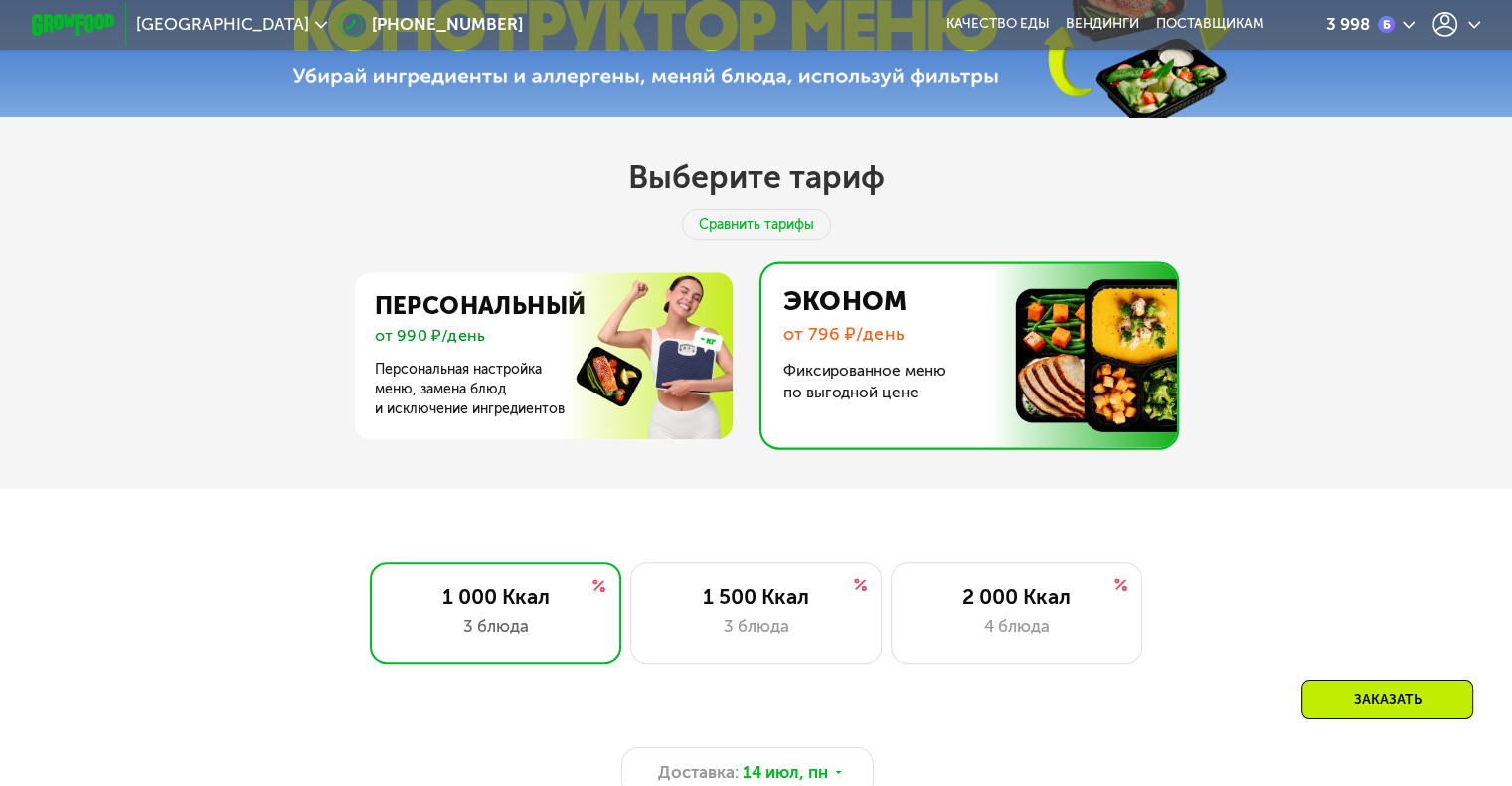 scroll, scrollTop: 802, scrollLeft: 0, axis: vertical 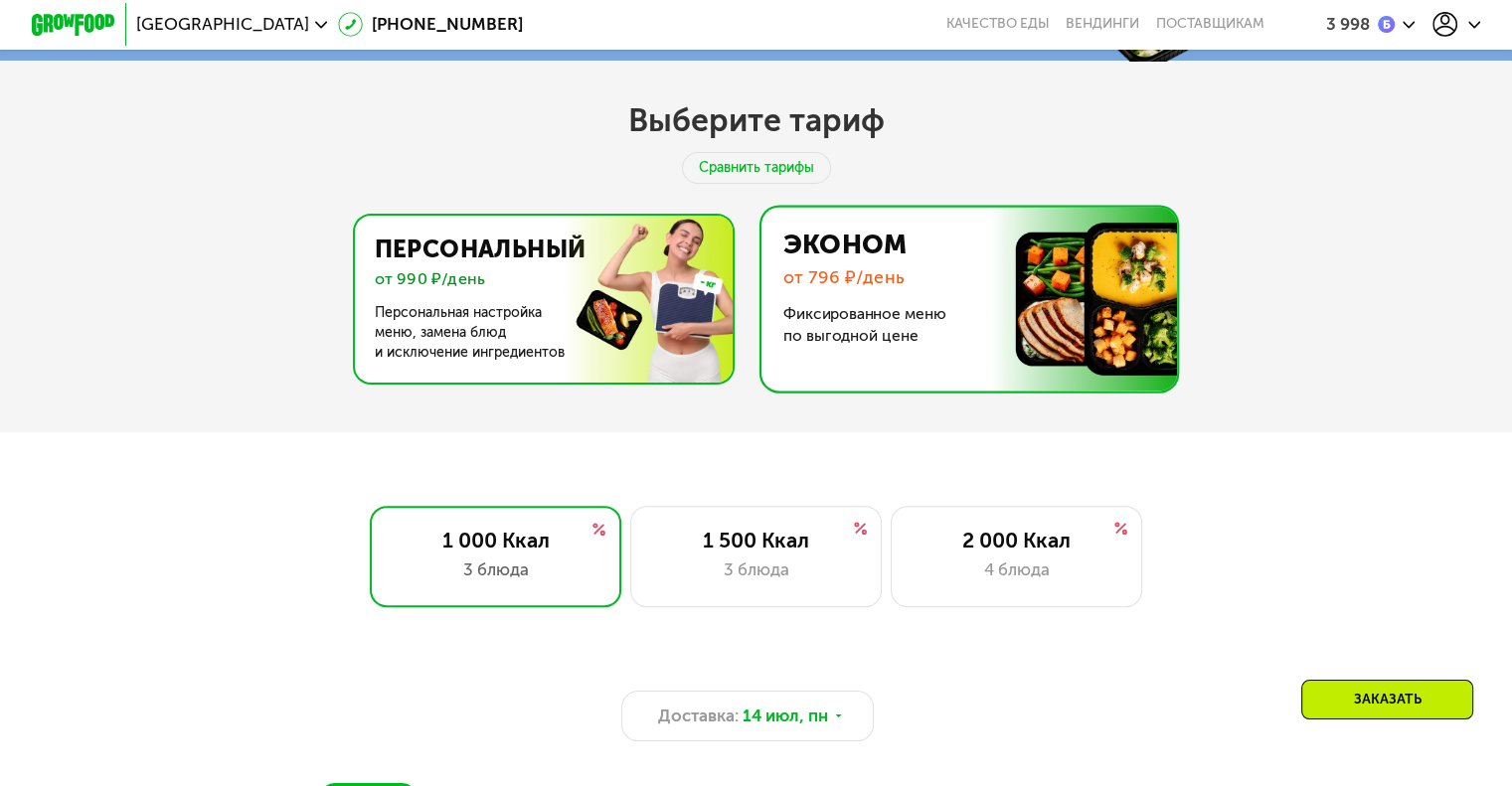 click at bounding box center [538, 299] 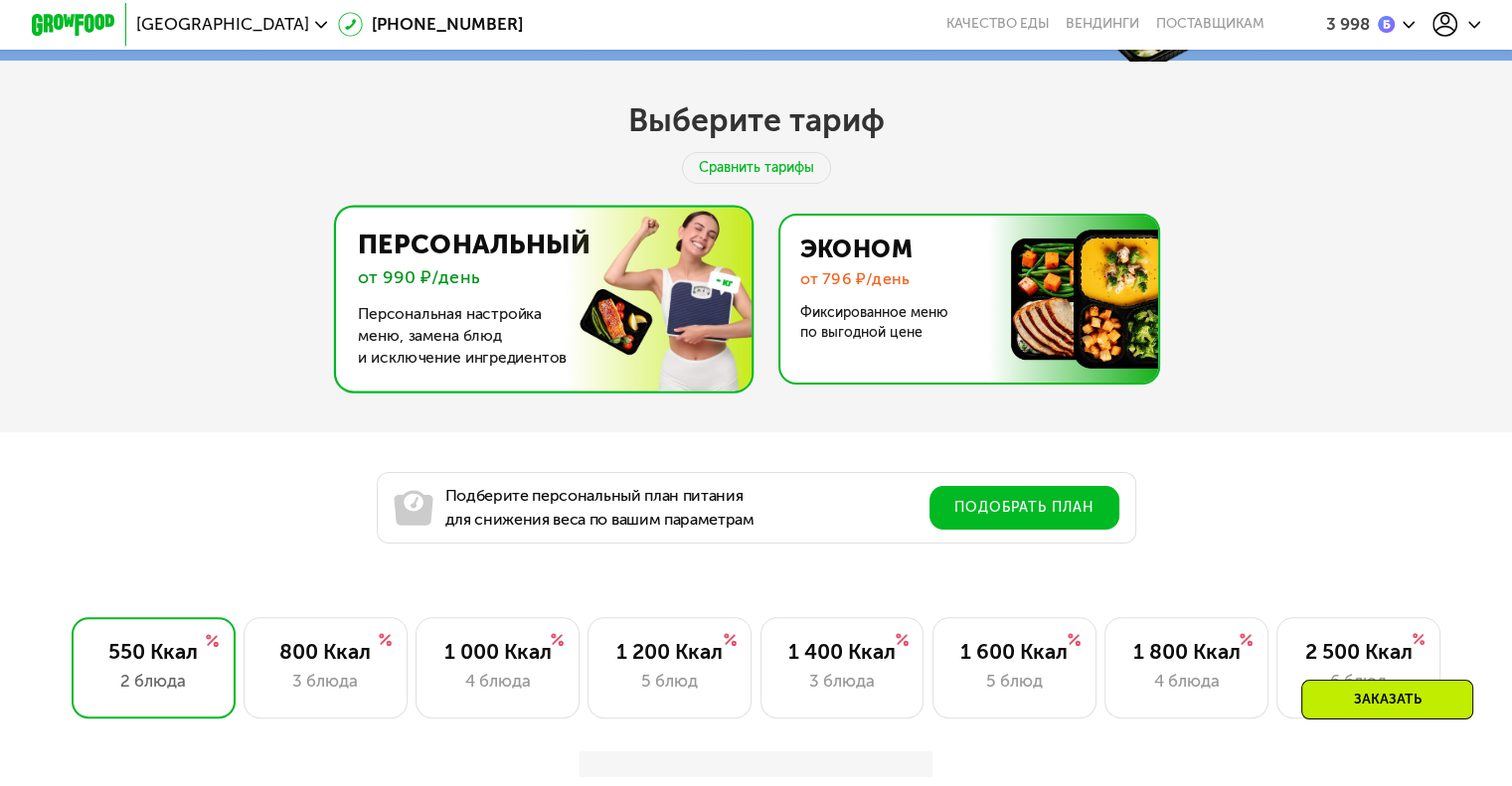 scroll, scrollTop: 1265, scrollLeft: 0, axis: vertical 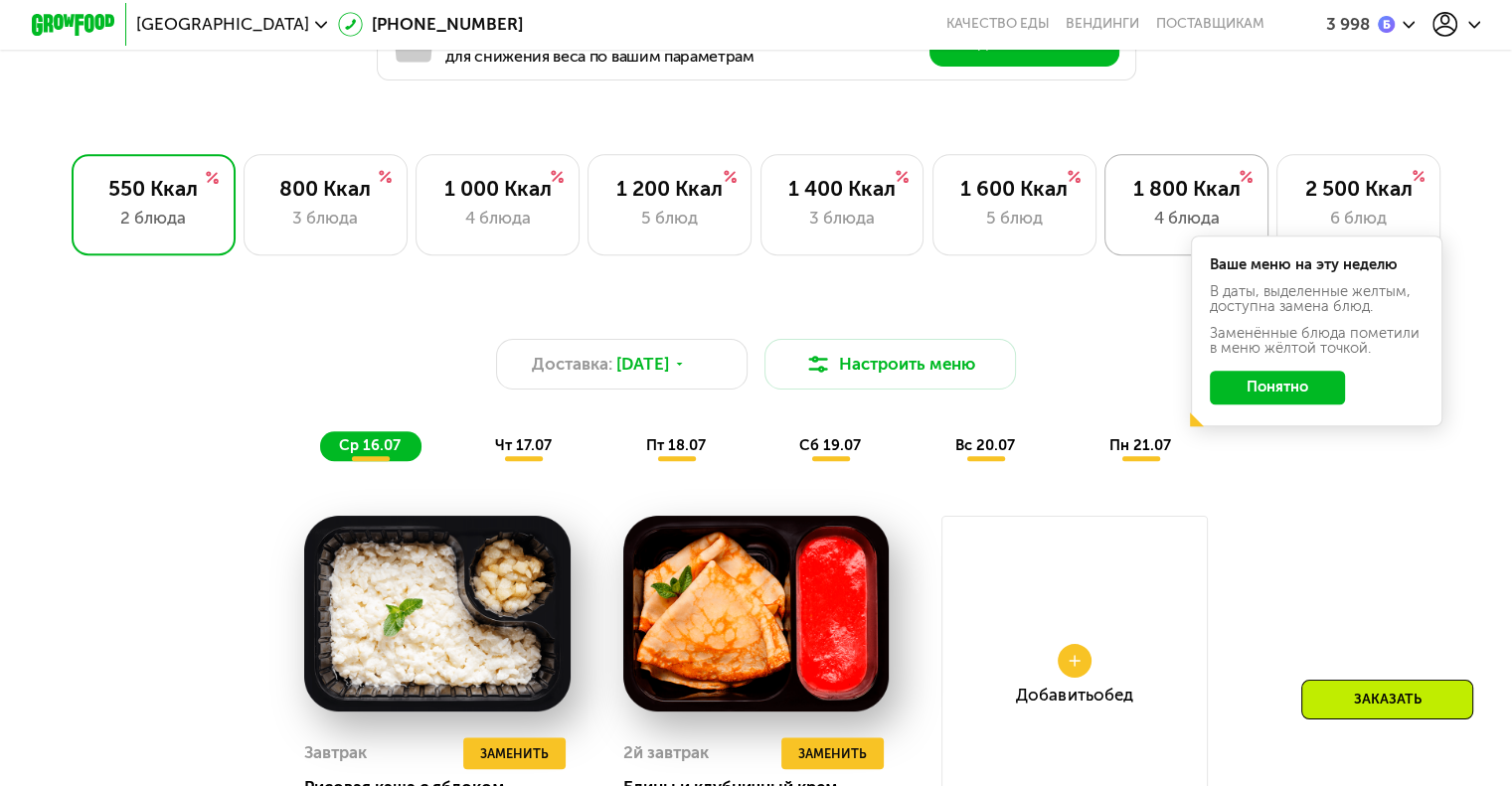 click on "1 800 Ккал" at bounding box center [1186, 188] 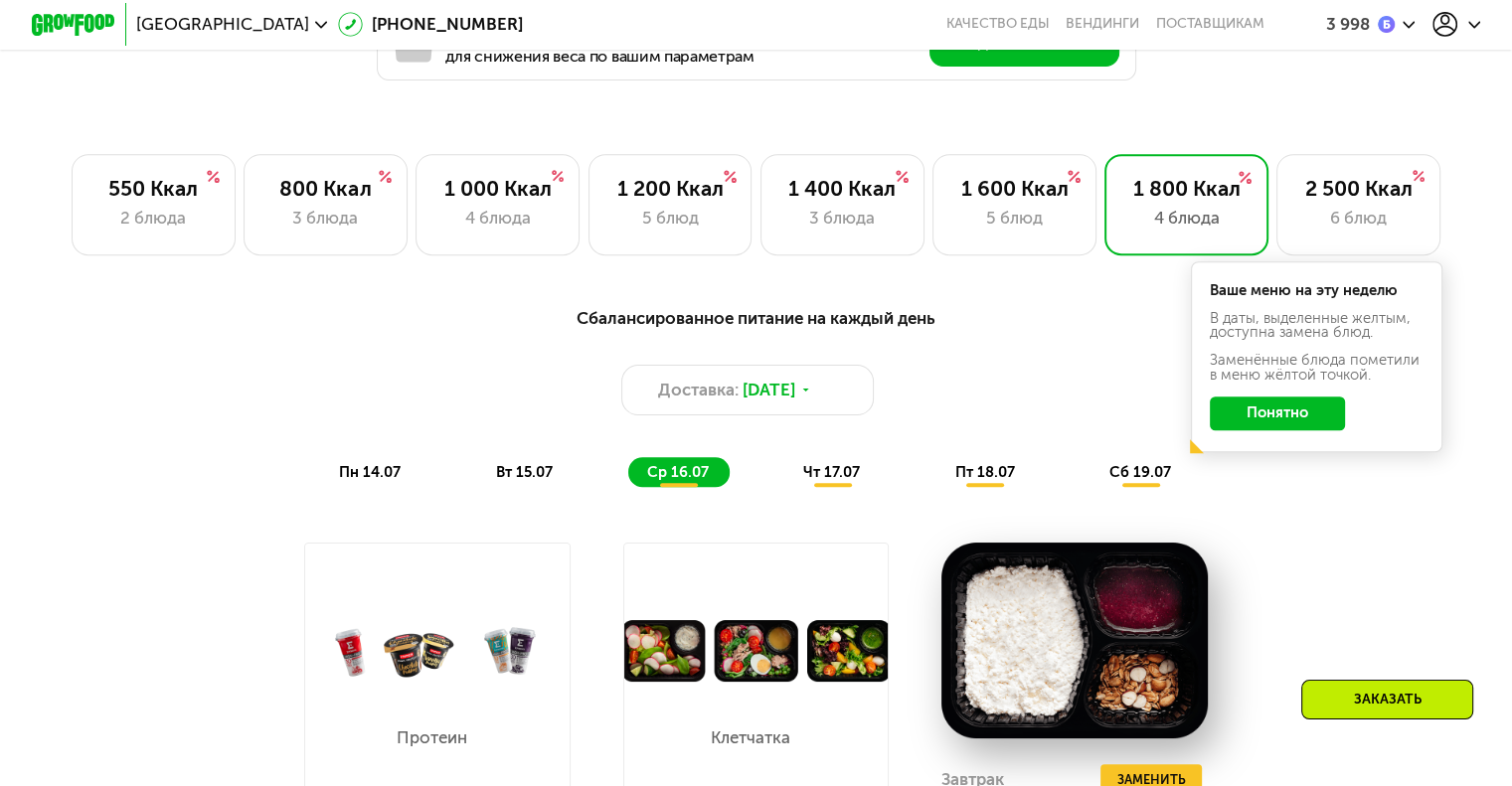 click on "пн 14.07" 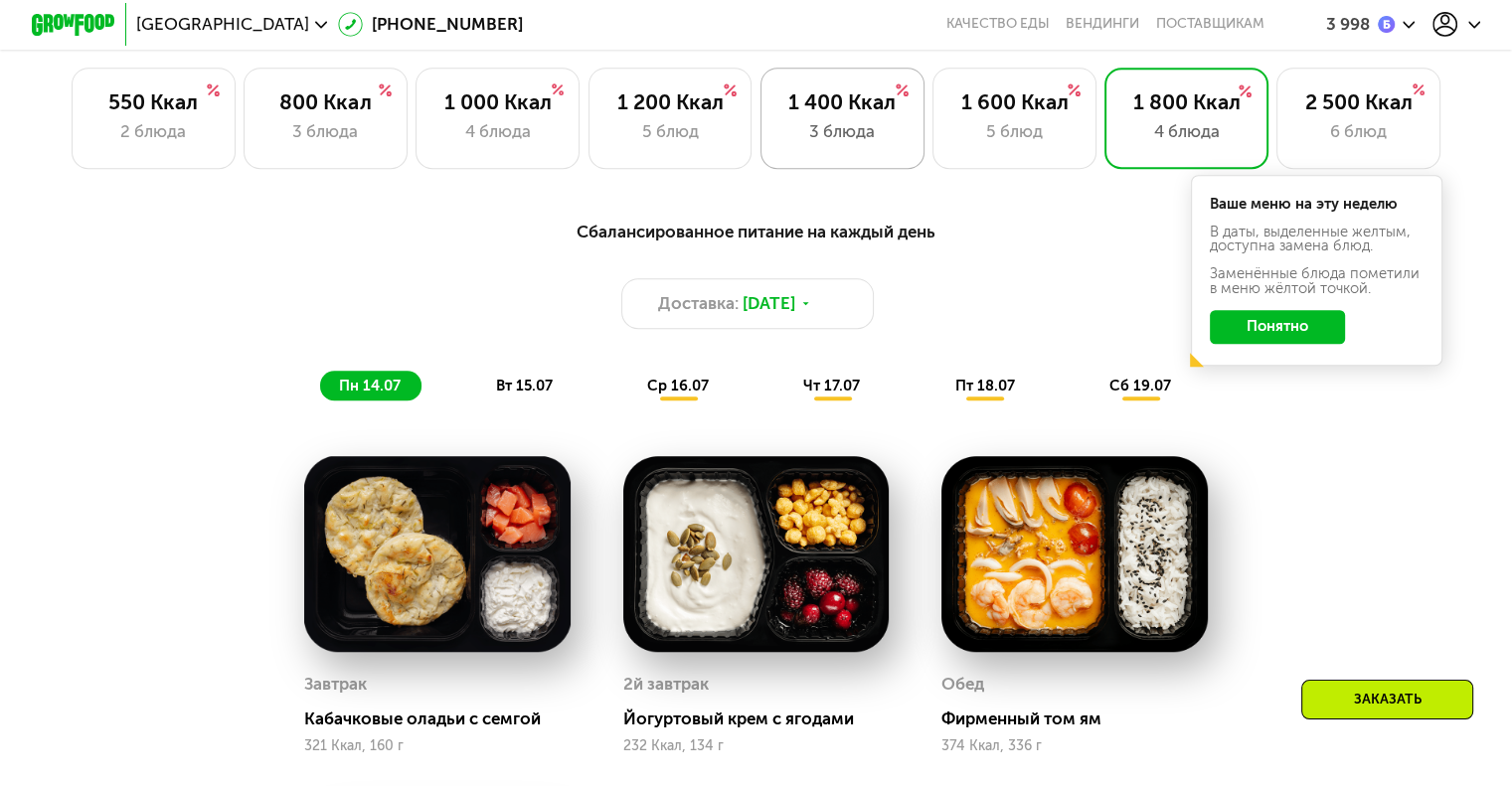 scroll, scrollTop: 1265, scrollLeft: 0, axis: vertical 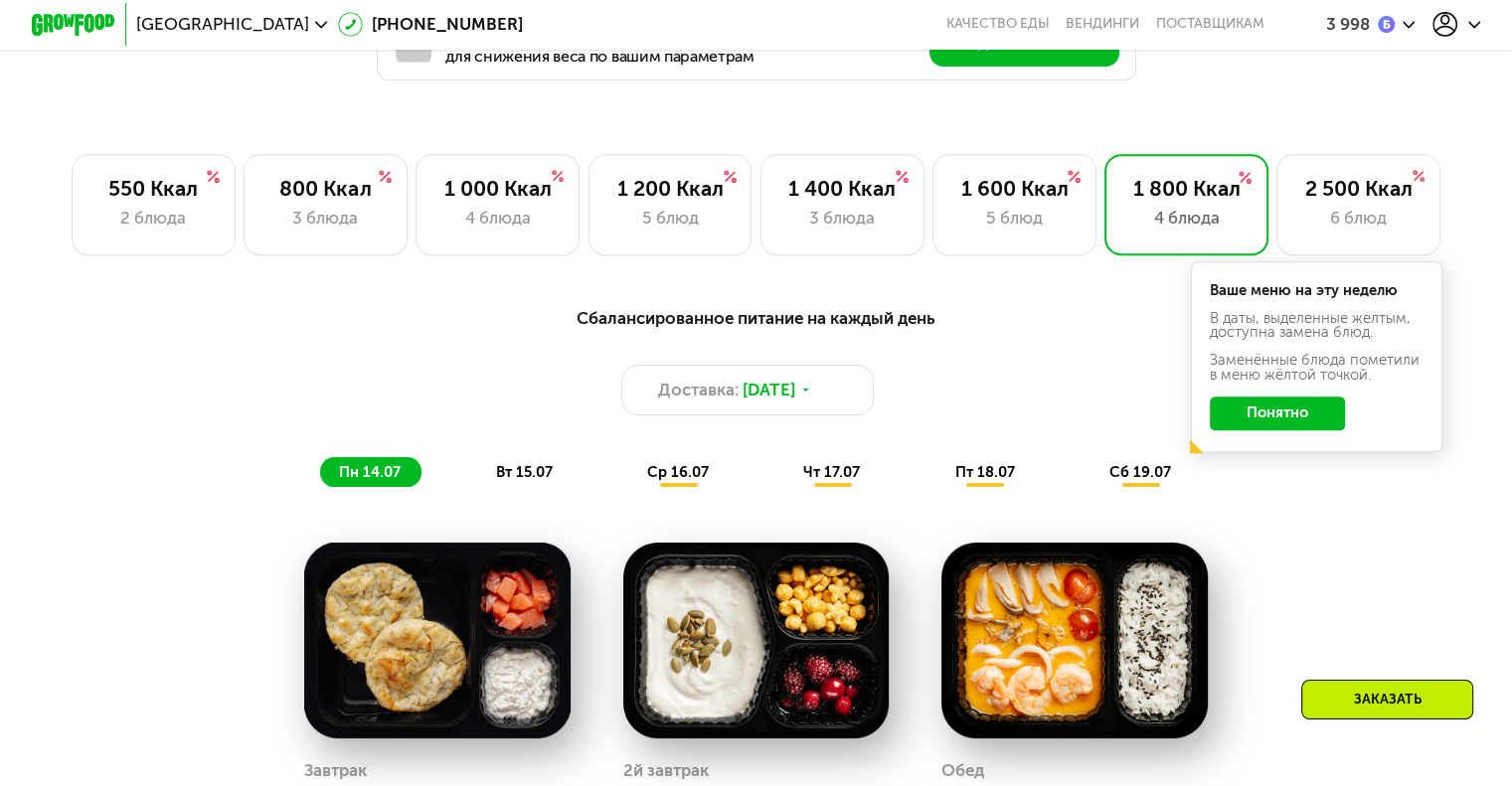 click on "Понятно" 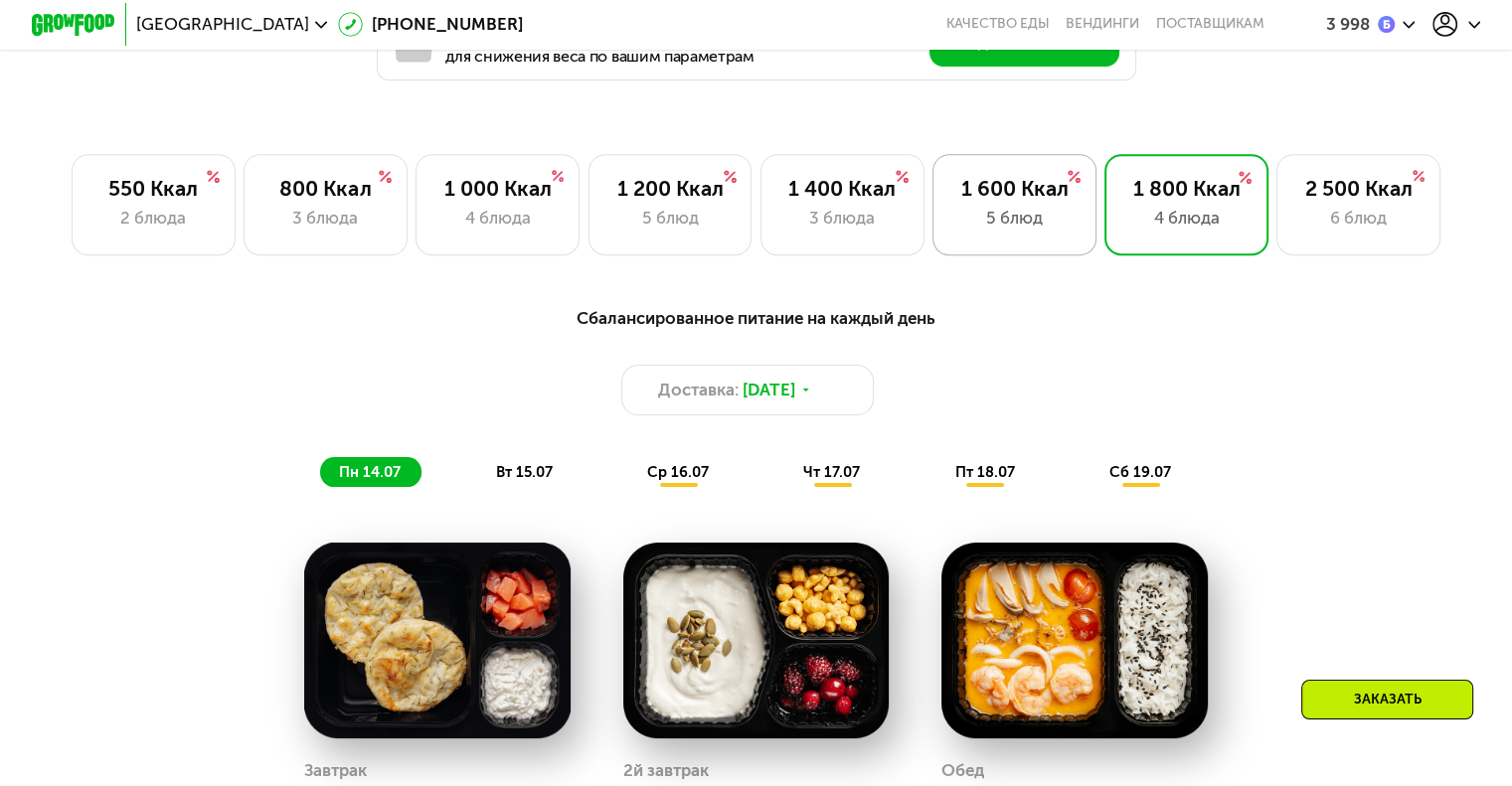 click on "5 блюд" at bounding box center (1014, 218) 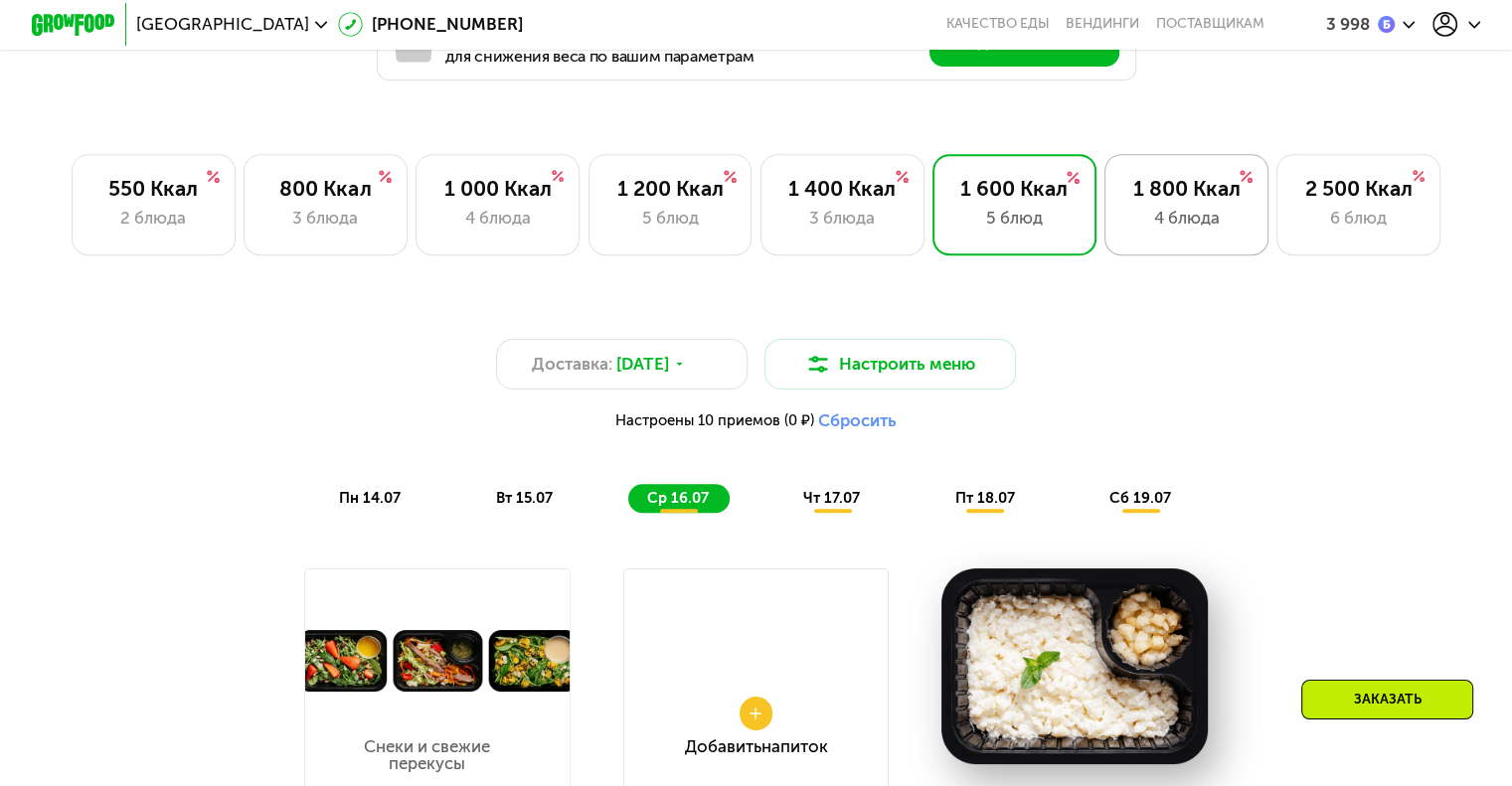 click on "1 800 Ккал" at bounding box center [1186, 188] 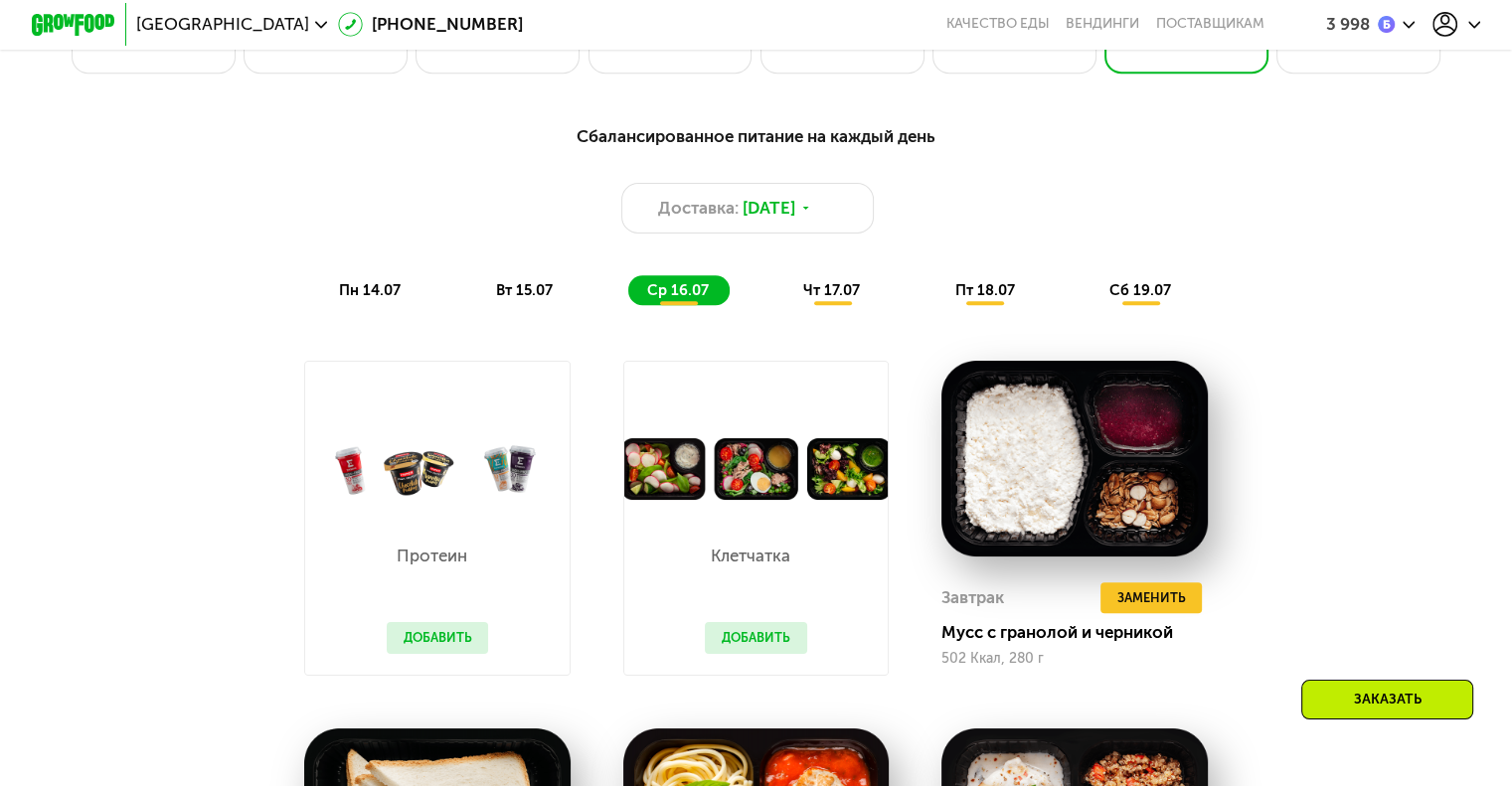 scroll, scrollTop: 1497, scrollLeft: 0, axis: vertical 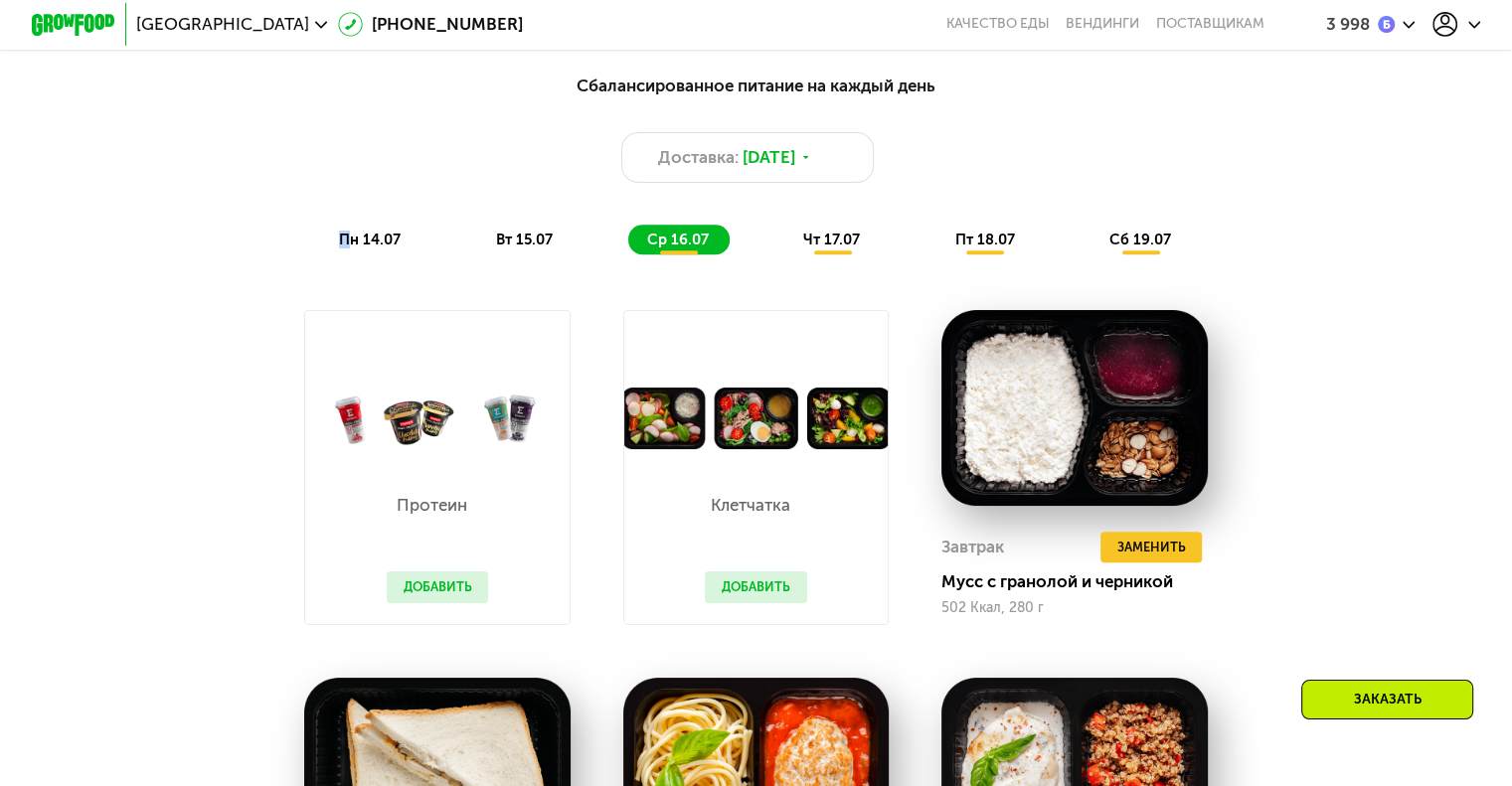 click on "Сбалансированное питание на каждый день Доставка: 13 июл, вс пн 14.07 вт 15.07 ср 16.07 чт 17.07 пт 18.07 сб 19.07" at bounding box center (756, 163) 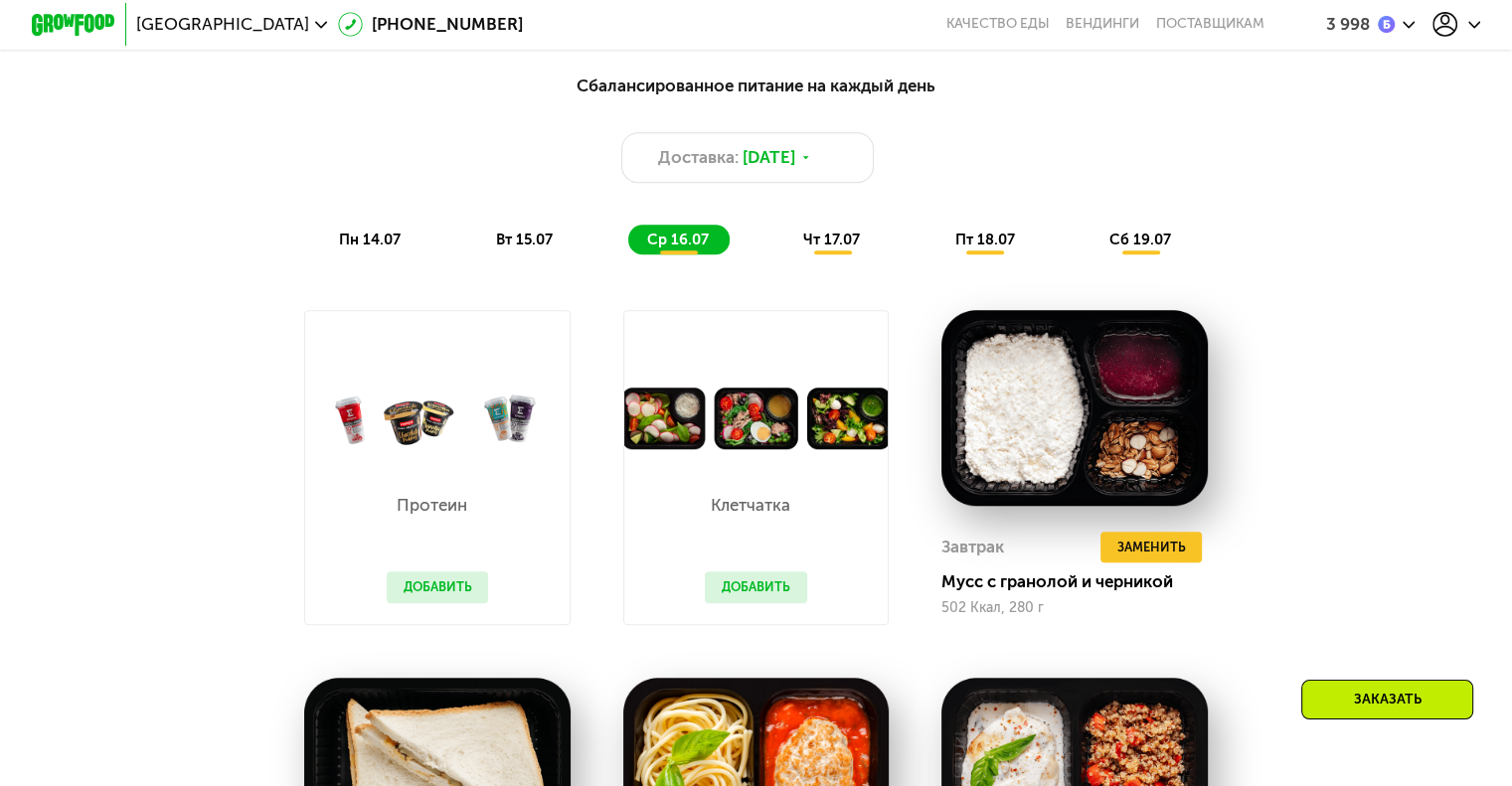 click on "пн 14.07" at bounding box center [370, 239] 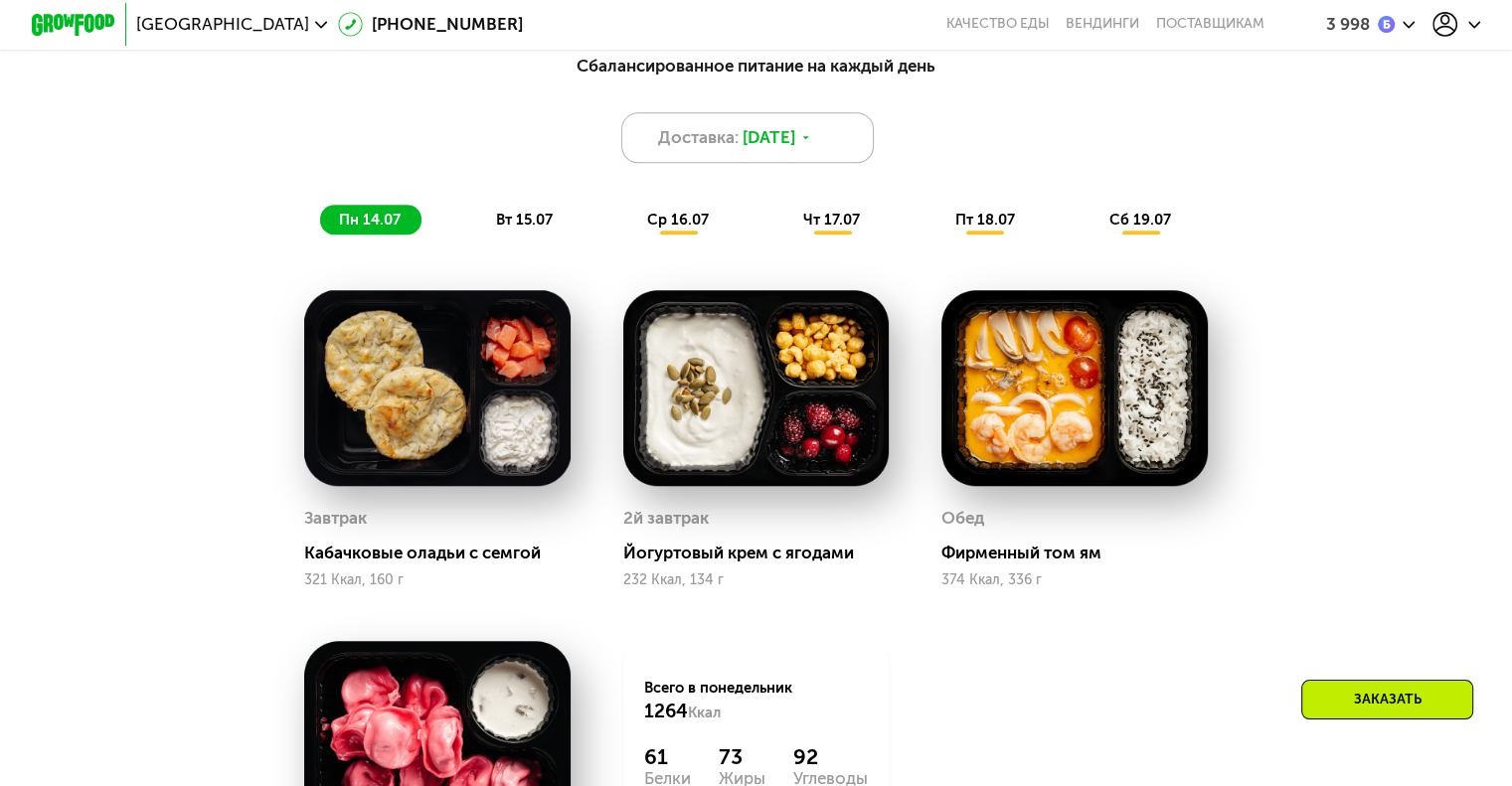 scroll, scrollTop: 1497, scrollLeft: 0, axis: vertical 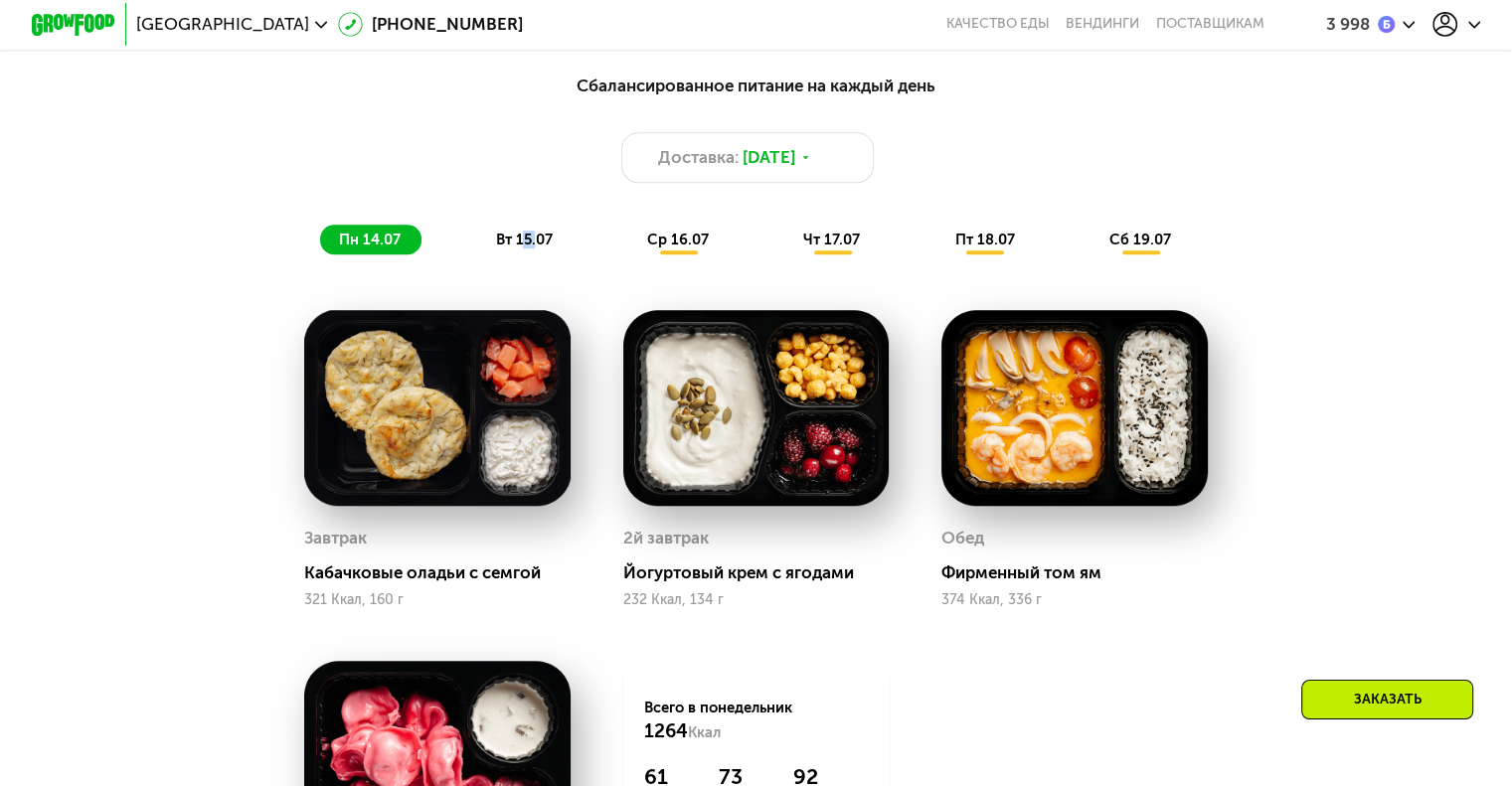 click on "вт 15.07" at bounding box center [523, 239] 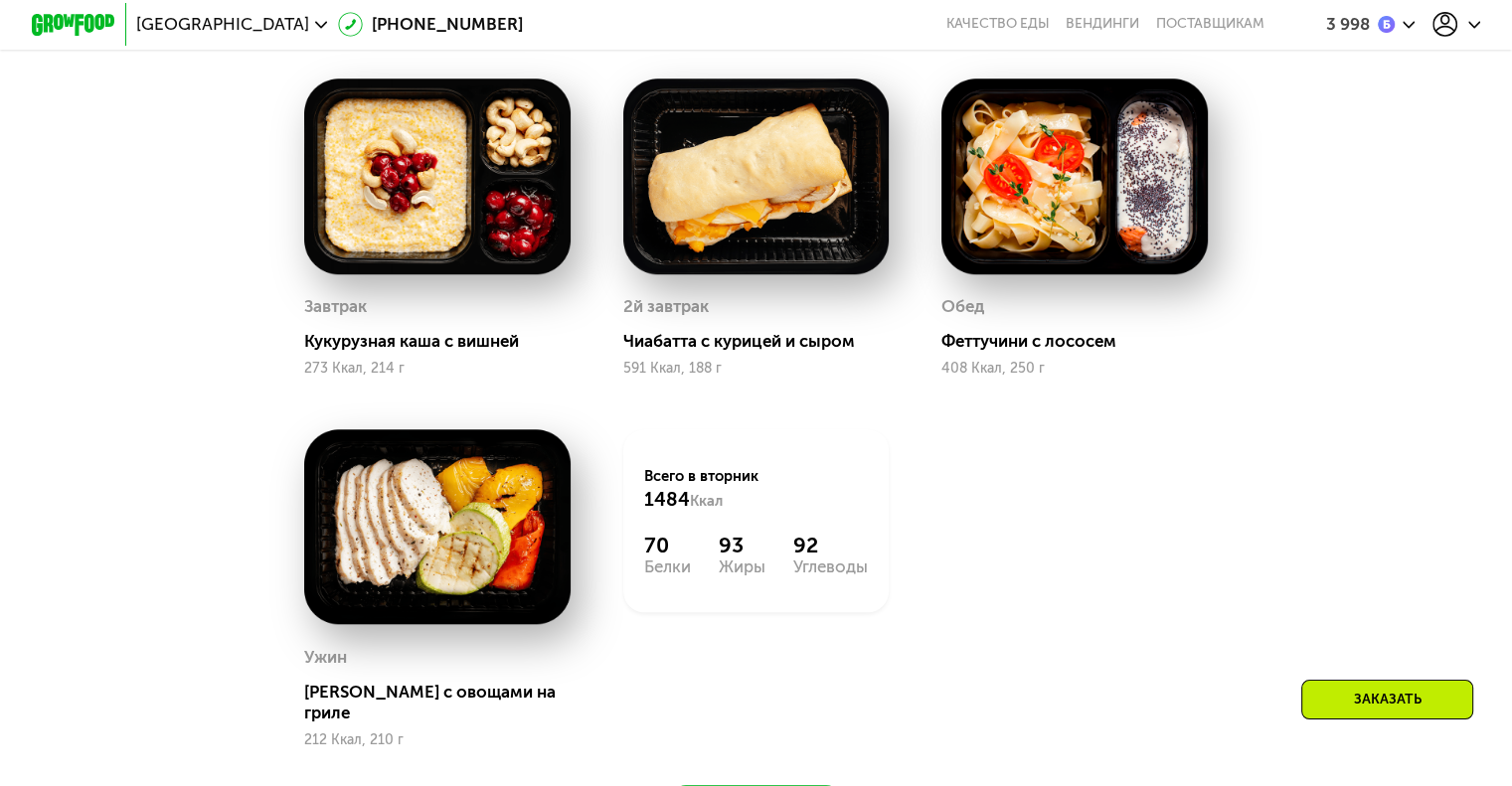 scroll, scrollTop: 1265, scrollLeft: 0, axis: vertical 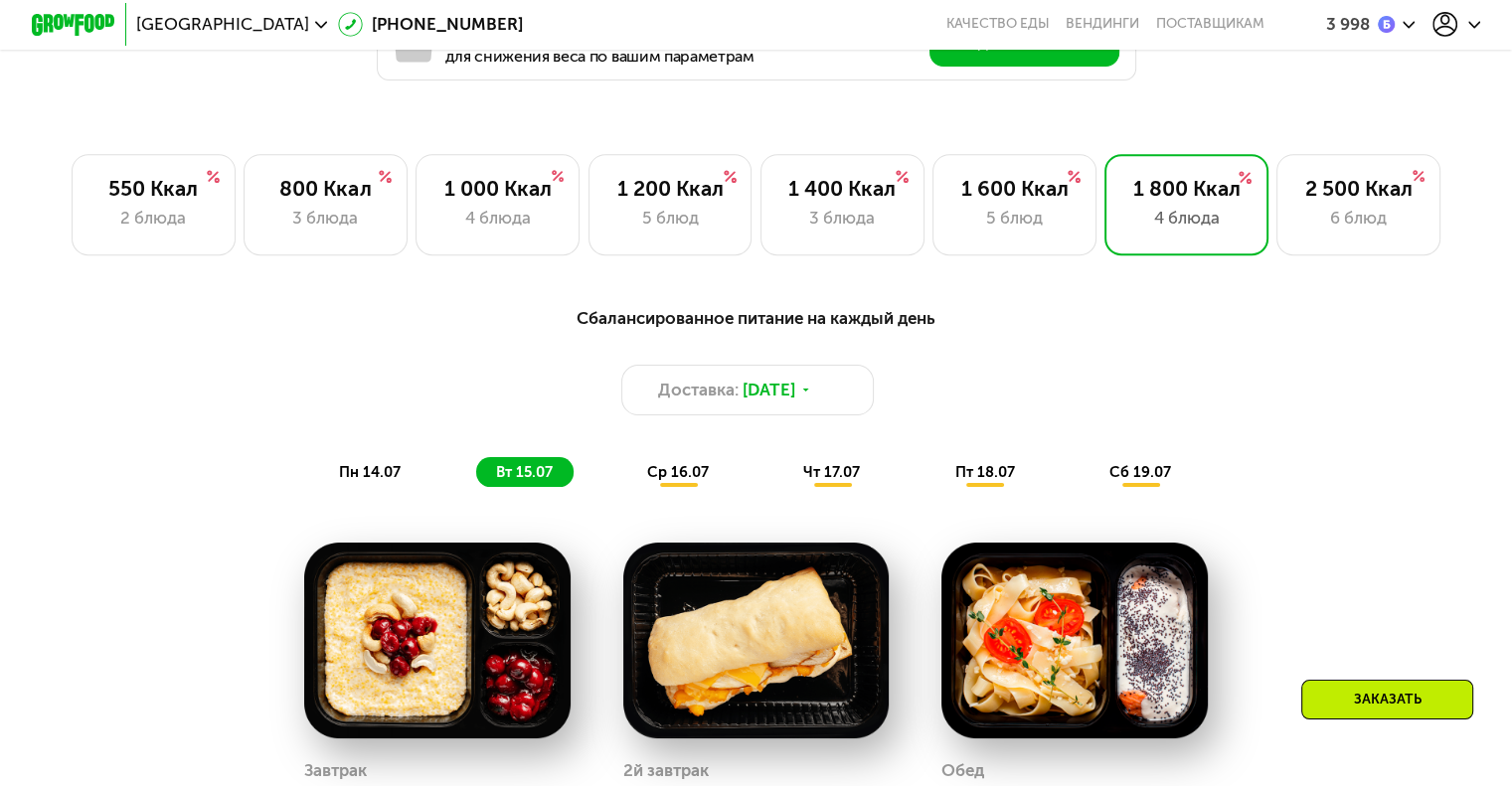 click on "ср 16.07" at bounding box center (678, 472) 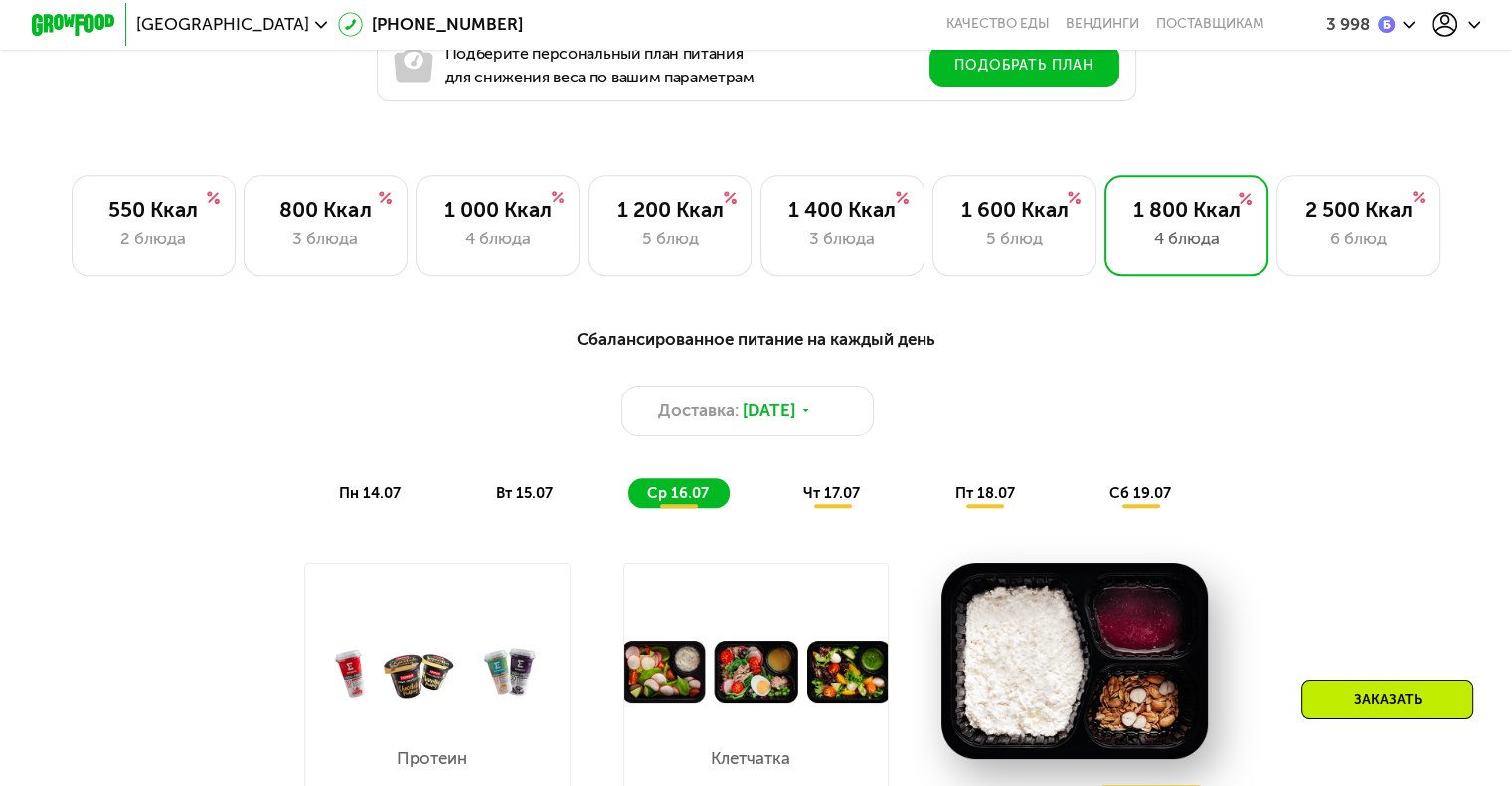 scroll, scrollTop: 1265, scrollLeft: 0, axis: vertical 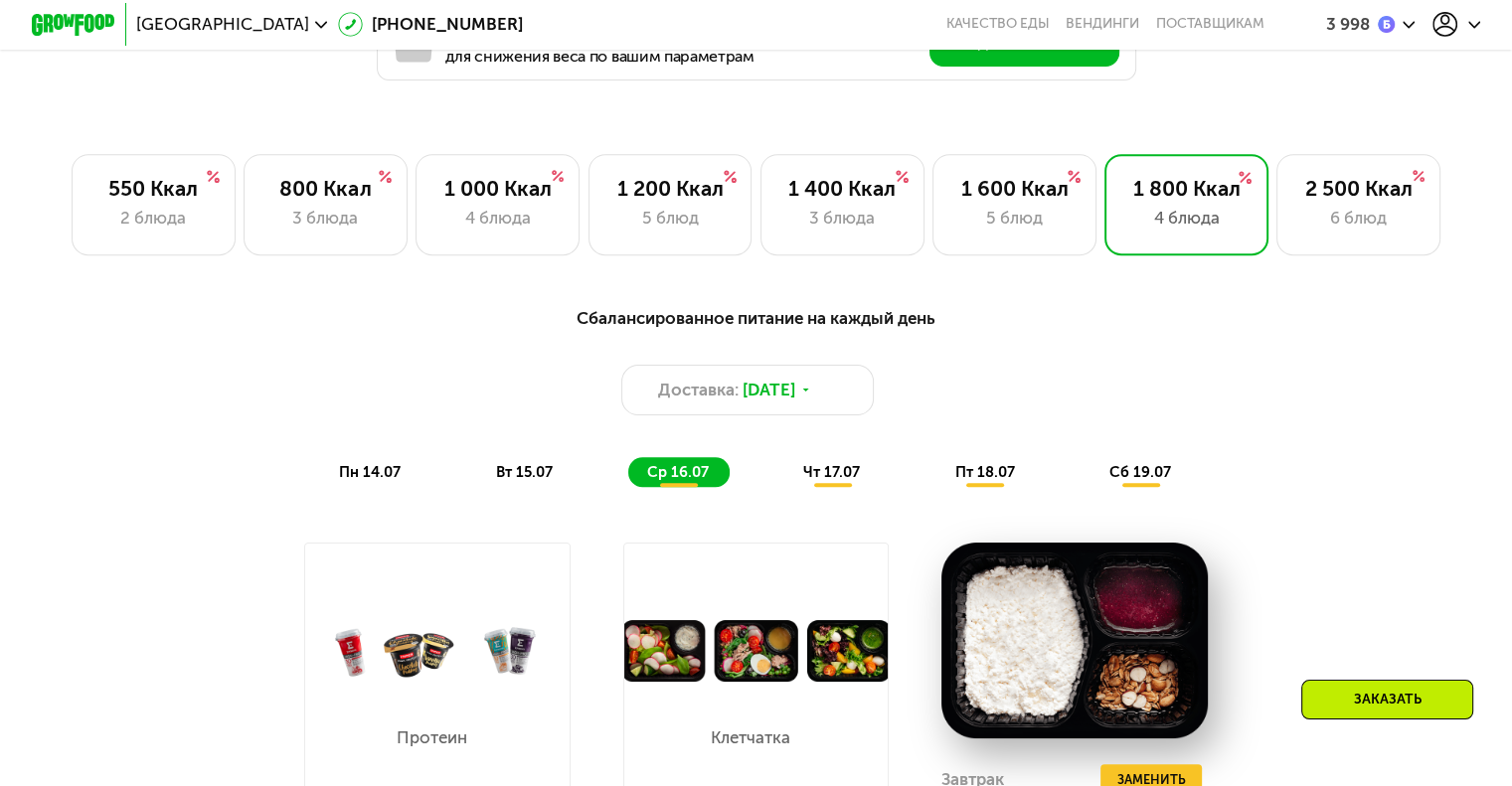 click on "чт 17.07" at bounding box center (831, 472) 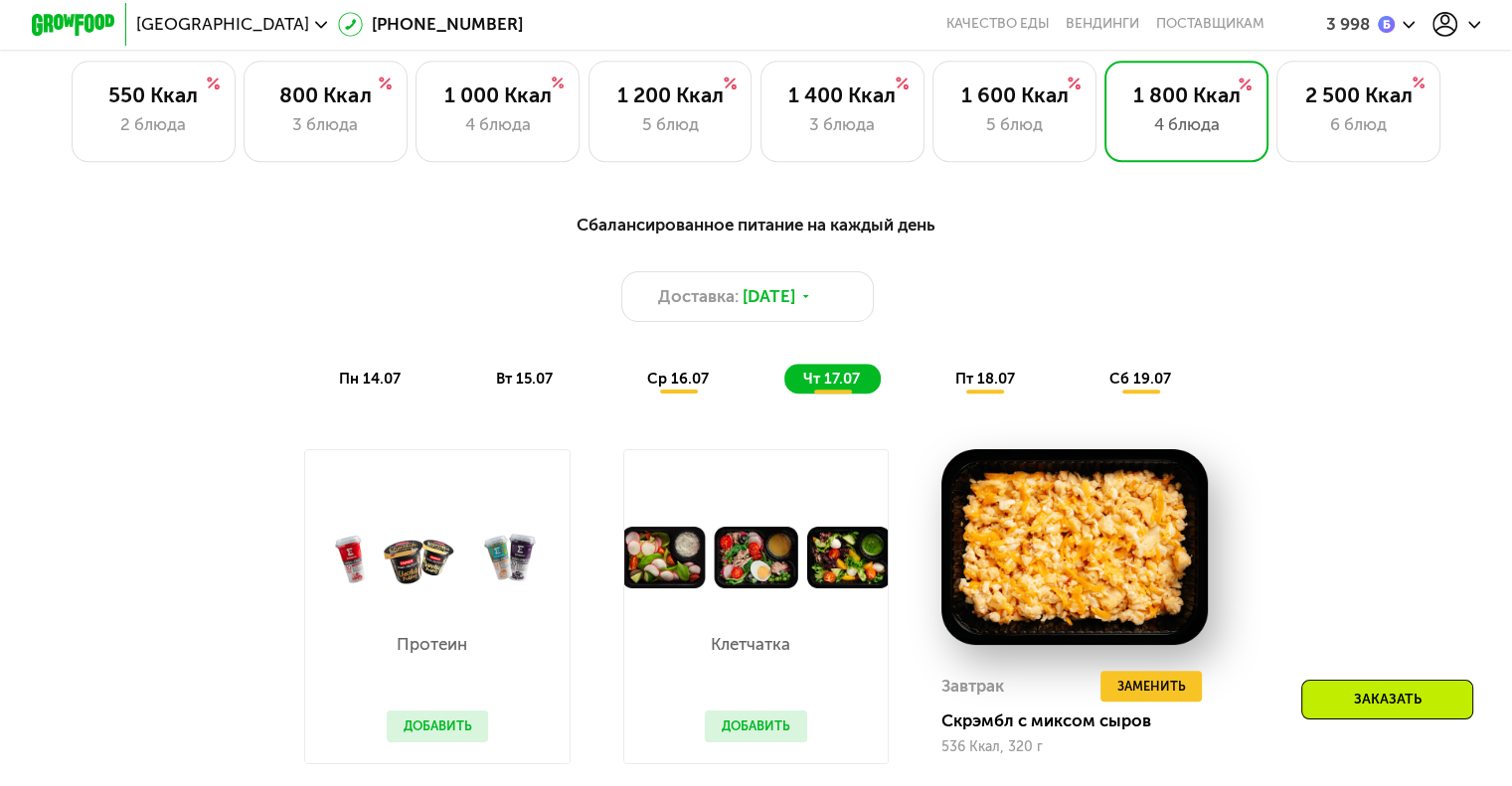 scroll, scrollTop: 1033, scrollLeft: 0, axis: vertical 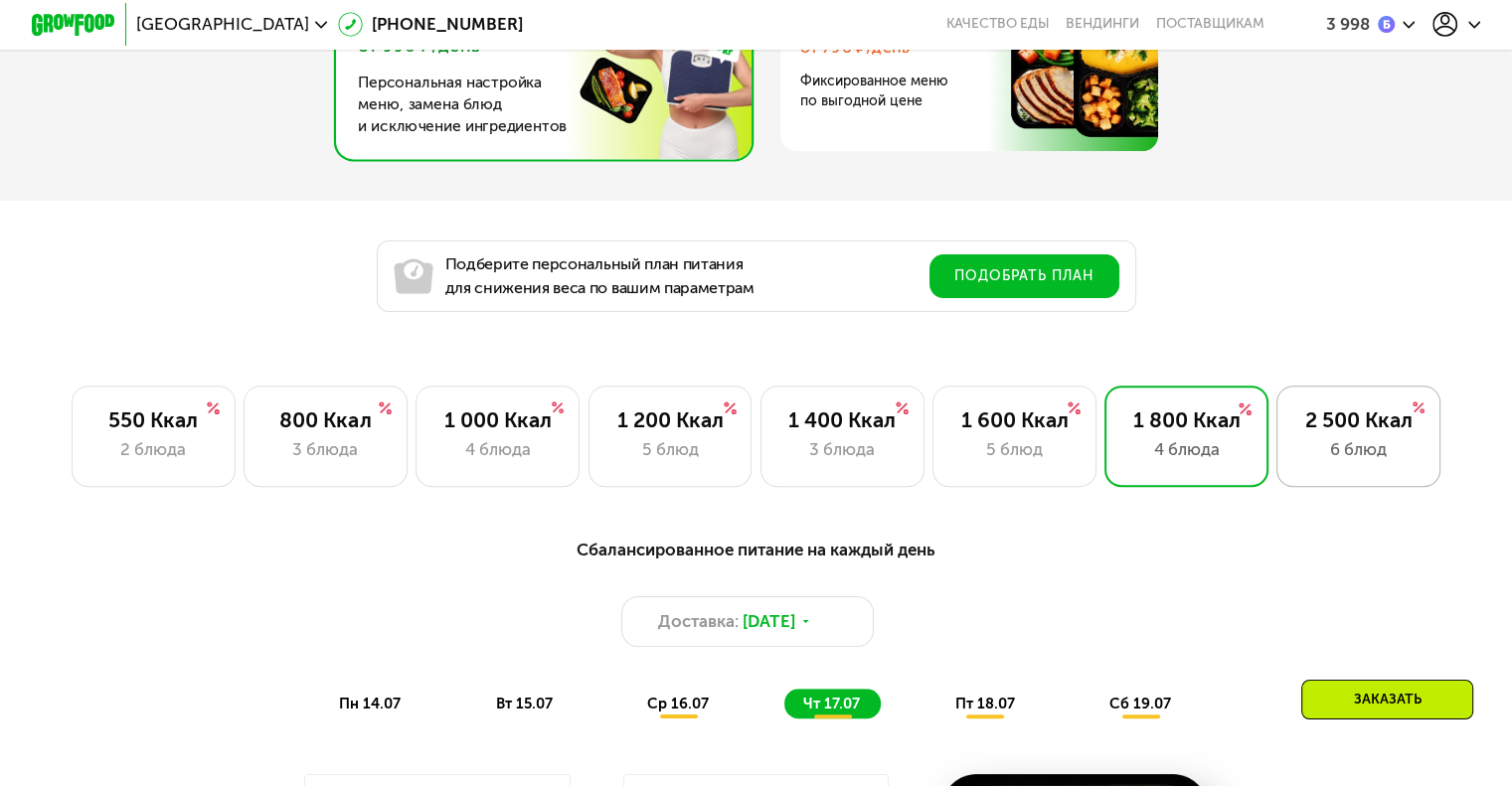 click on "2 500 Ккал 6 блюд" 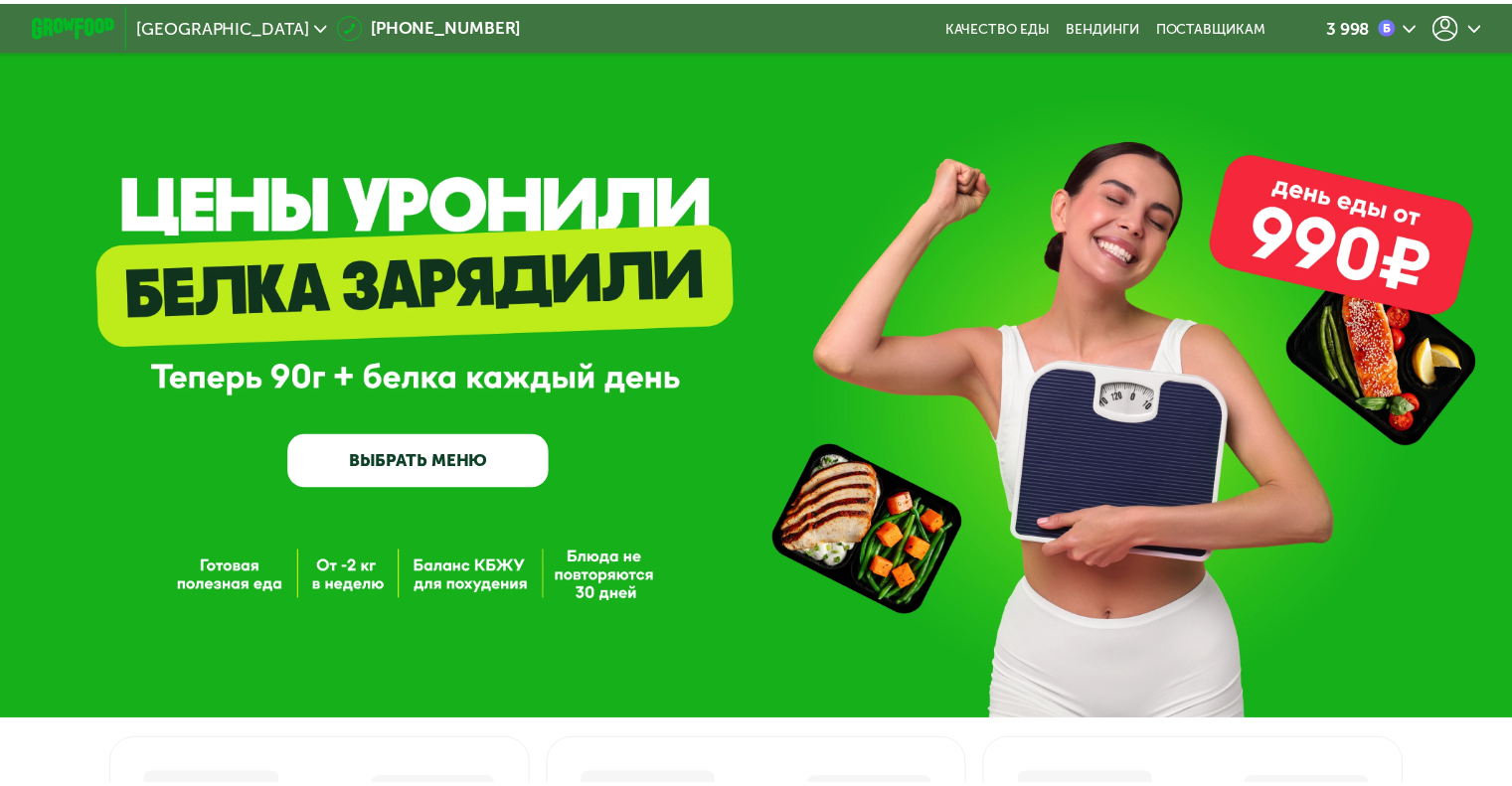 scroll, scrollTop: 0, scrollLeft: 0, axis: both 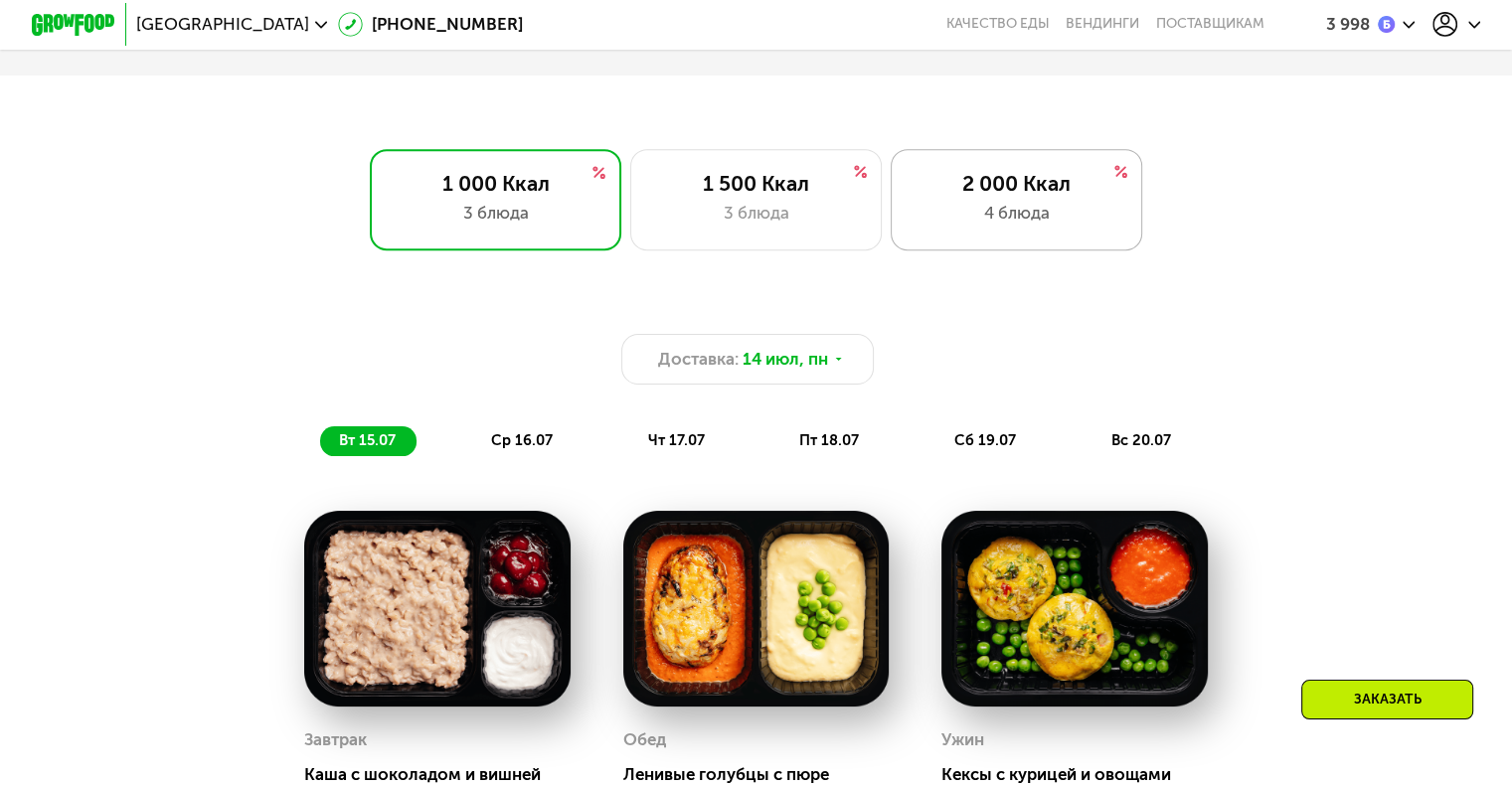 click on "2 000 Ккал" at bounding box center (1016, 183) 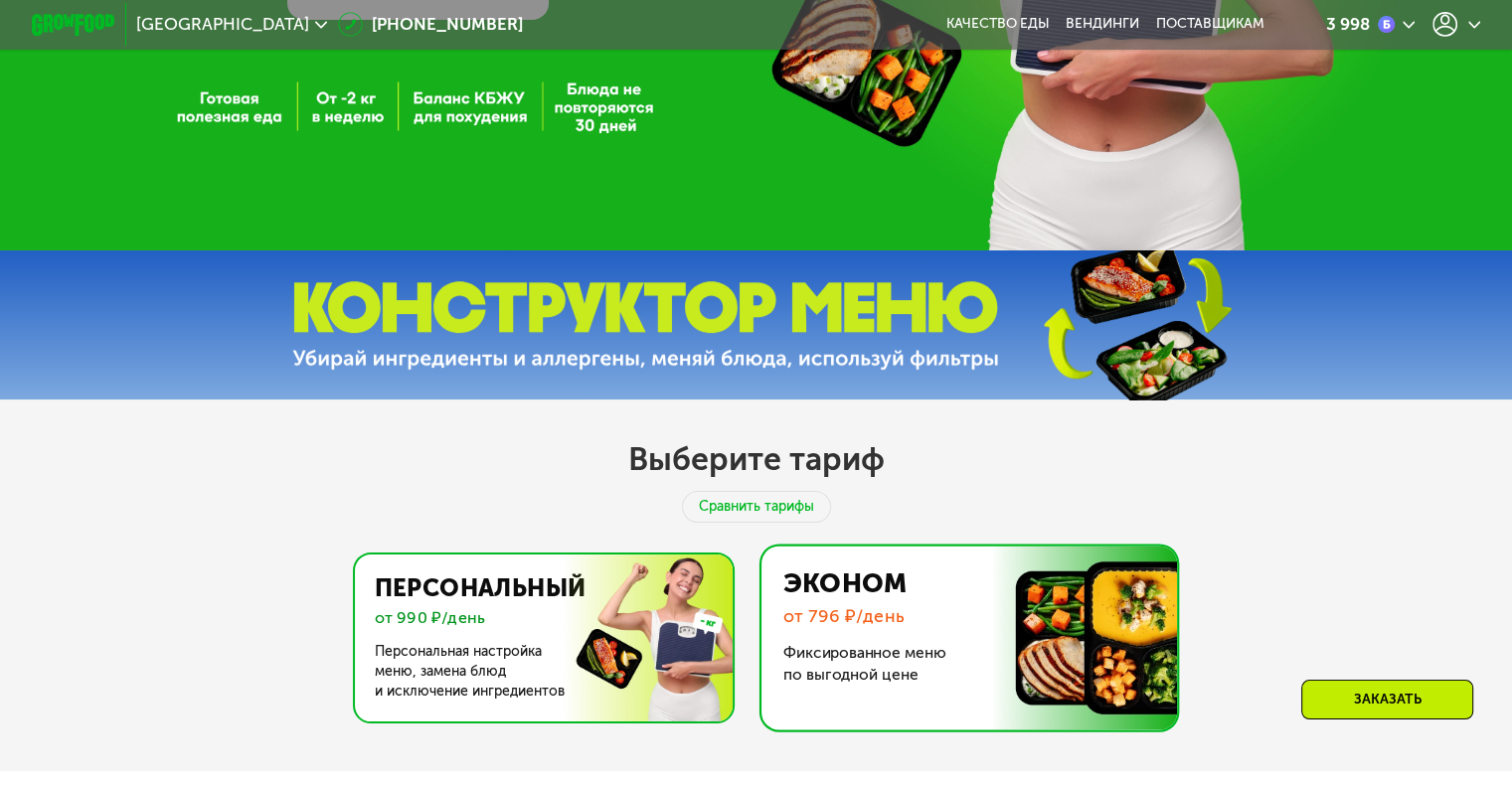 scroll, scrollTop: 696, scrollLeft: 0, axis: vertical 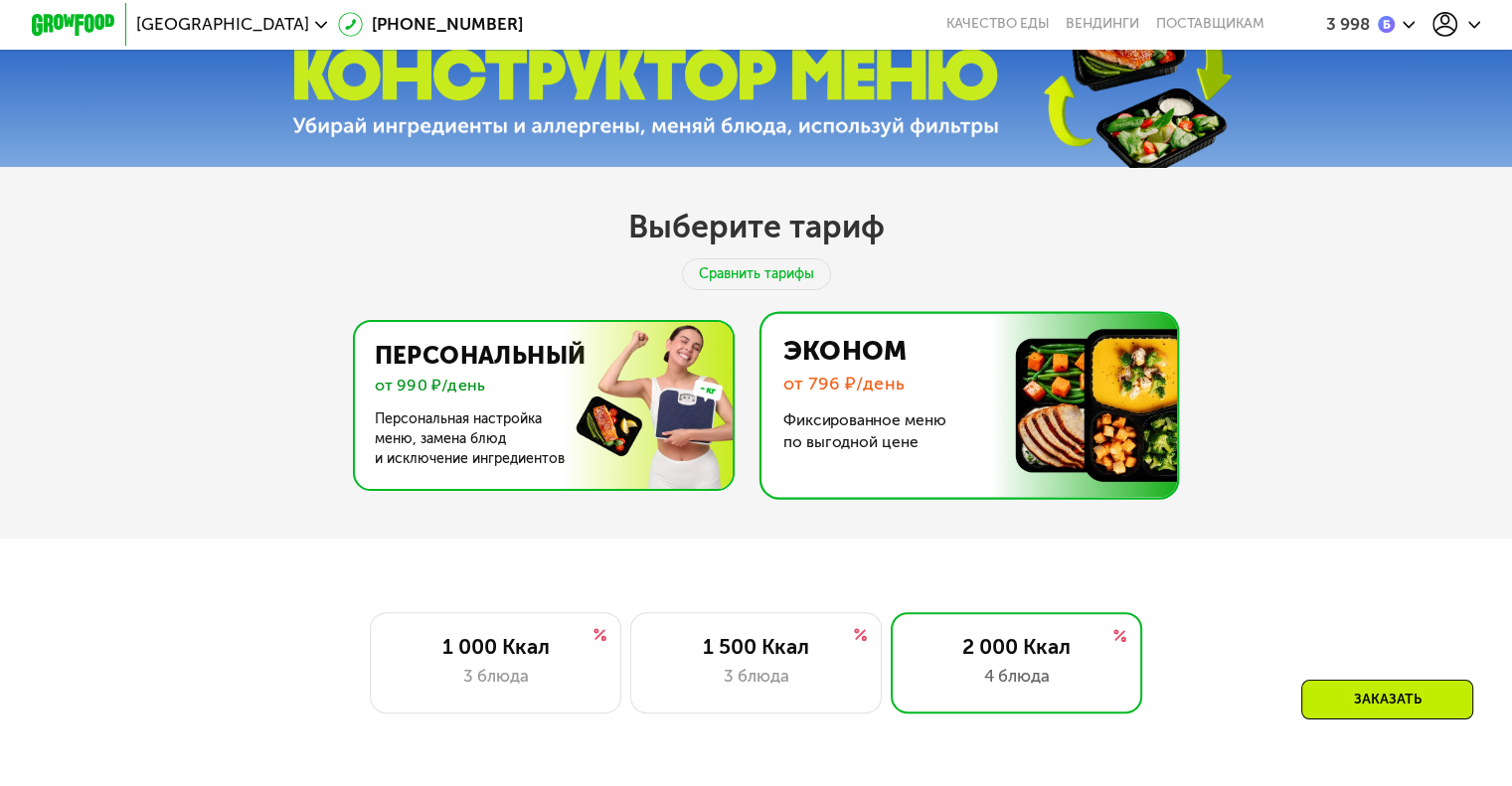 click at bounding box center (538, 405) 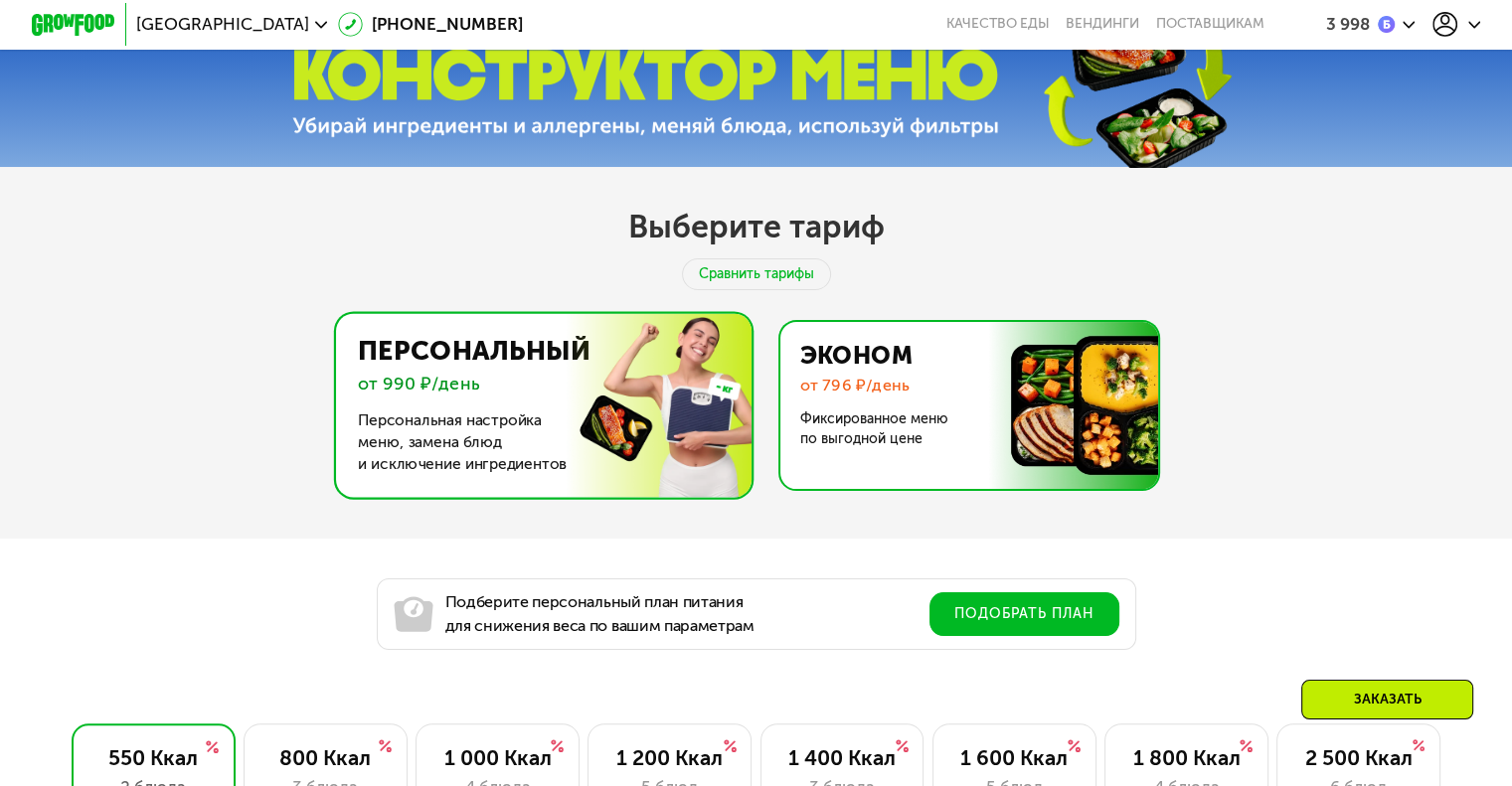 scroll, scrollTop: 927, scrollLeft: 0, axis: vertical 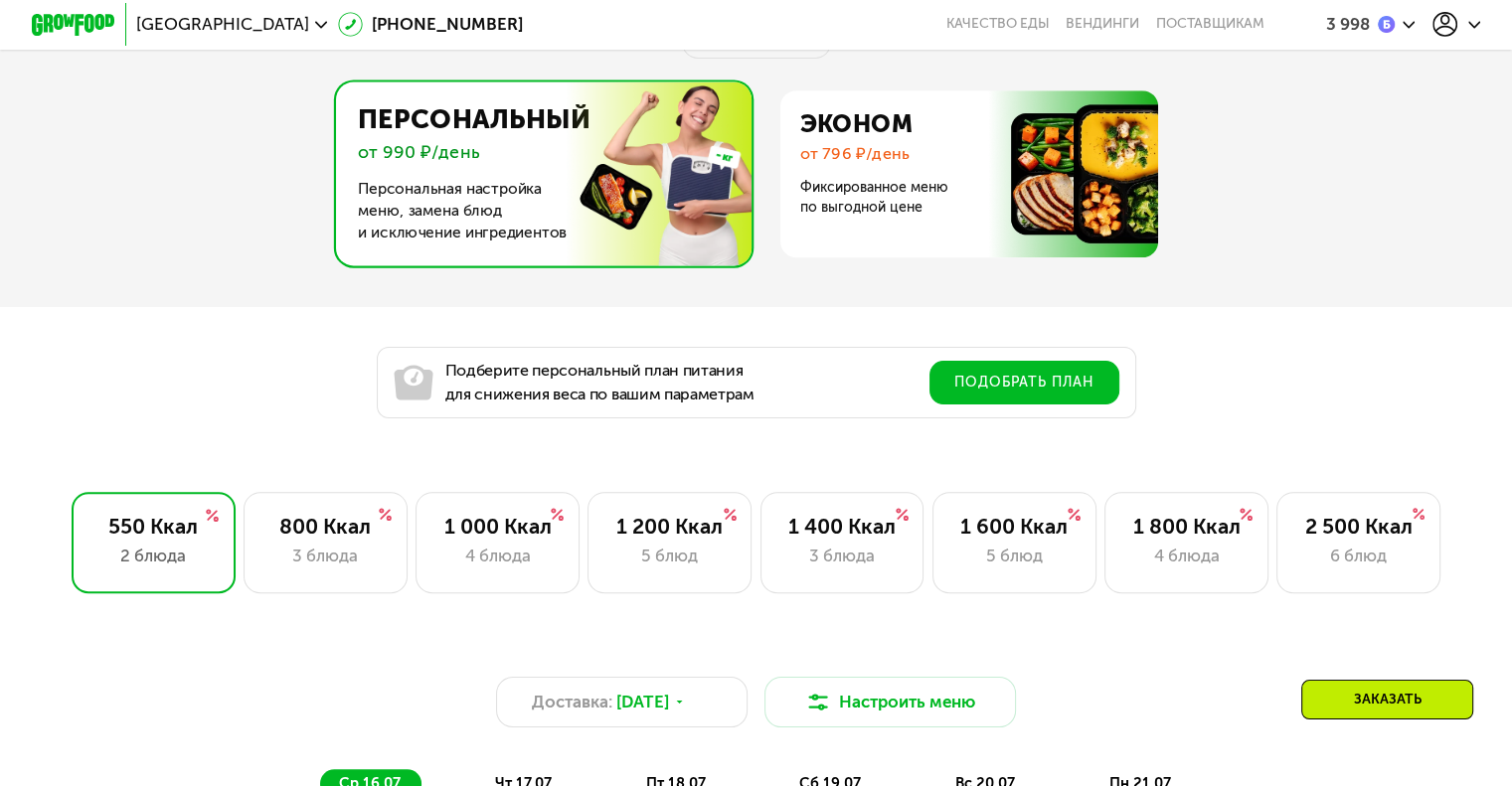 click on "550 Ккал 2 блюда 800 Ккал 3 блюда 1 000 Ккал 4 блюда 1 200 Ккал 5 блюд 1 400 Ккал 3 блюда 1 600 Ккал 5 блюд 1 800 Ккал 4 блюда 2 500 Ккал 6 блюд Доставка: 15 июл, вт Настроить меню  ср 16.07 чт 17.07 пт 18.07 сб 19.07 вс 20.07 пн 21.07 Завтрак  Удалить Завтрак  Заменить   Заменить Завтрак Рисовая каша с яблоком 195 Ккал, 230 г 2й завтрак  Удалить 2й завтрак  Заменить   Заменить 2й завтрак Блины и клубничный крем 459 Ккал, 205 г  Добавить  Обед  Добавить  Ужин  Всего в среду 654 Ккал 18  Белки  34  Жиры  68  Углеводы  Завтрак  Удалить Завтрак  Заменить   Заменить Завтрак Запеканка с изюмом 256 Ккал, 150 г 2й завтрак  Заменить  500 17" 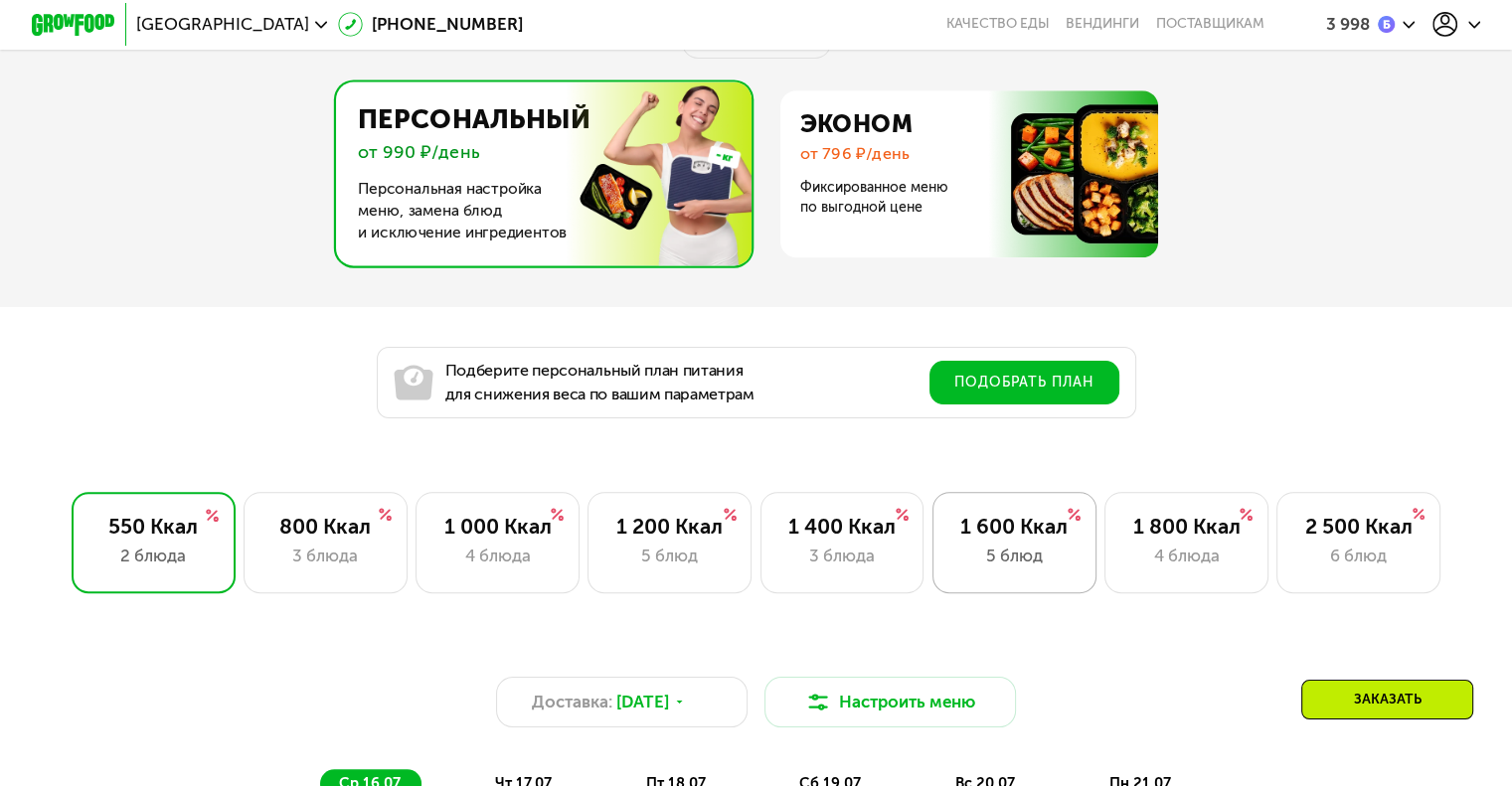 click on "1 600 Ккал" at bounding box center (1014, 526) 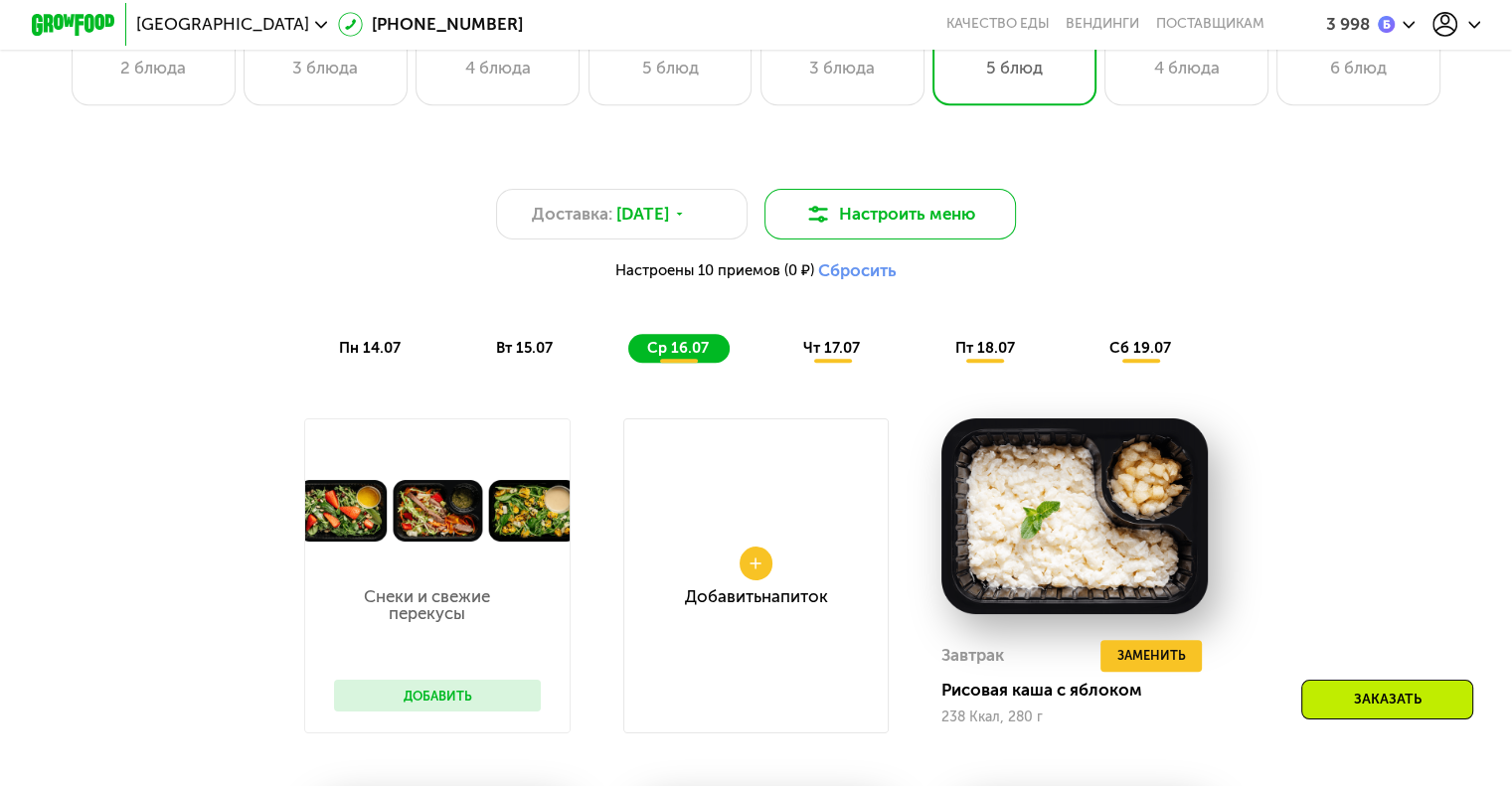 scroll, scrollTop: 1391, scrollLeft: 0, axis: vertical 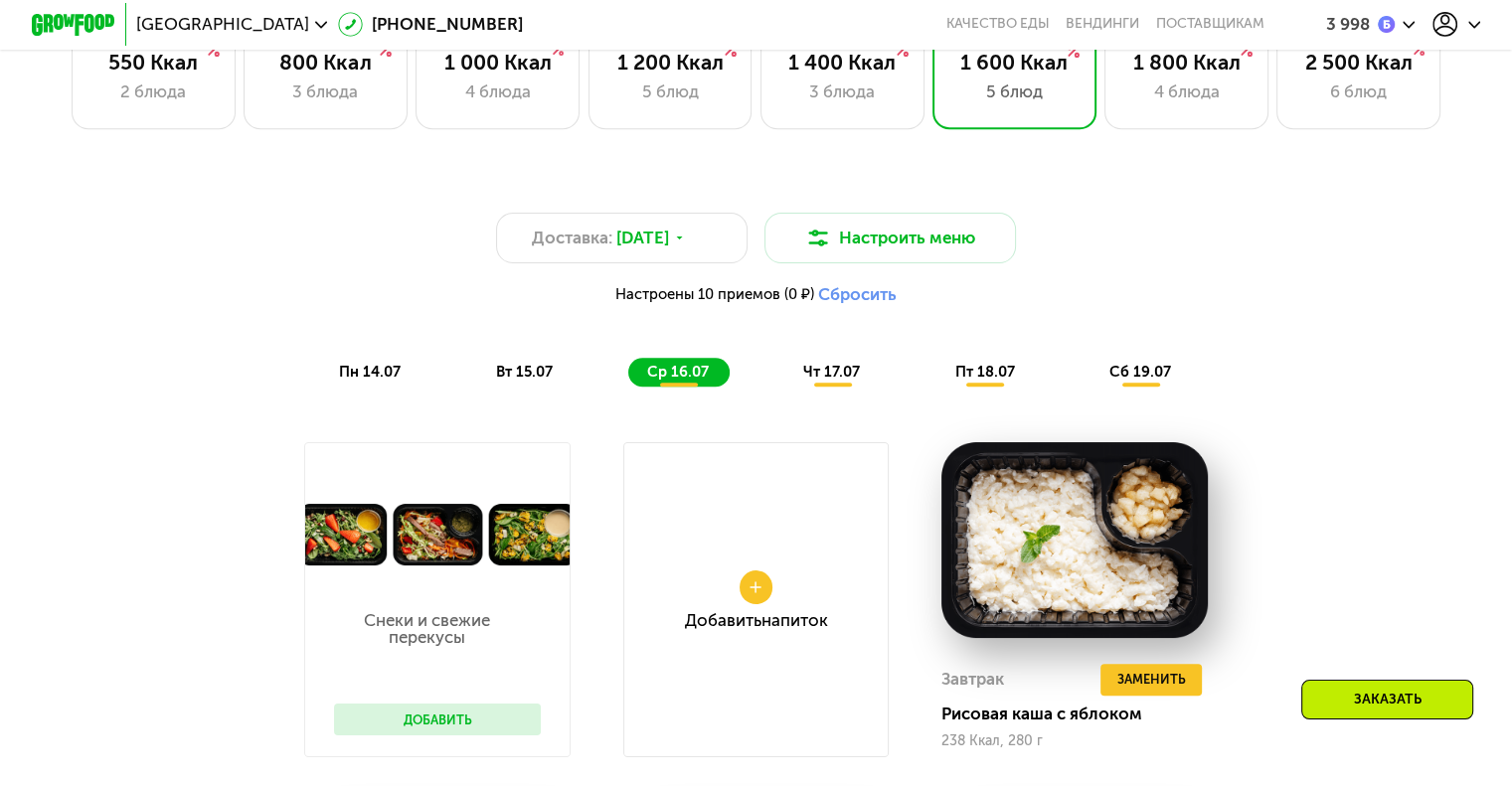 click on "пн 14.07" at bounding box center (370, 372) 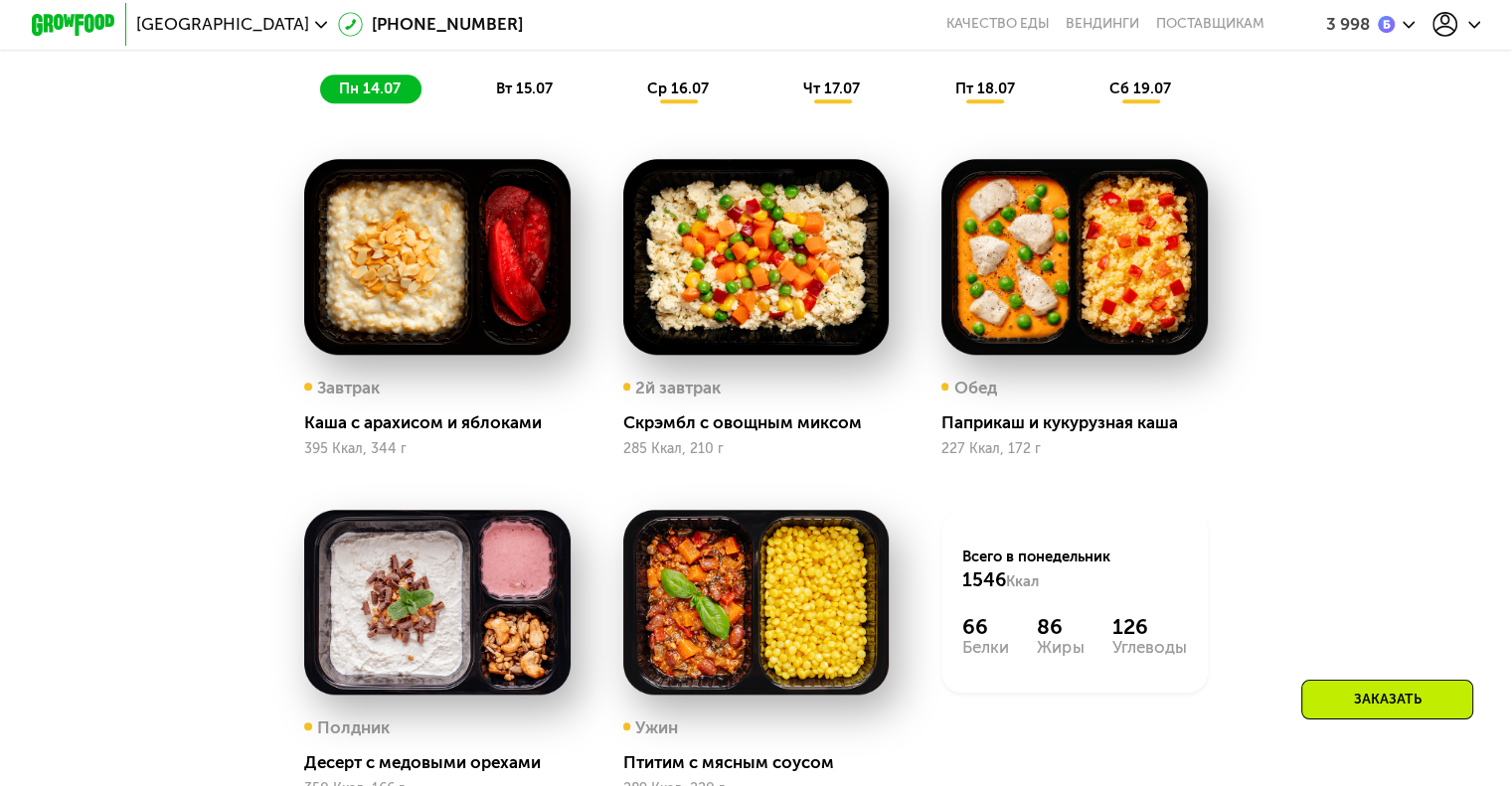scroll, scrollTop: 1623, scrollLeft: 0, axis: vertical 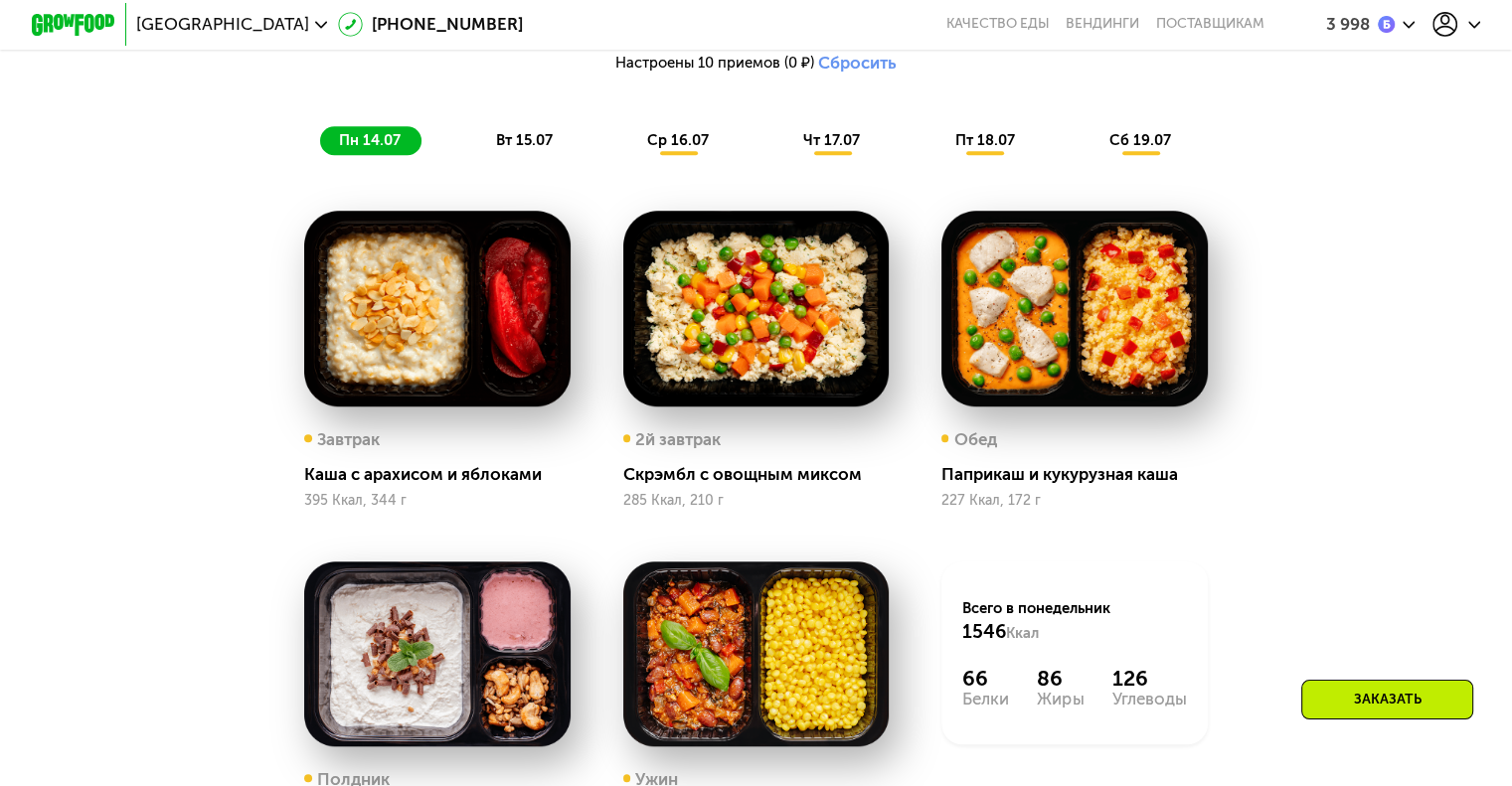 click on "вт 15.07" at bounding box center (523, 140) 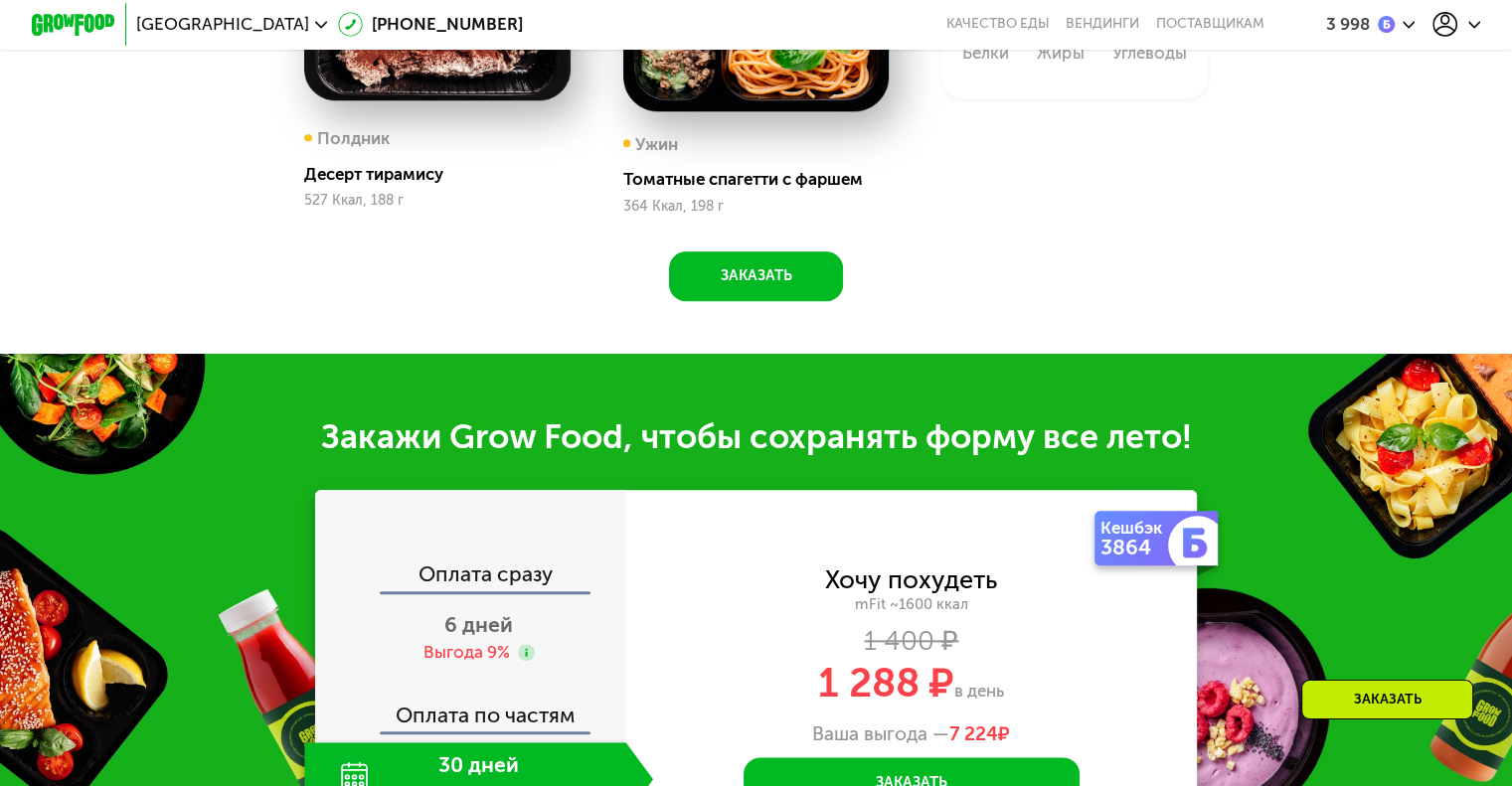 scroll, scrollTop: 1623, scrollLeft: 0, axis: vertical 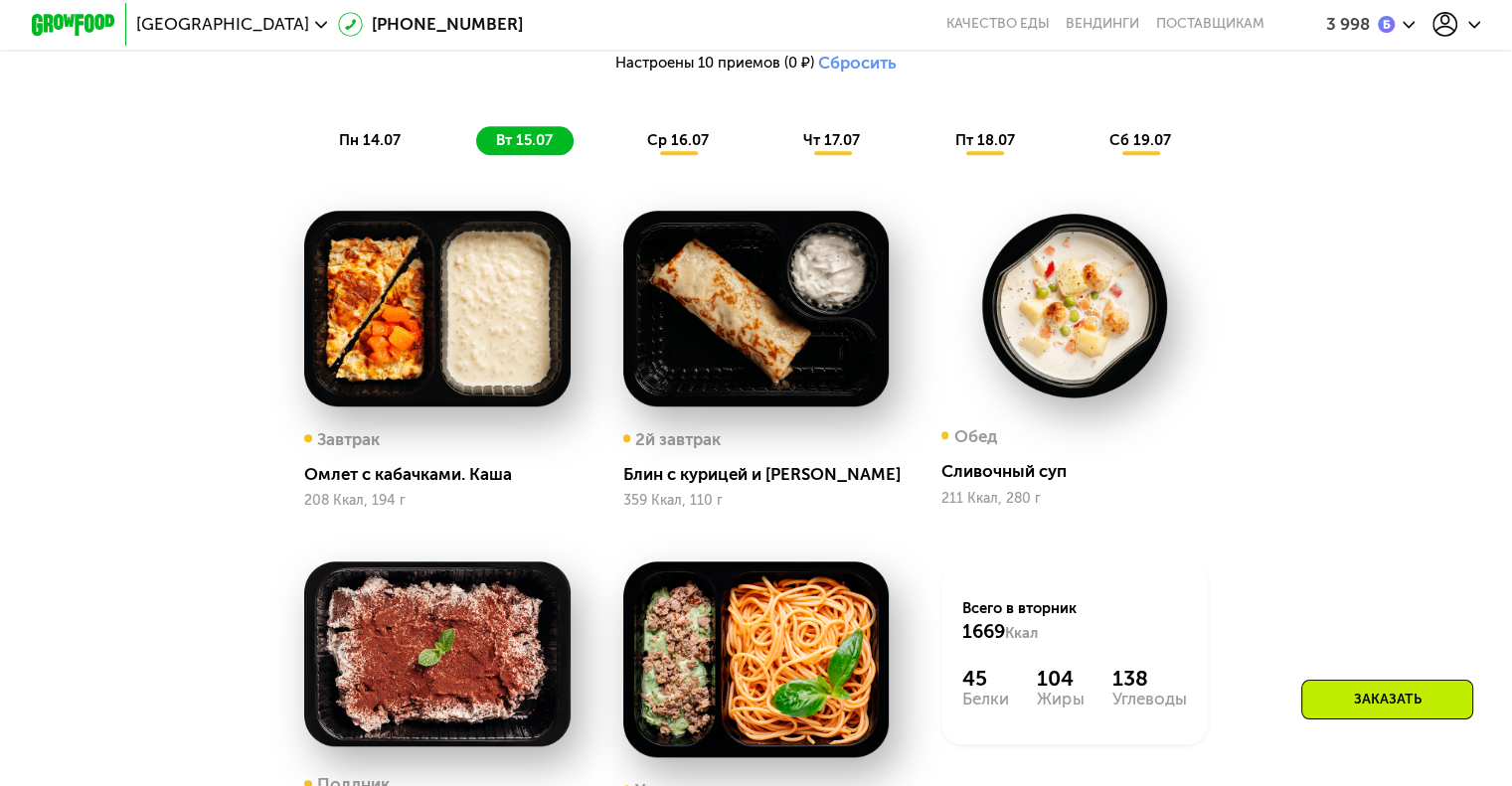 click on "ср 16.07" 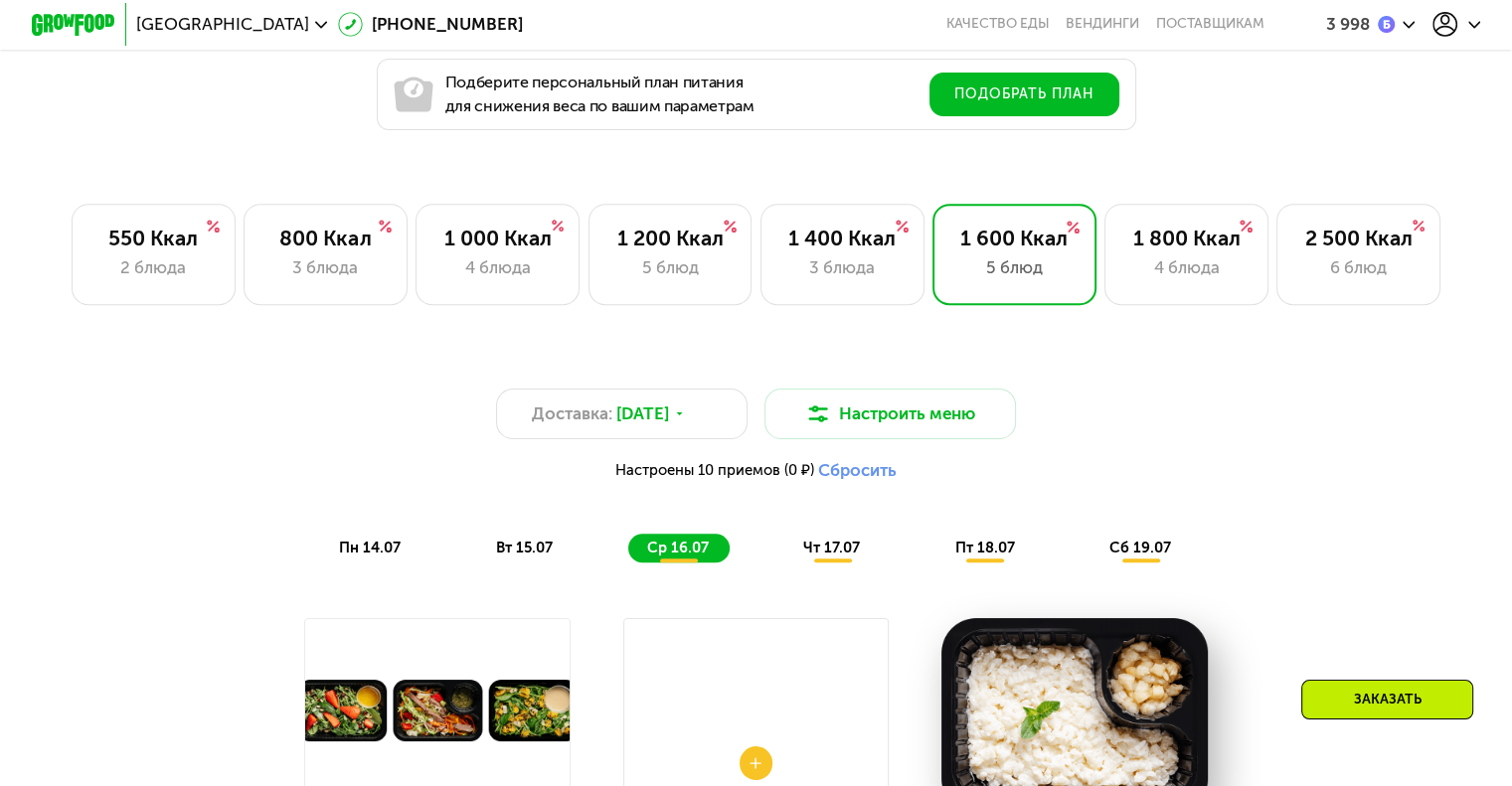 scroll, scrollTop: 1159, scrollLeft: 0, axis: vertical 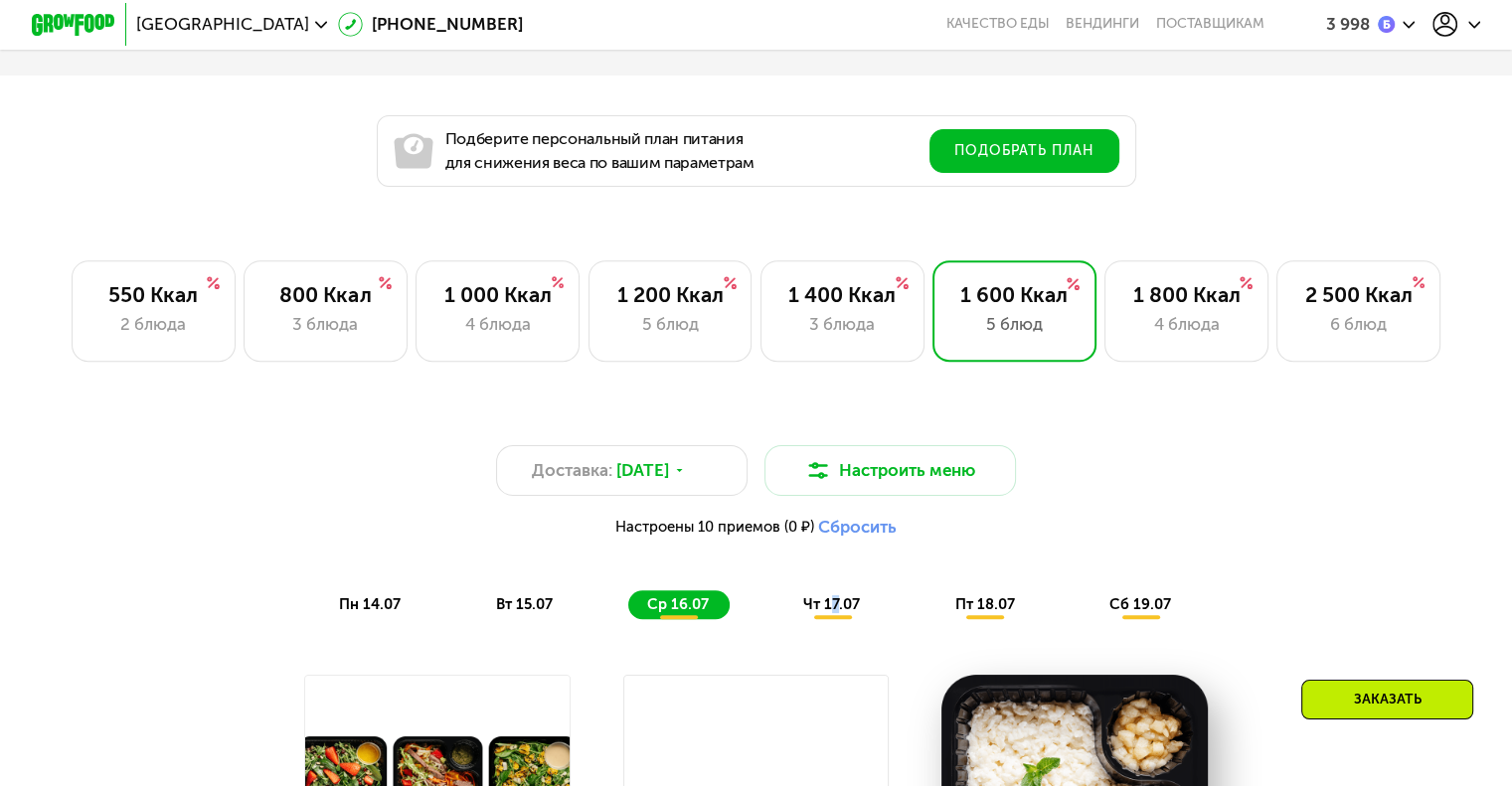 click on "чт 17.07" at bounding box center (831, 604) 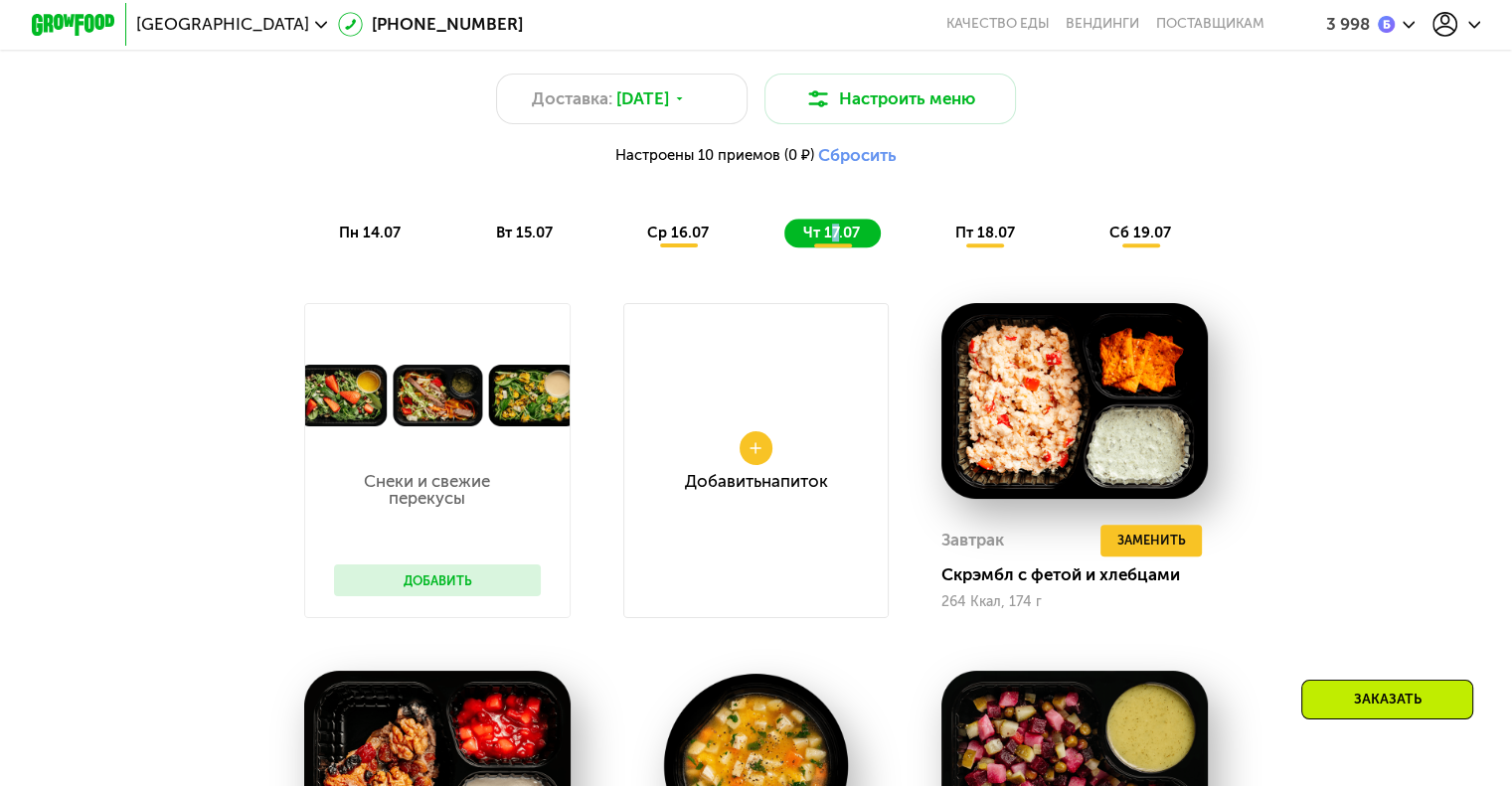 scroll, scrollTop: 1391, scrollLeft: 0, axis: vertical 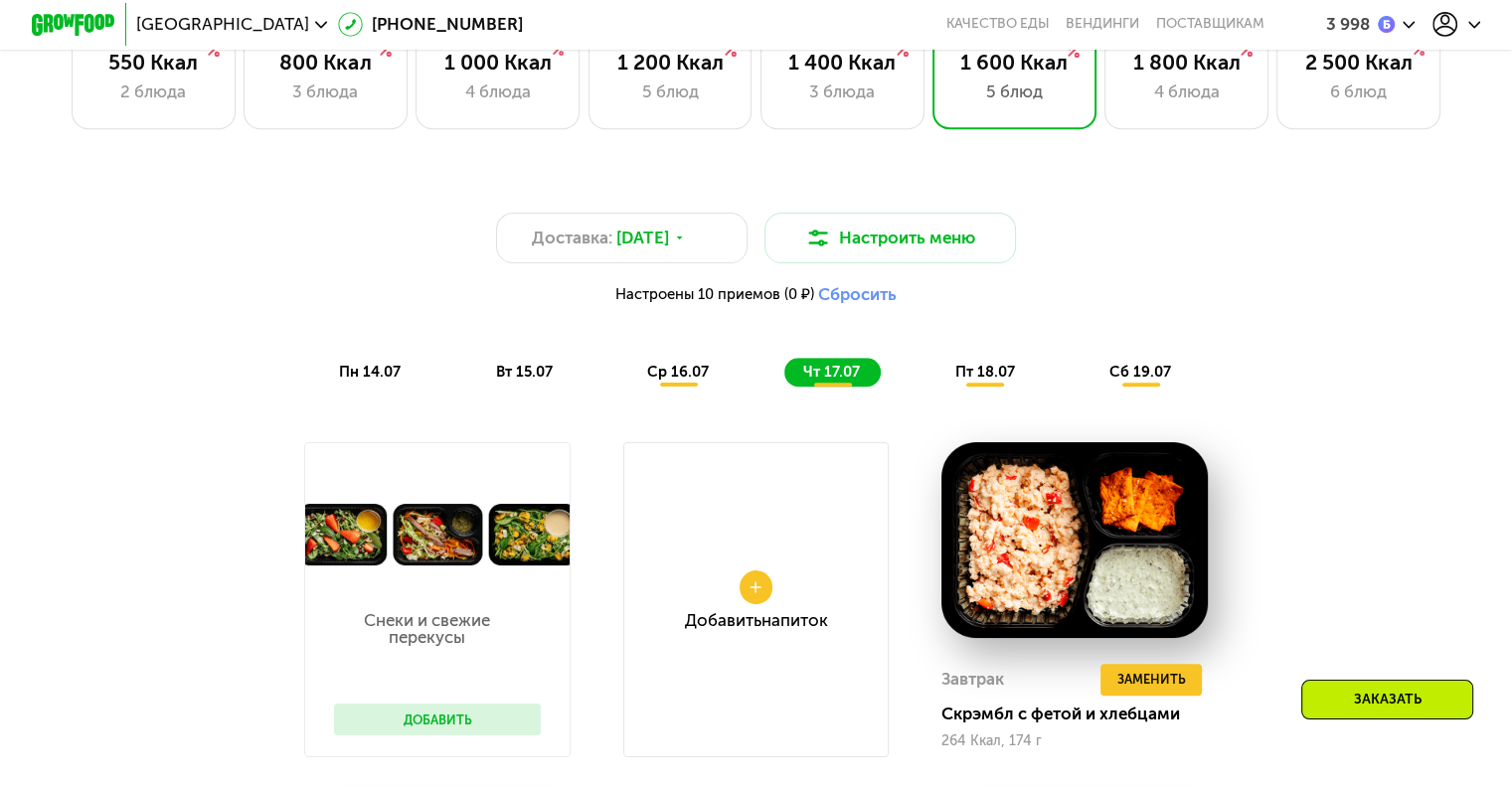 click on "пт 18.07" at bounding box center (984, 372) 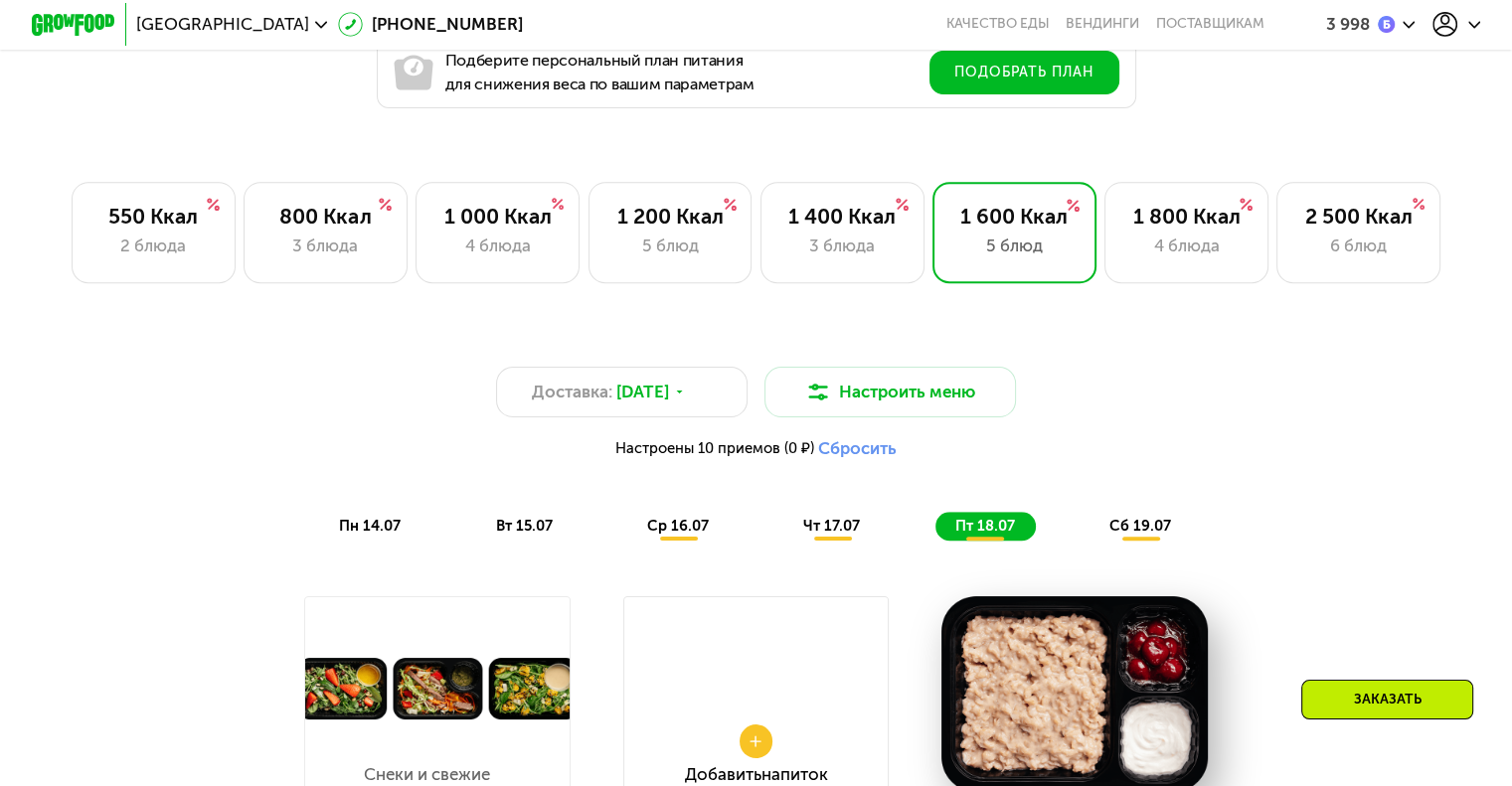 scroll, scrollTop: 927, scrollLeft: 0, axis: vertical 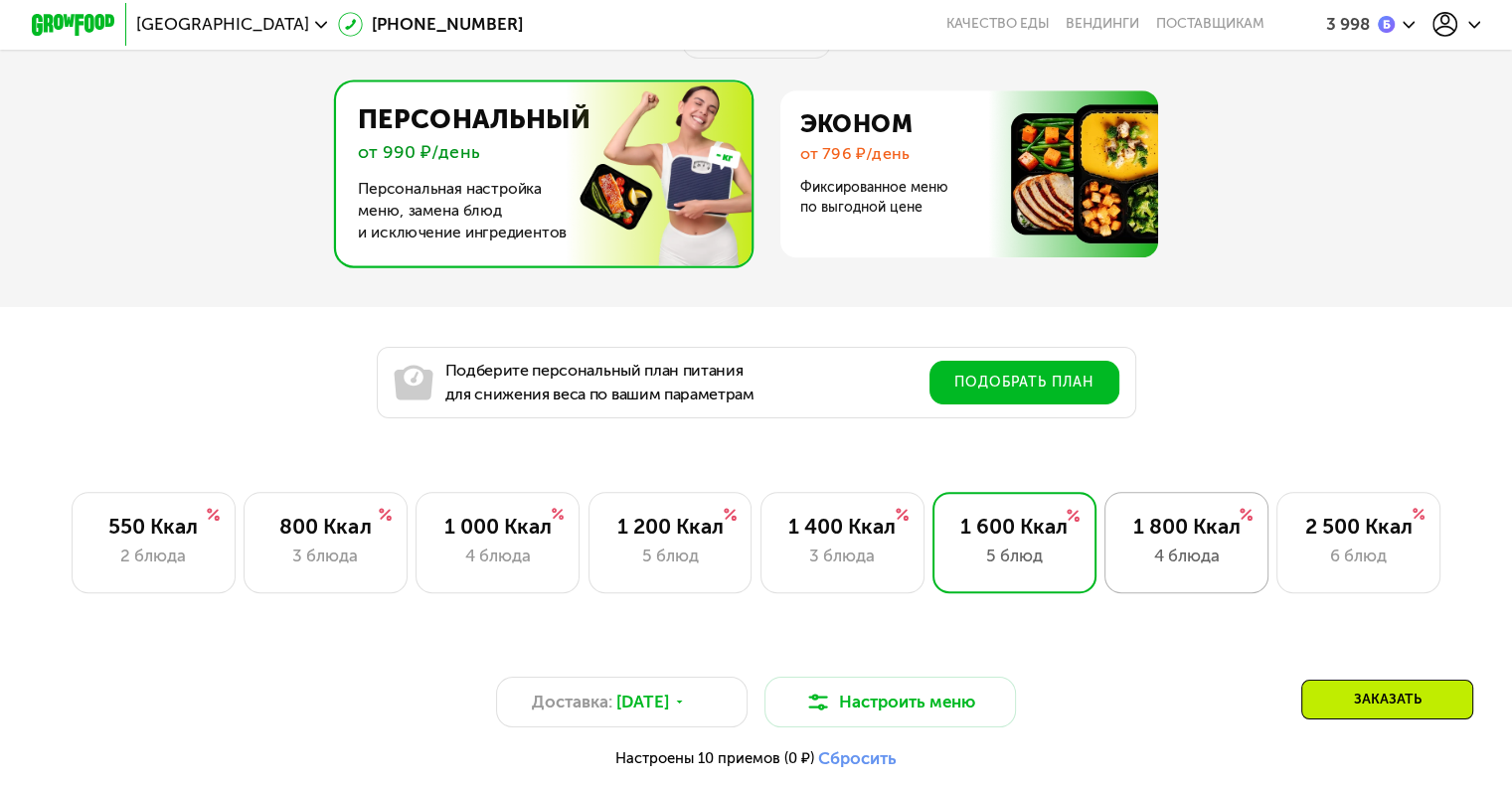 click on "4 блюда" at bounding box center (1186, 555) 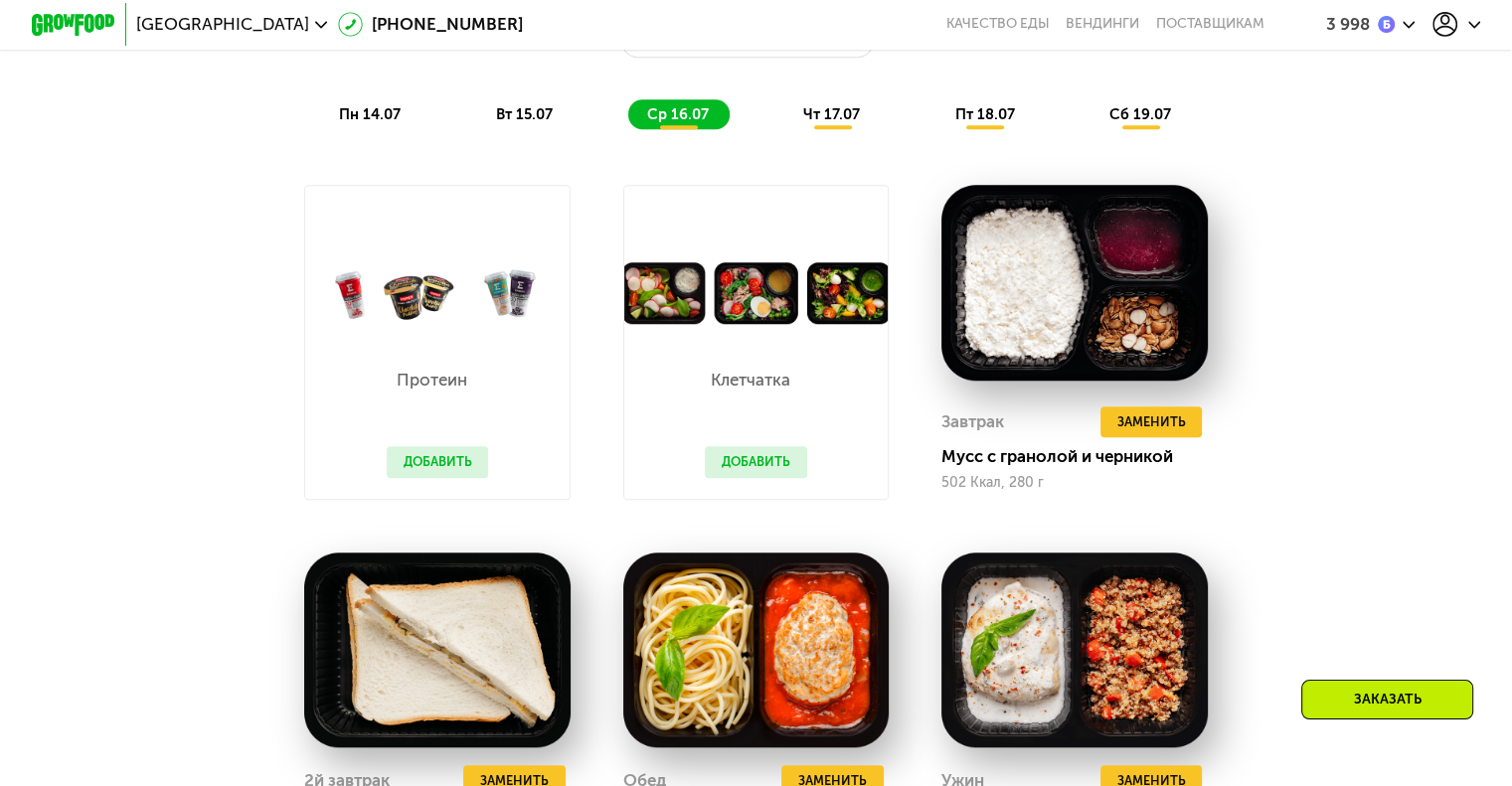 click on "Сбалансированное питание на каждый день Доставка: 13 июл, вс пн 14.07 вт 15.07 ср 16.07 чт 17.07 пт 18.07 сб 19.07 Завтрак Кабачковые оладьи с семгой 321 Ккал, 160 г 2й завтрак Йогуртовый крем с ягодами 232 Ккал, 134 г Обед Фирменный том ям  374 Ккал, 336 г Ужин Тортеллини с рикоттой 337 Ккал, 210 г  Всего в понедельник 1264 Ккал 61  Белки  73  Жиры  92  Углеводы  Завтрак Кукурузная каша с вишней 273 Ккал, 214 г 2й завтрак Чиабатта с курицей и сыром 591 Ккал, 188 г Обед Феттучини с лососем 408 Ккал, 250 г Ужин Курица с овощами на гриле 212 Ккал, 210 г  Всего в вторник 1484 Ккал 70  Белки  93  Жиры  92  Углеводы  Протеин Обед 106" at bounding box center [756, 553] 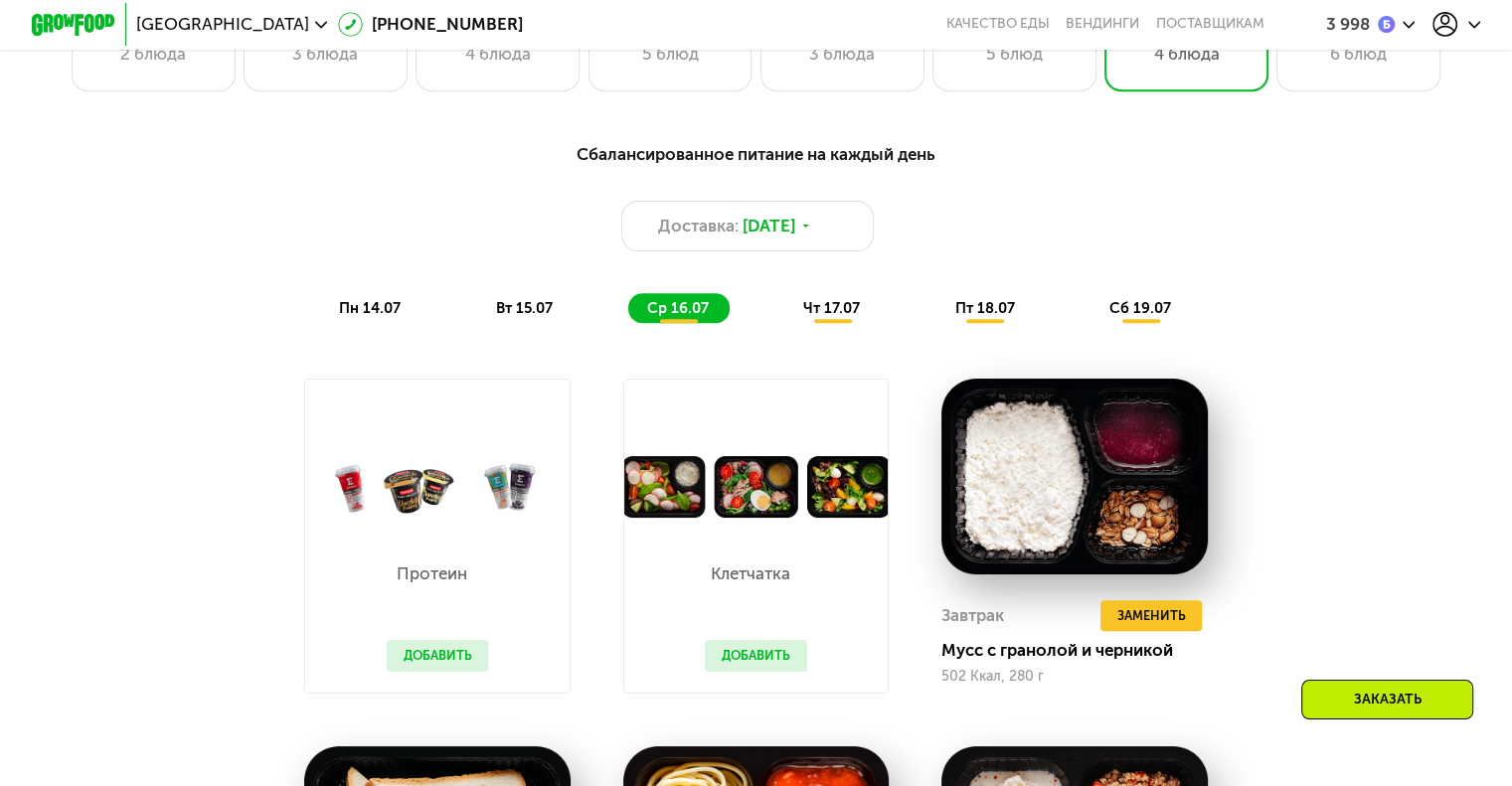 scroll, scrollTop: 1159, scrollLeft: 0, axis: vertical 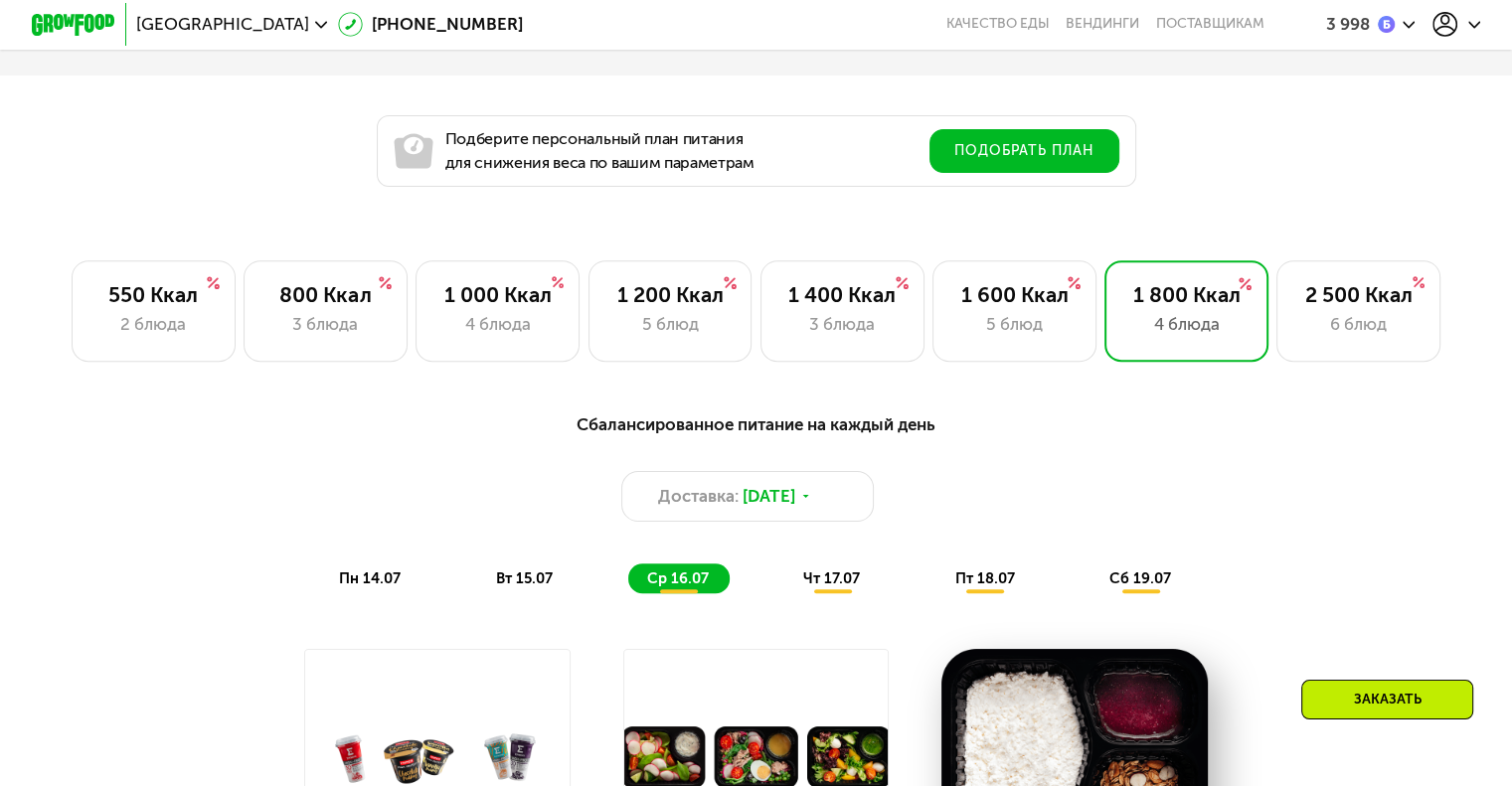 click on "пн 14.07" 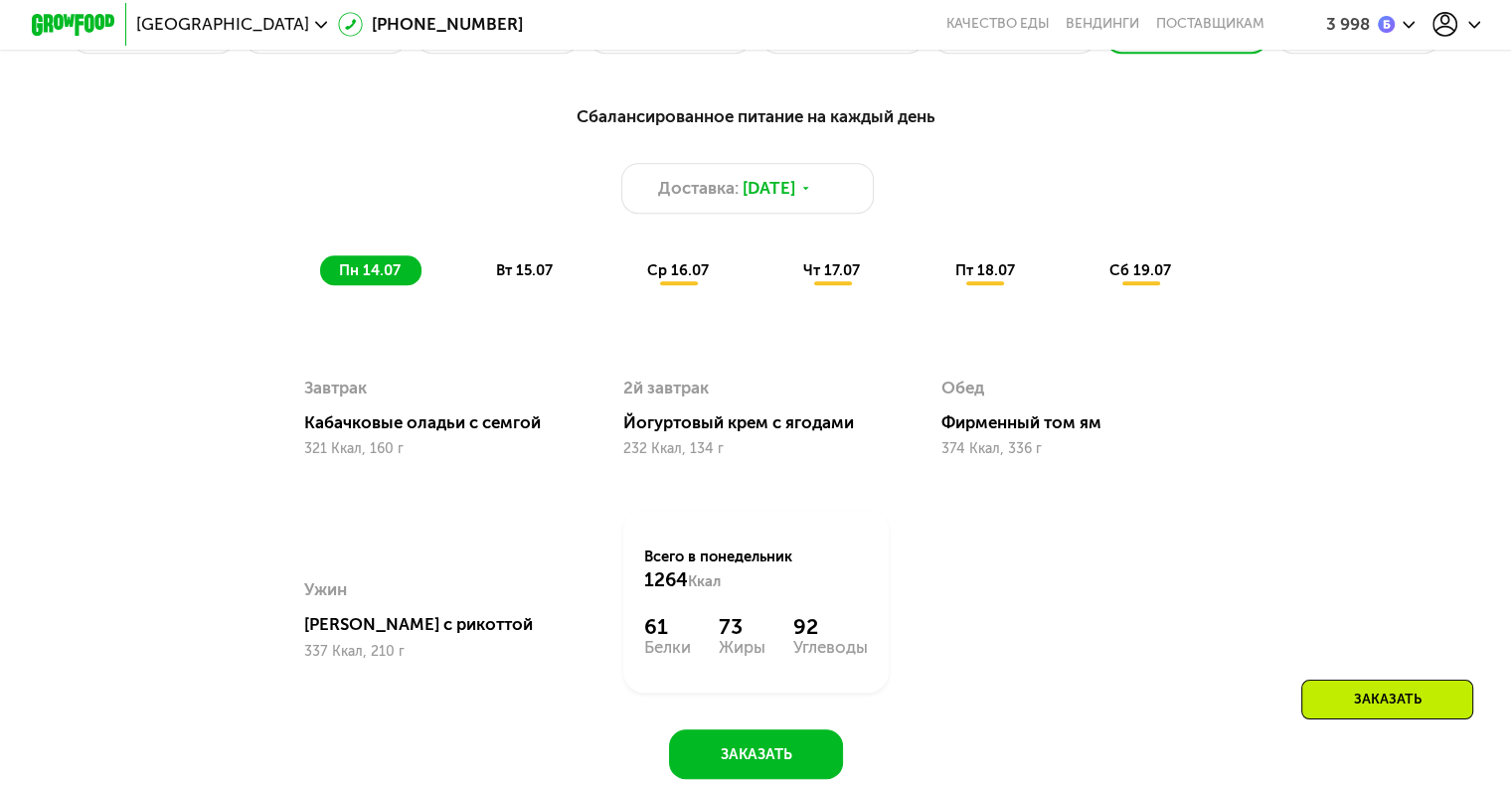 scroll, scrollTop: 1391, scrollLeft: 0, axis: vertical 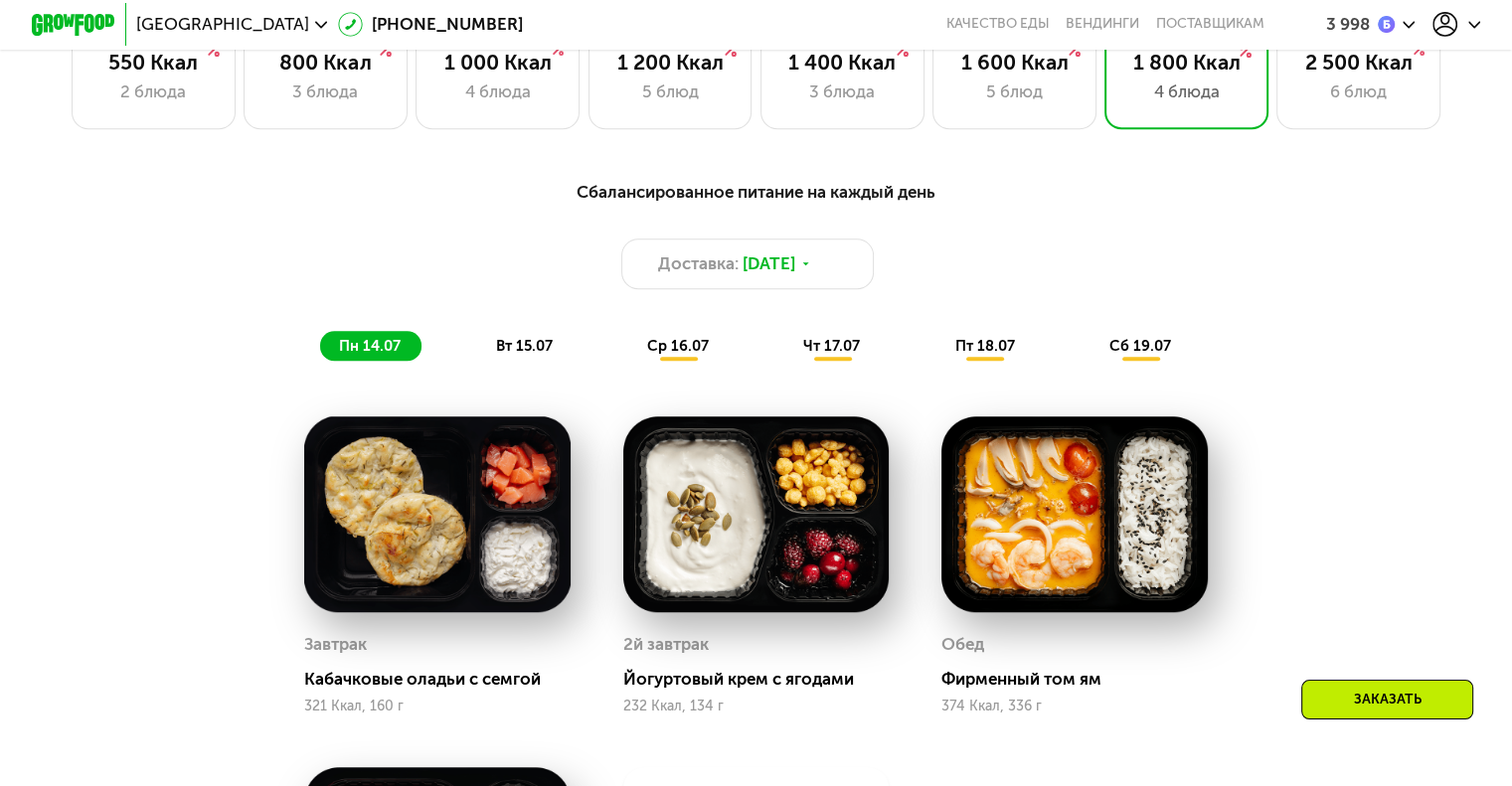 click on "вт 15.07" at bounding box center (523, 346) 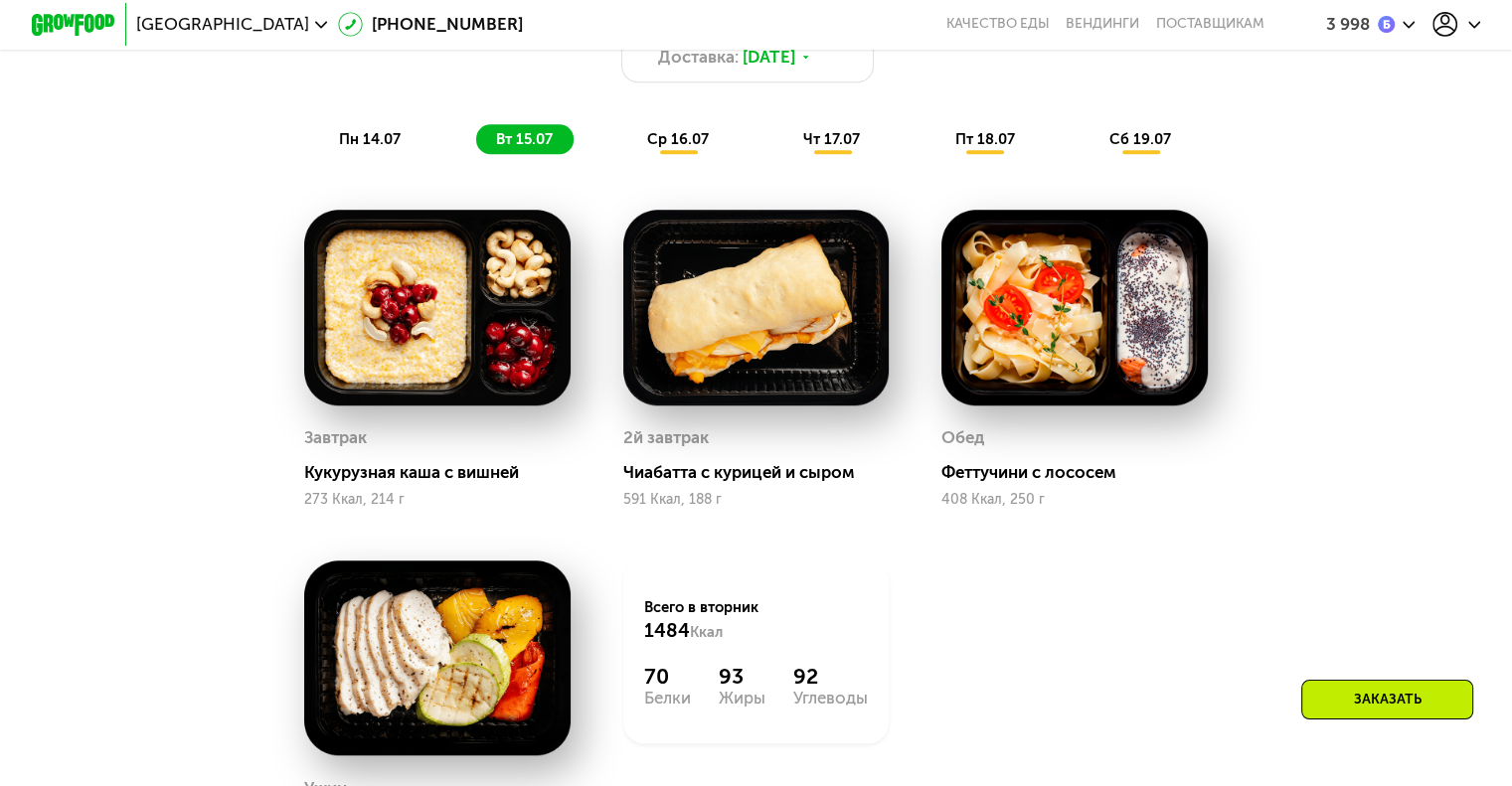 scroll, scrollTop: 1623, scrollLeft: 0, axis: vertical 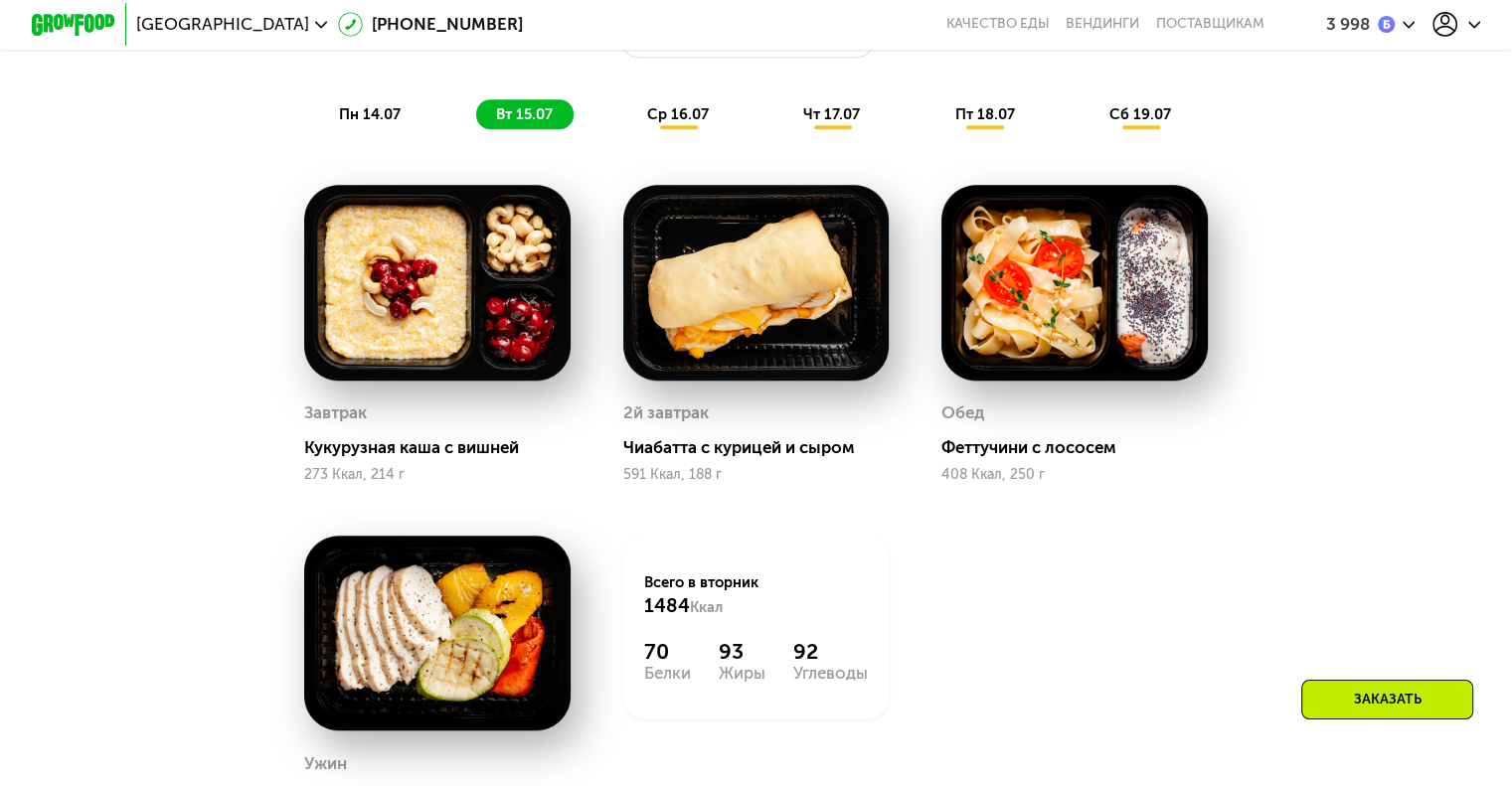 click on "ср 16.07" 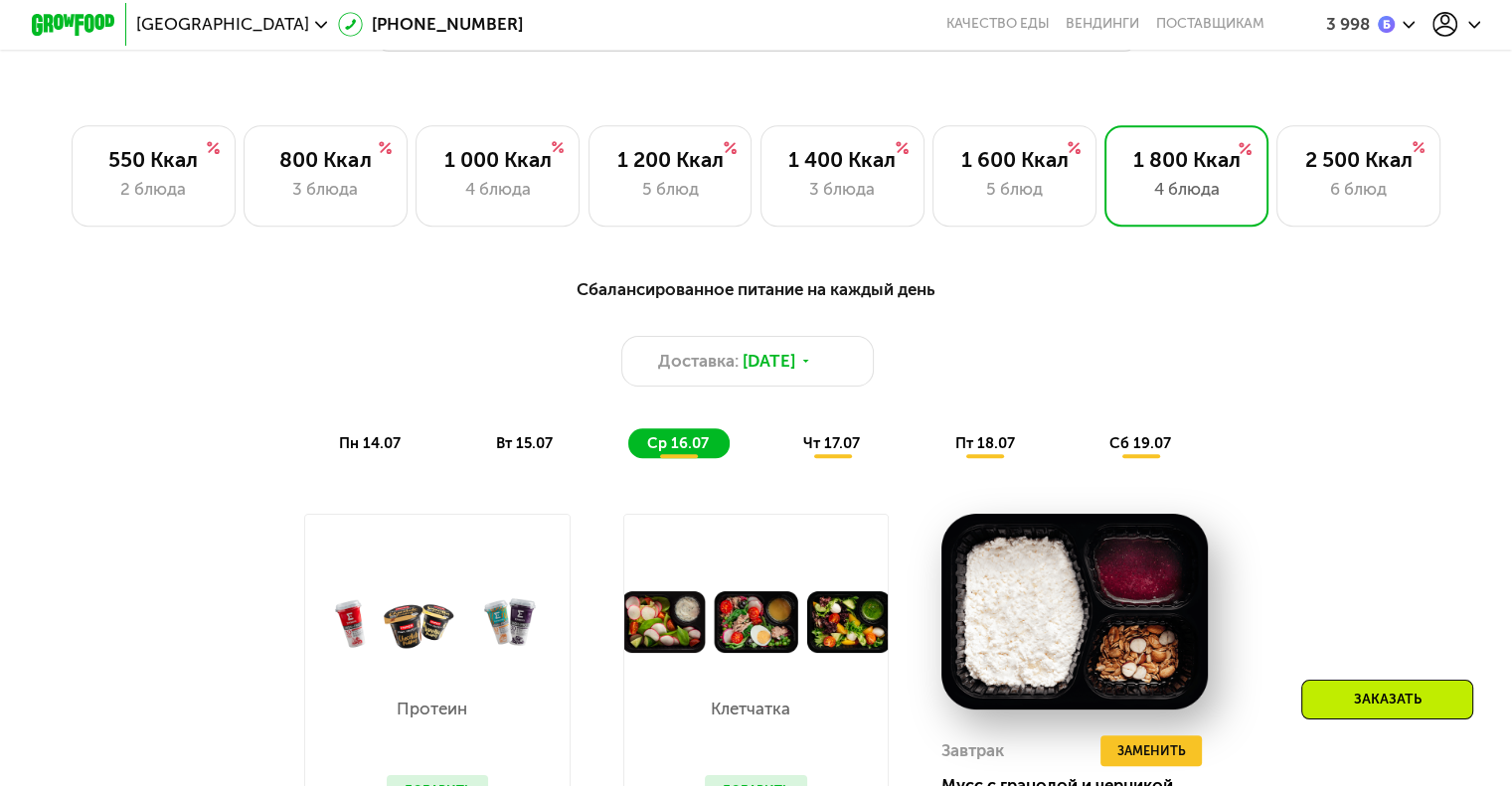 scroll, scrollTop: 1159, scrollLeft: 0, axis: vertical 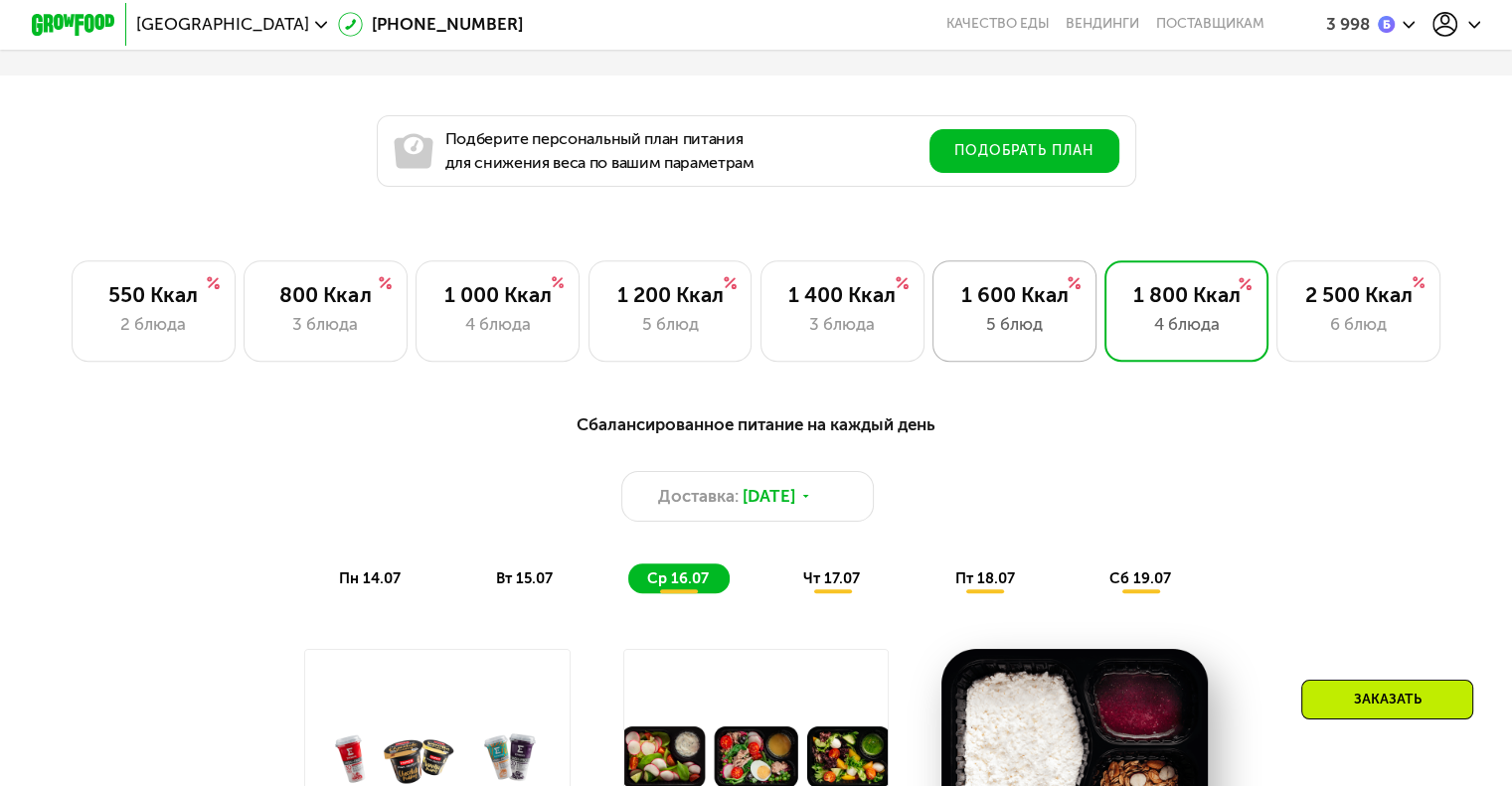 click on "1 600 Ккал" at bounding box center (1014, 294) 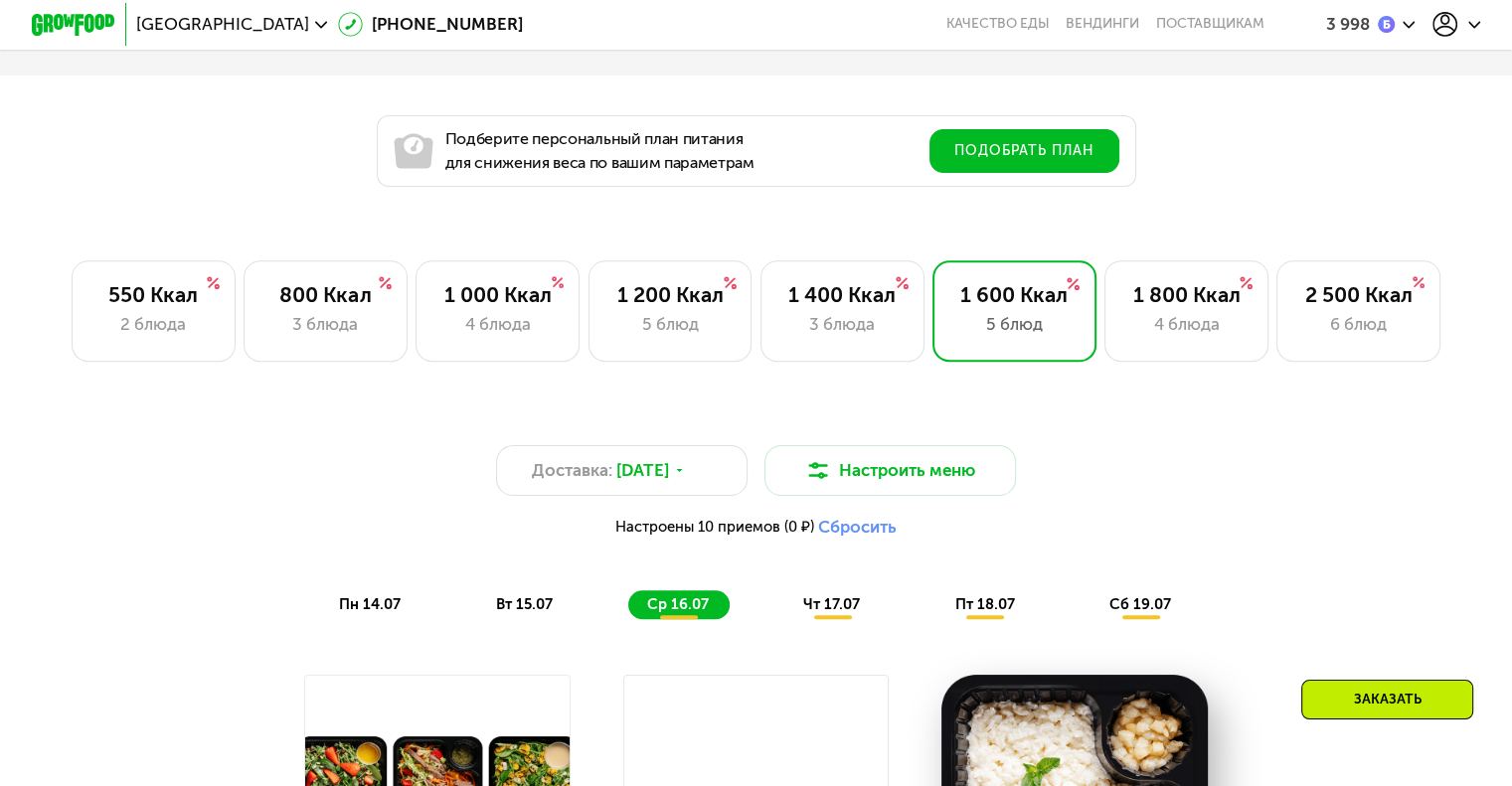 click on "пн 14.07" at bounding box center (370, 604) 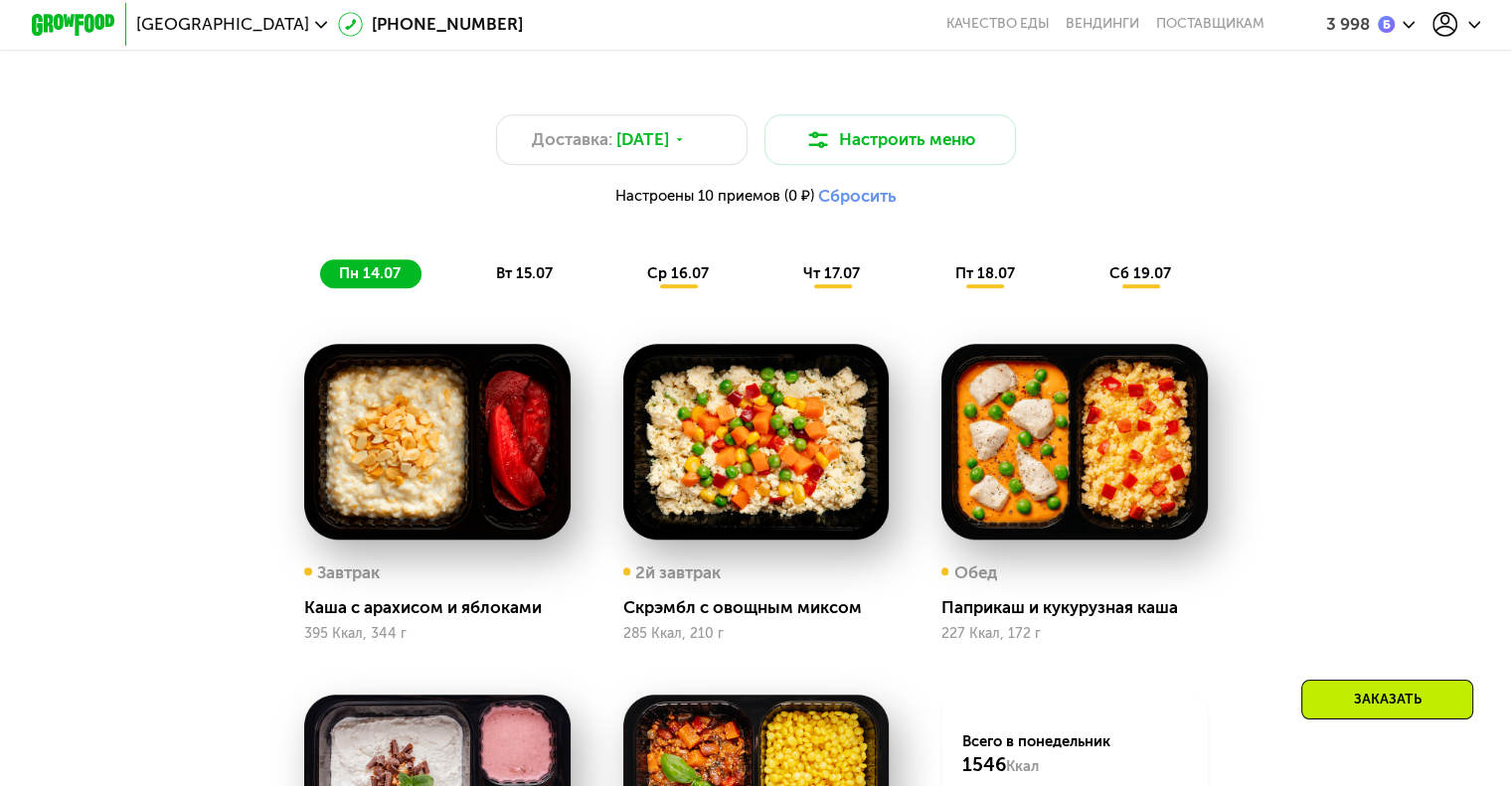scroll, scrollTop: 1391, scrollLeft: 0, axis: vertical 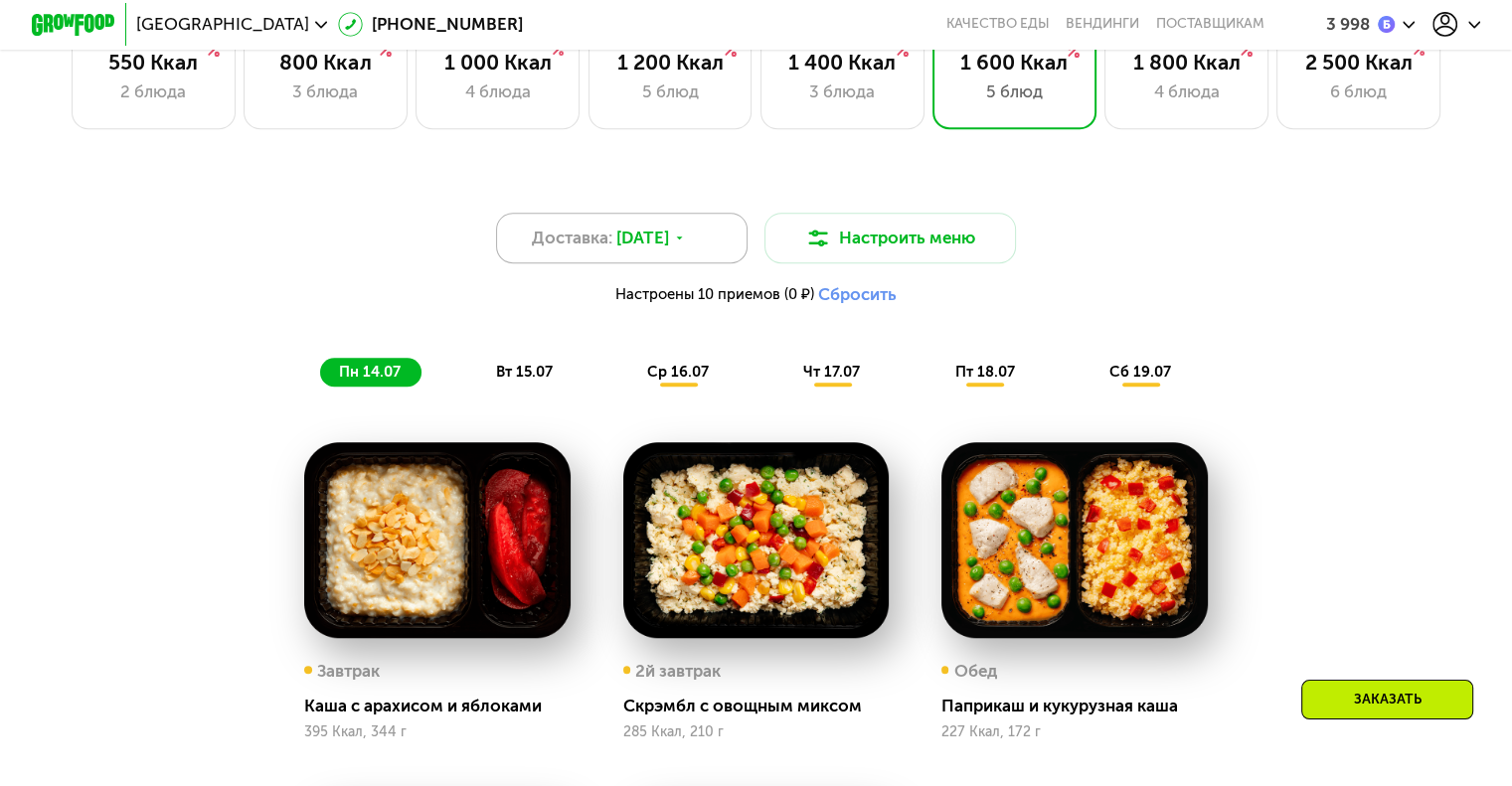 click on "[DATE]" at bounding box center (642, 237) 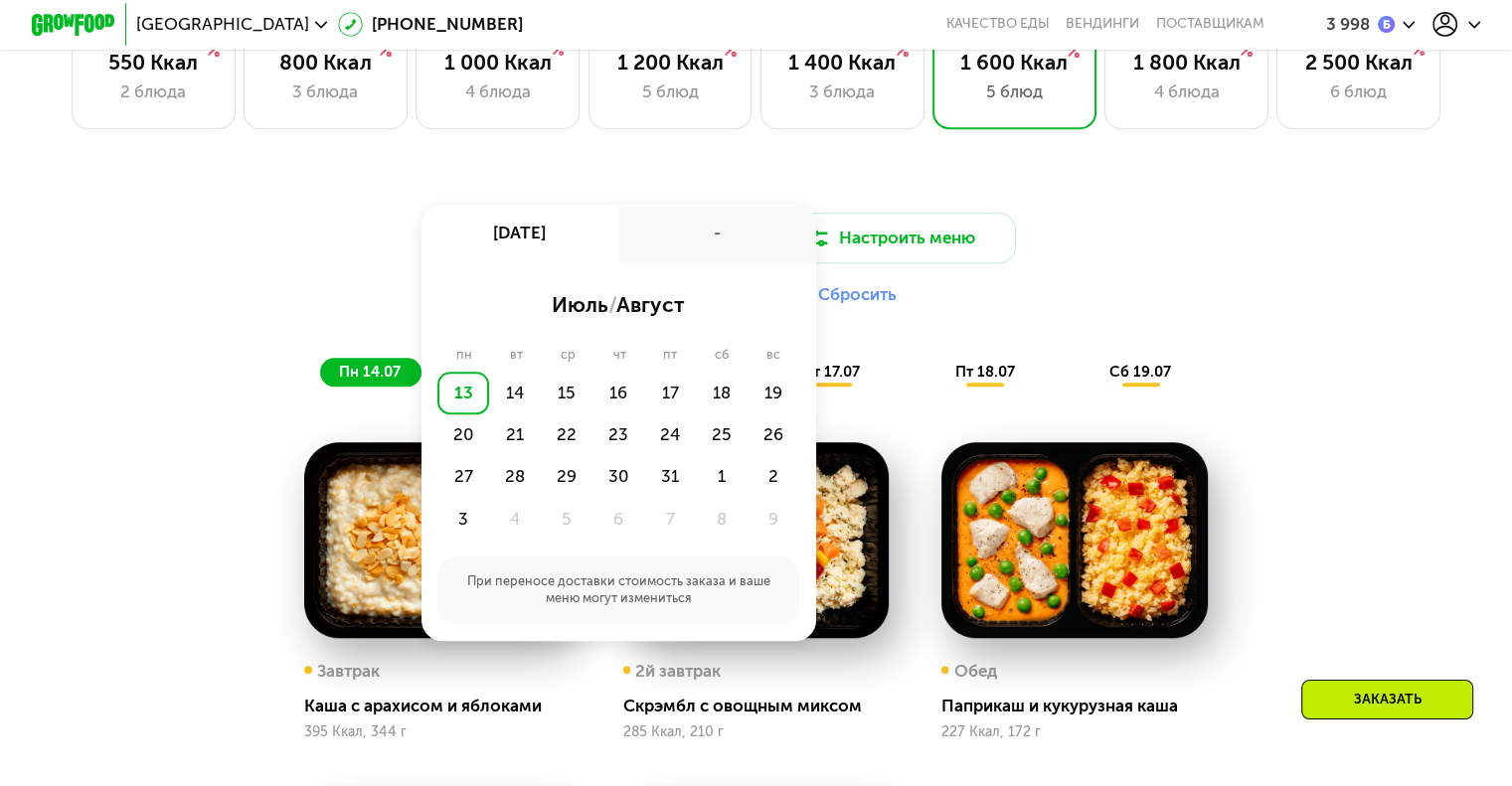 click on "13" 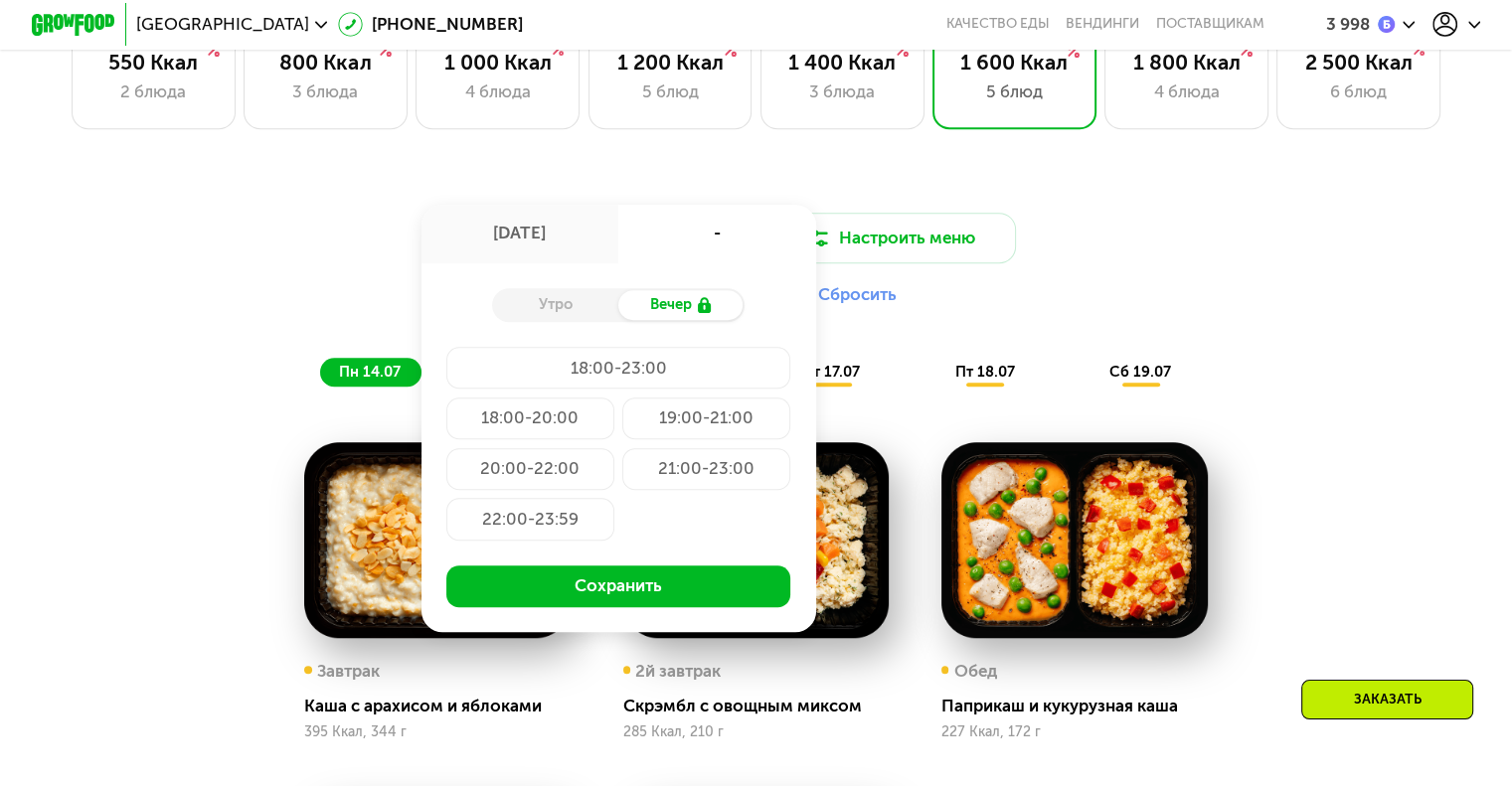 click on "Утро" at bounding box center [555, 305] 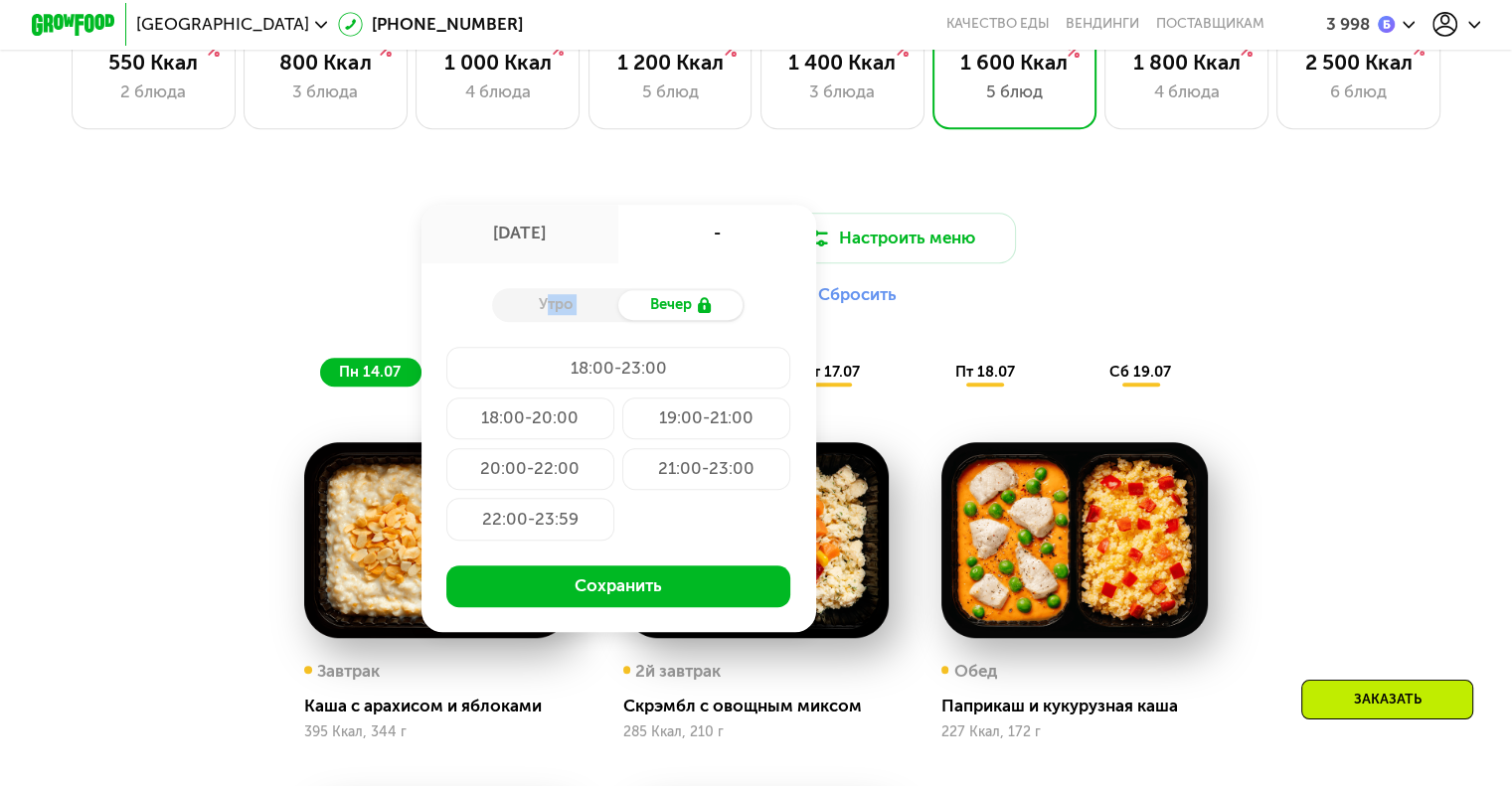click on "Утро" at bounding box center [555, 305] 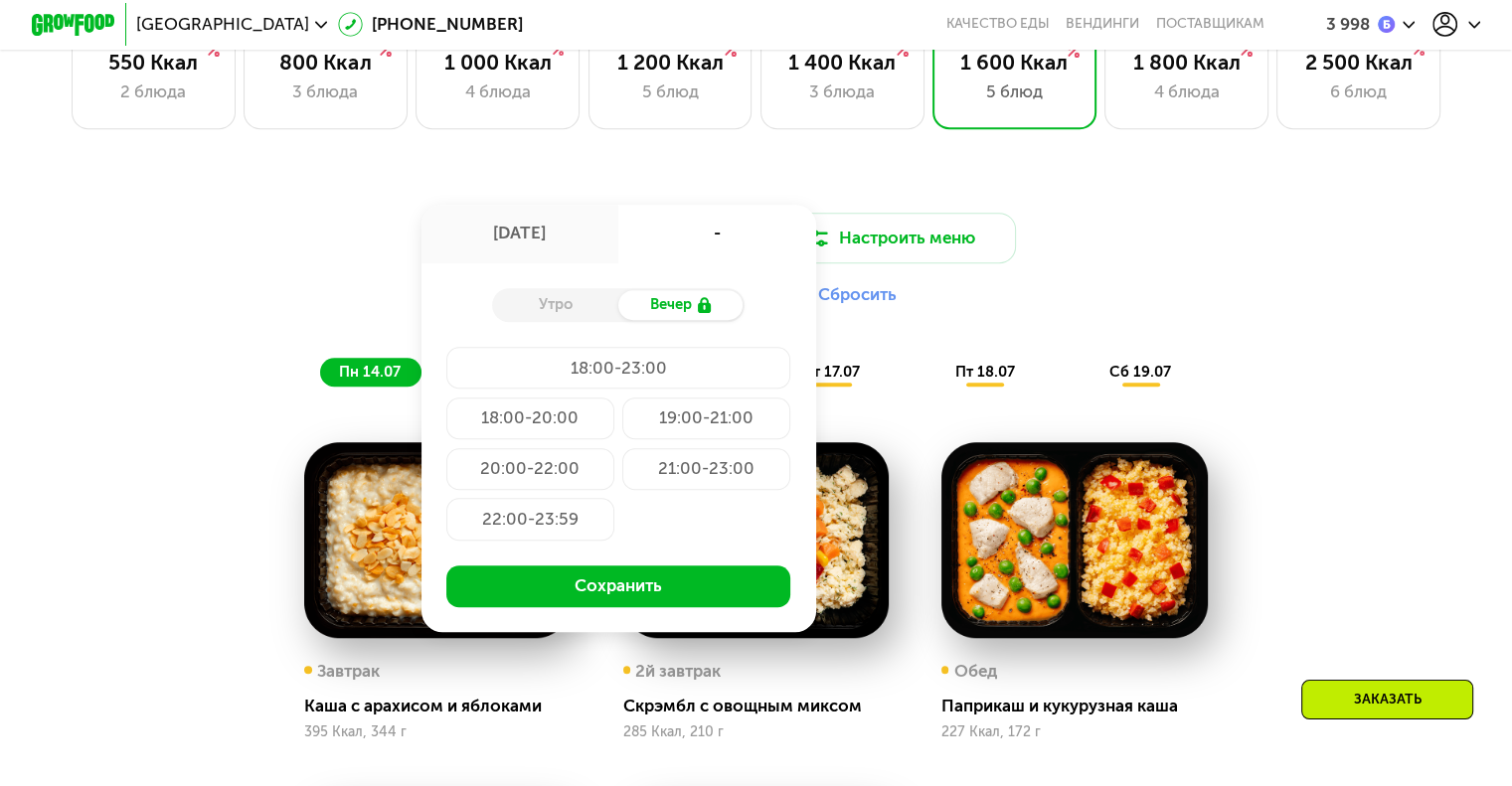 click on "Доставка: 13 июл, вс 13 июл, вс -  Утро  Вечер 18:00-23:00 18:00-20:00 19:00-21:00 20:00-22:00 21:00-23:00 22:00-23:59 Сохранить Настроить меню   Настроены 10 приемов (0 ₽)     Сбросить  пн 14.07 вт 15.07 ср 16.07 чт 17.07 пт 18.07 сб 19.07 Завтрак Каша с арахисом и яблоками 395 Ккал, 344 г 2й завтрак Скрэмбл с овощным миксом 285 Ккал, 210 г Обед Паприкаш и кукурузная каша 227 Ккал, 172 г Полдник Десерт с медовыми орехами 350 Ккал, 166 г Ужин Птитим с мясным соусом 289 Ккал, 220 г  Всего в понедельник 1546 Ккал 66  Белки  86  Жиры  126  Углеводы  Завтрак Омлет с кабачками. Каша 208 Ккал, 194 г 2й завтрак Блин с курицей и соусом 359 Ккал, 110 г Обед Ужин 45" at bounding box center [756, 685] 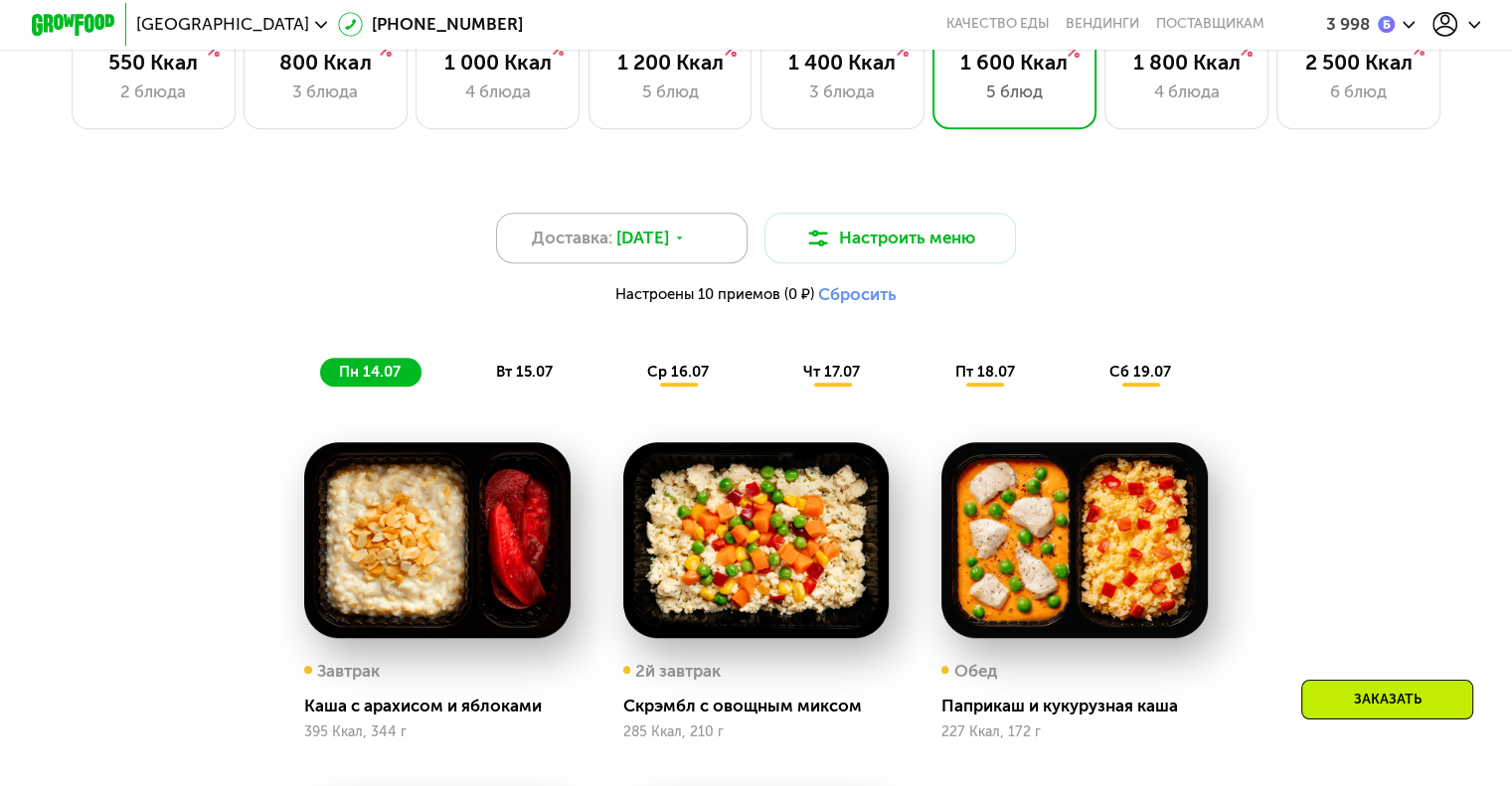 click on "[DATE]" at bounding box center (642, 237) 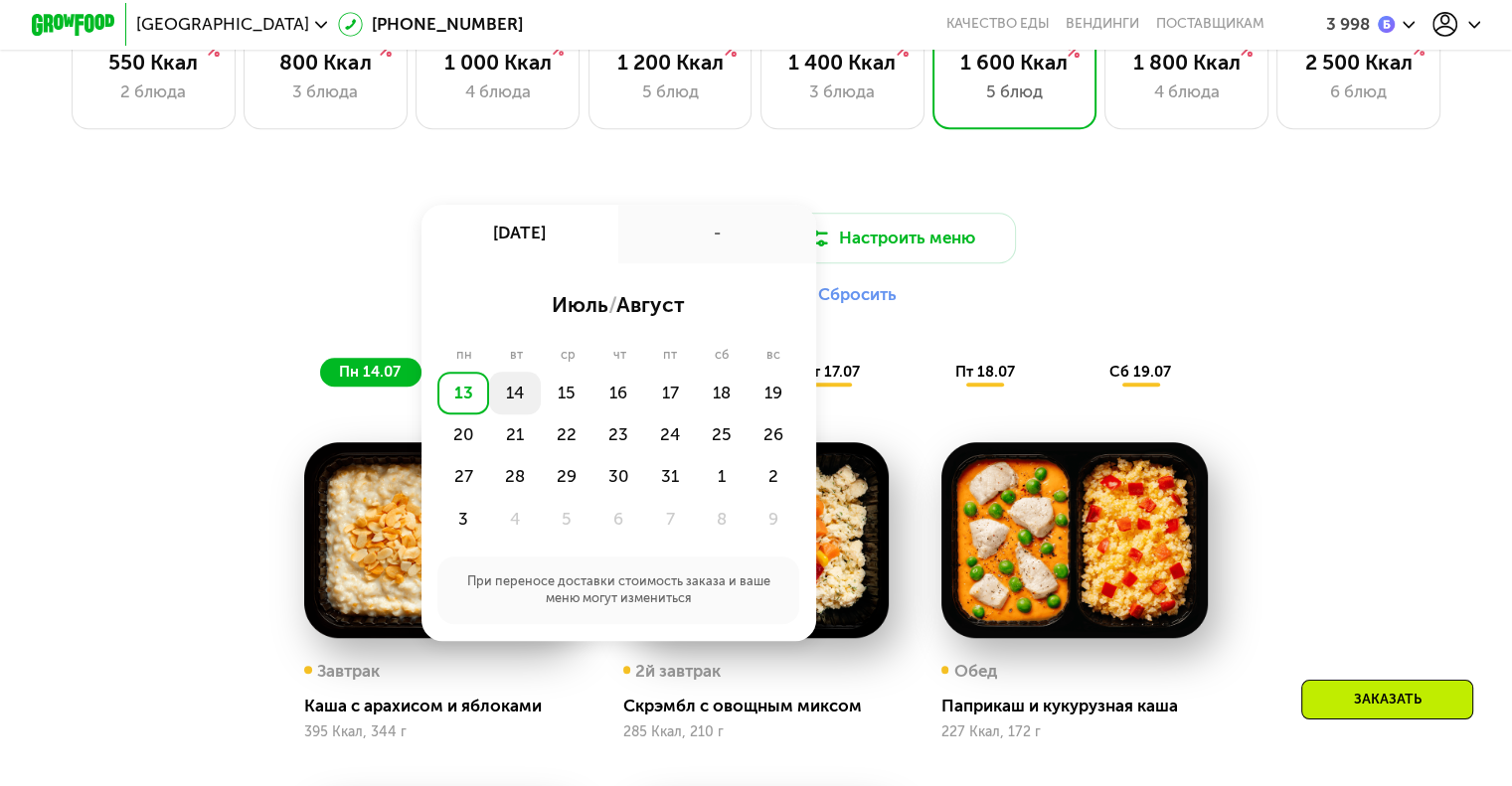click on "14" 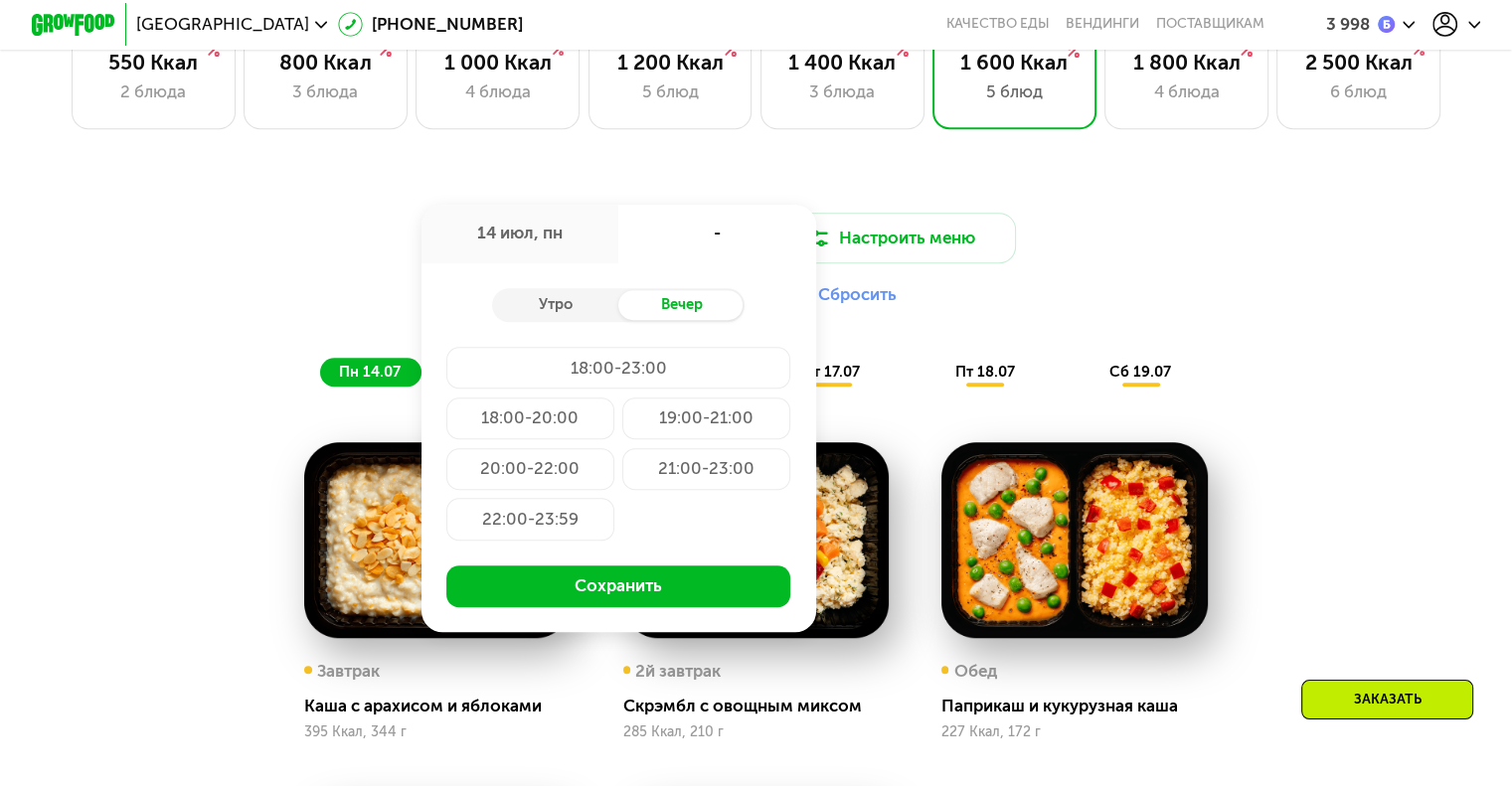 click on "Доставка: 14 июл, пн 14 июл, пн -  Утро  Вечер 18:00-23:00 18:00-20:00 19:00-21:00 20:00-22:00 21:00-23:00 22:00-23:59 Сохранить Настроить меню   Настроены 10 приемов (0 ₽)     Сбросить" at bounding box center (756, 264) 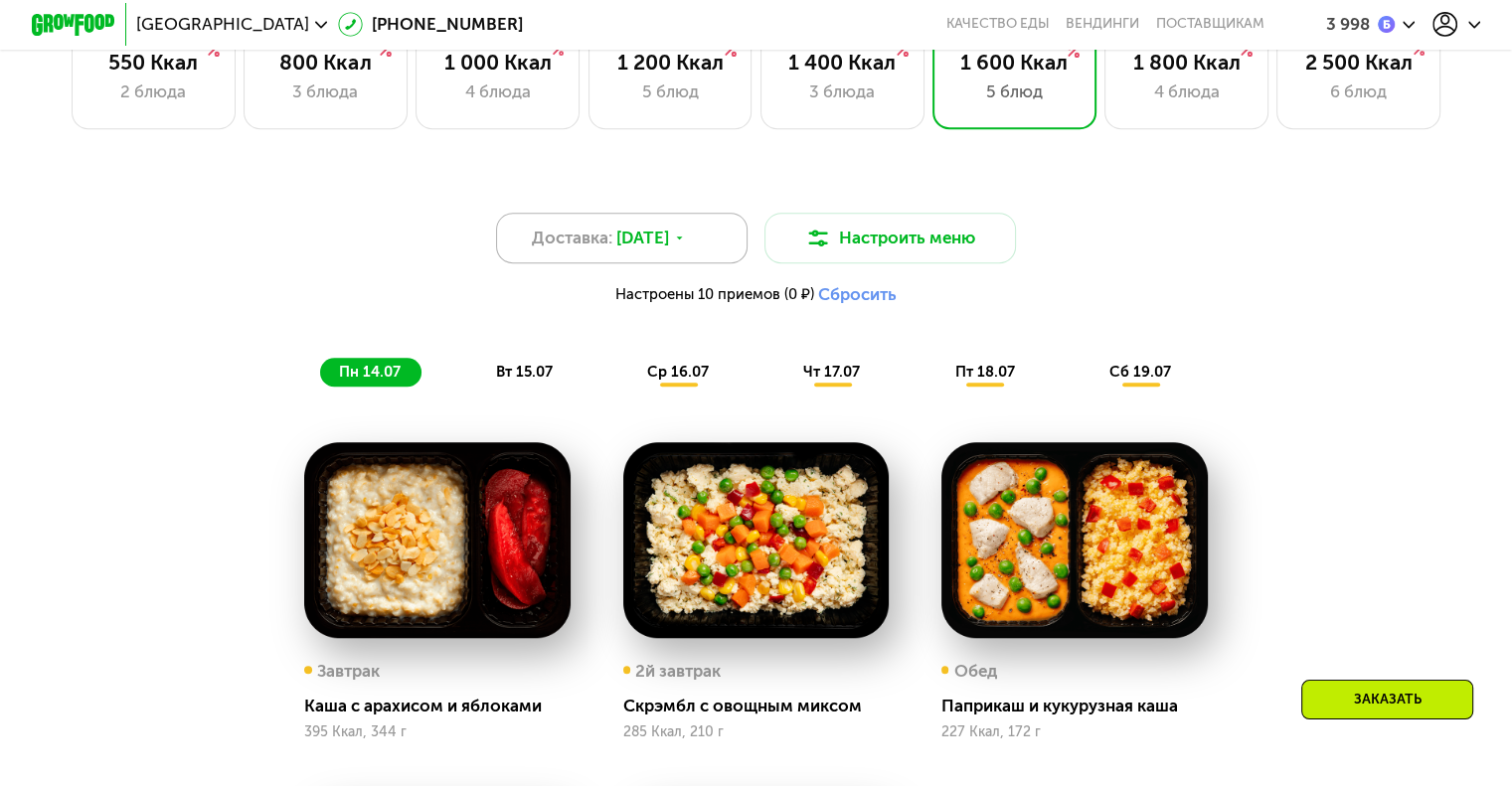 click on "[DATE]" at bounding box center [642, 237] 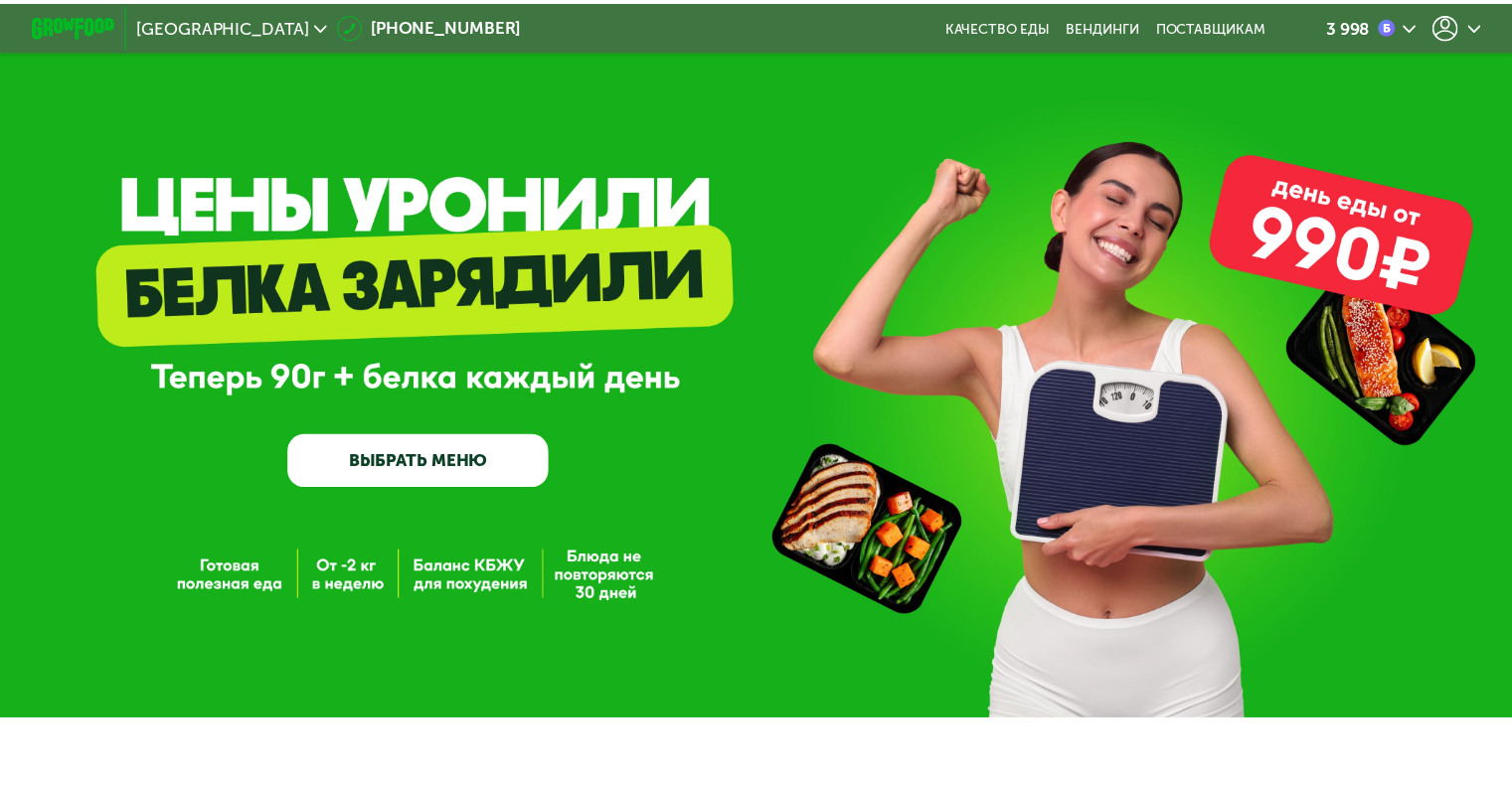 scroll, scrollTop: 0, scrollLeft: 0, axis: both 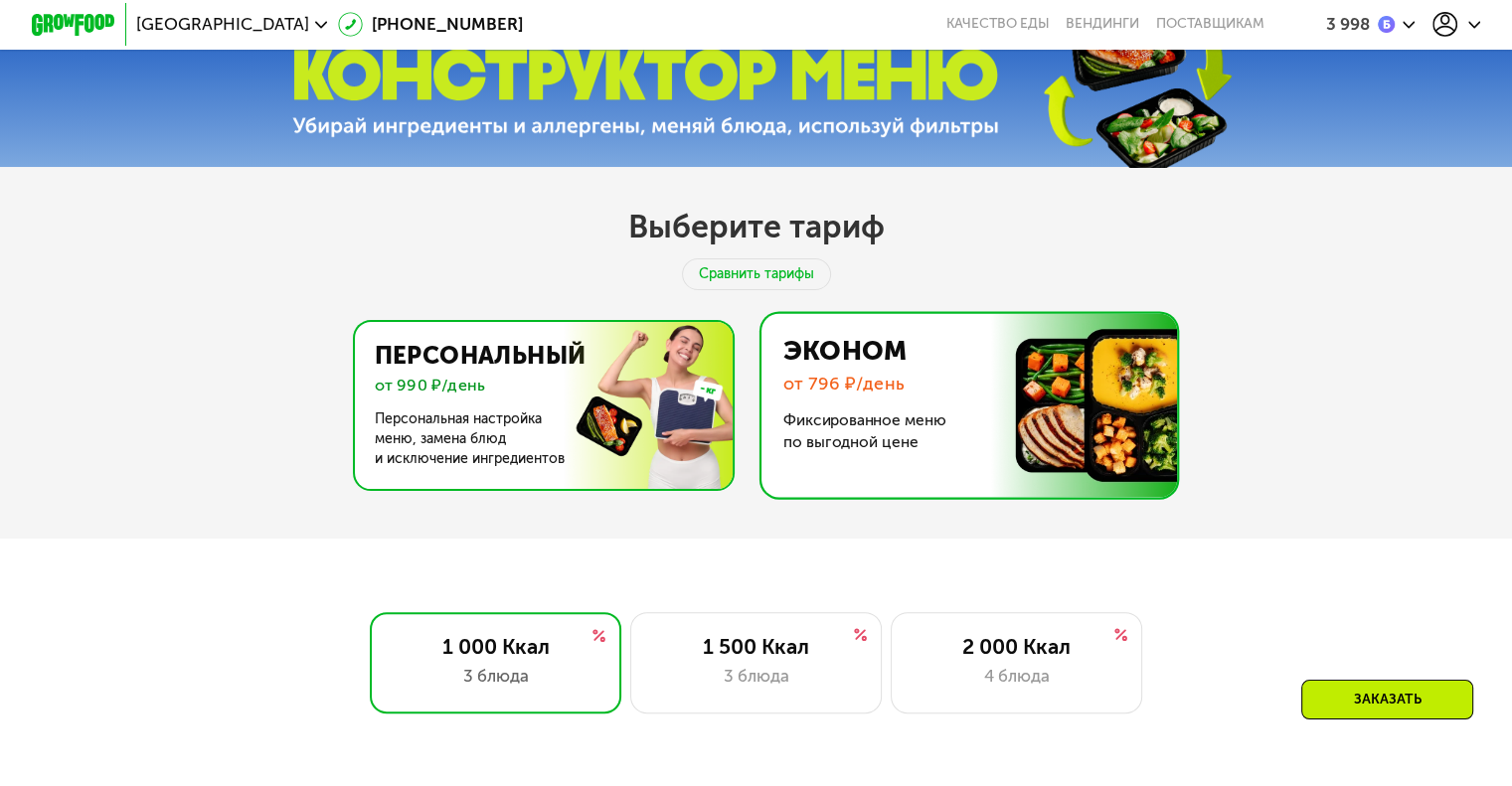 click at bounding box center (538, 405) 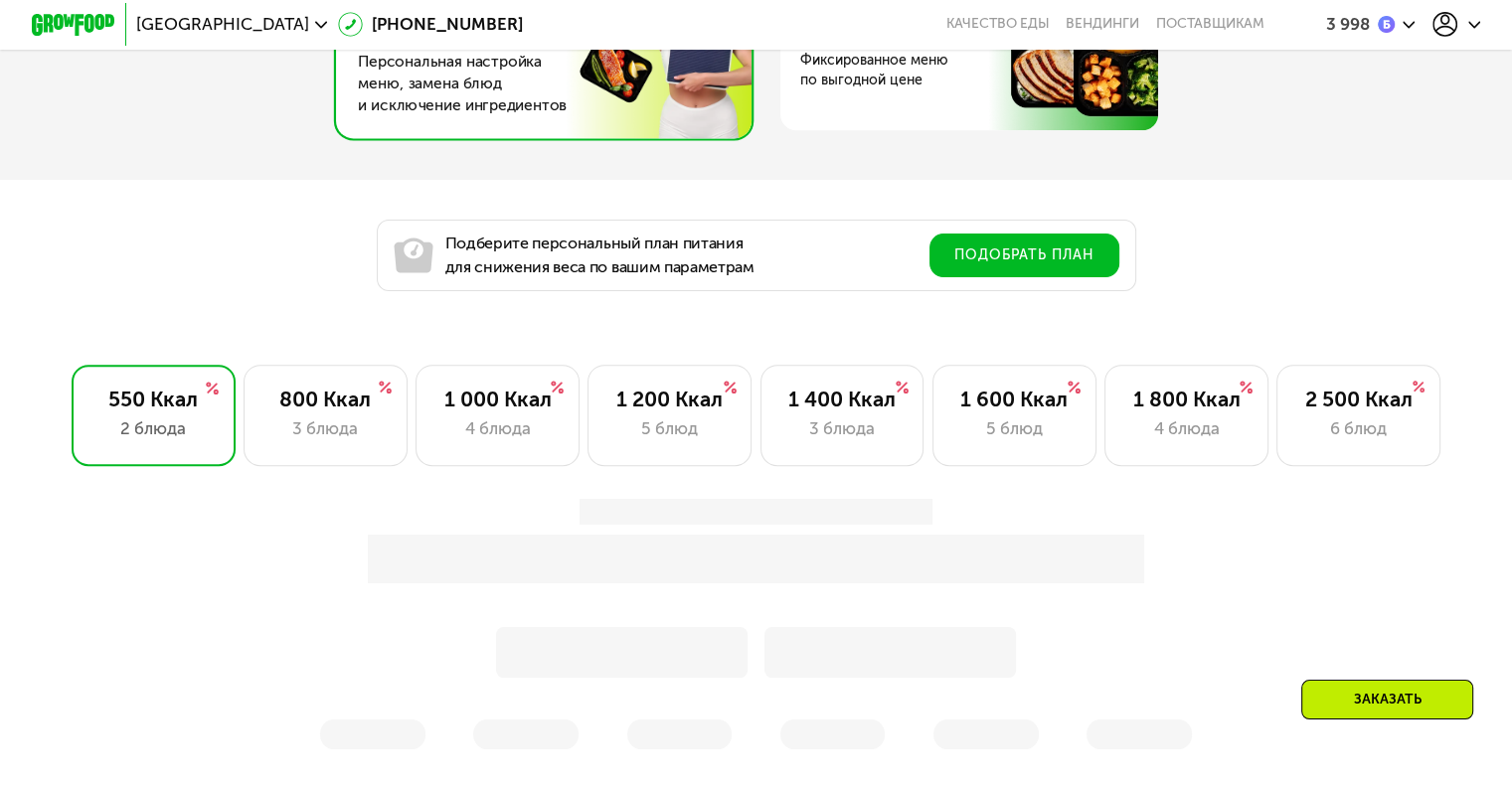 scroll, scrollTop: 1159, scrollLeft: 0, axis: vertical 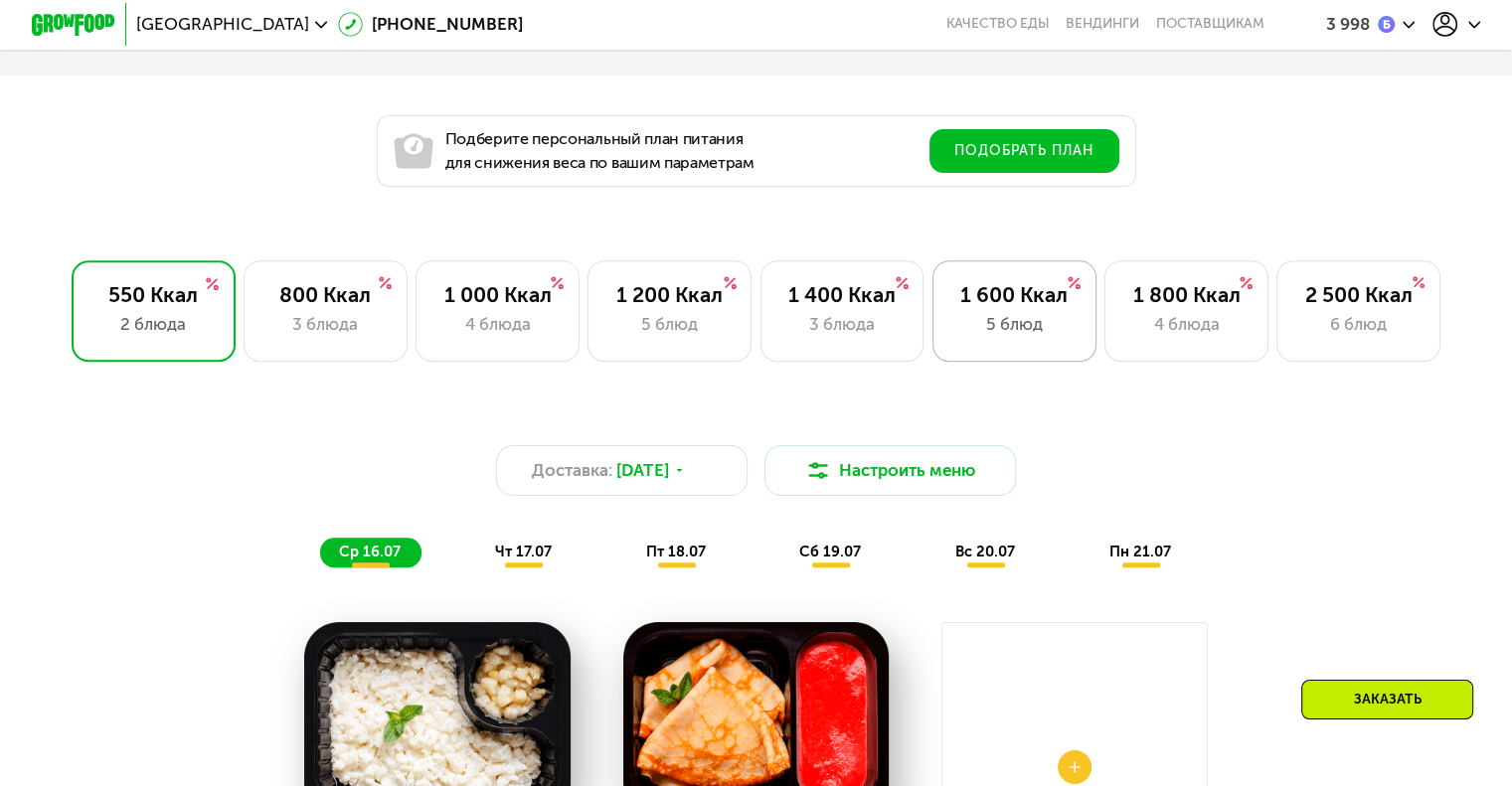 click on "1 600 Ккал 5 блюд" 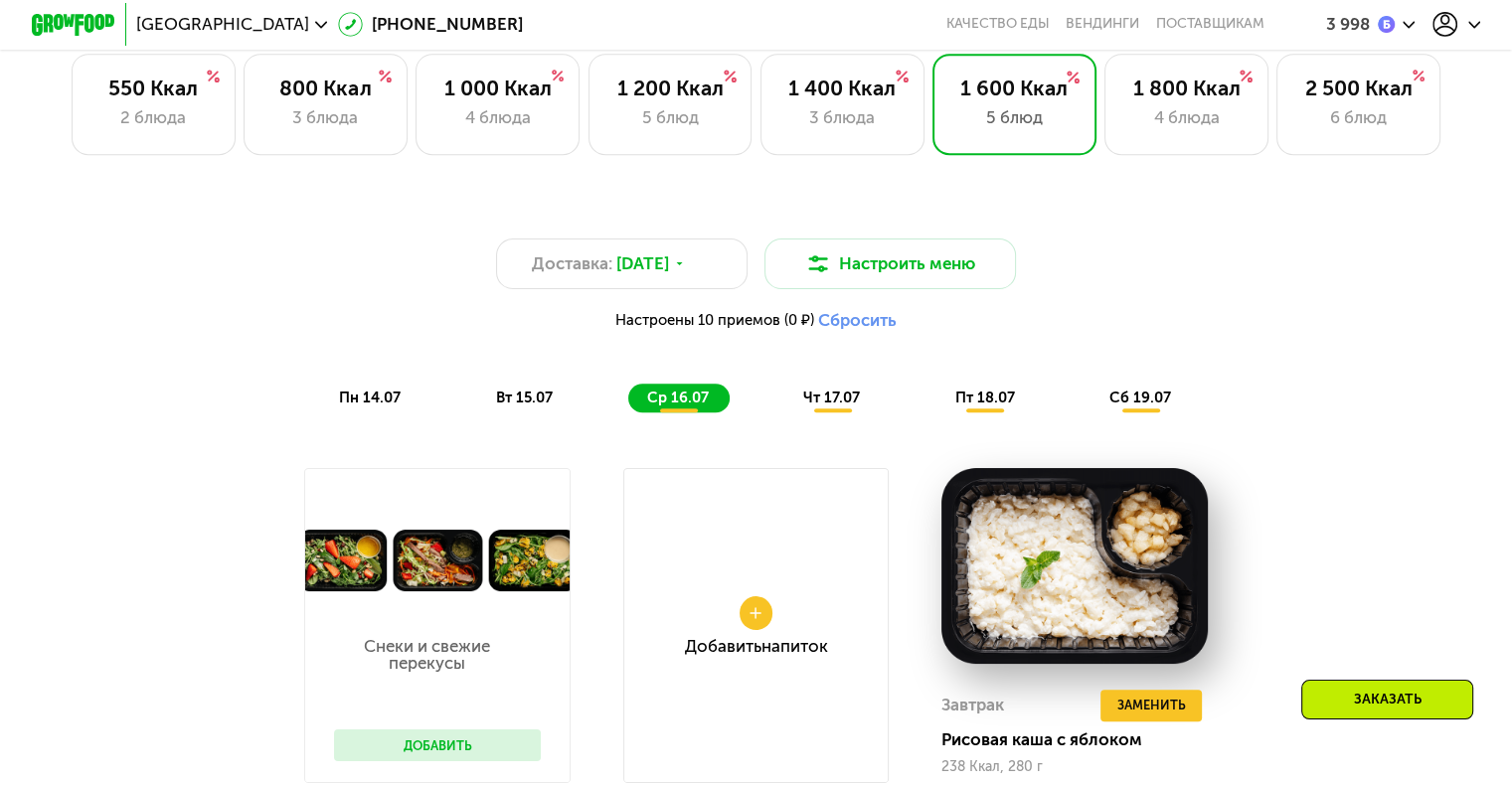 scroll, scrollTop: 1391, scrollLeft: 0, axis: vertical 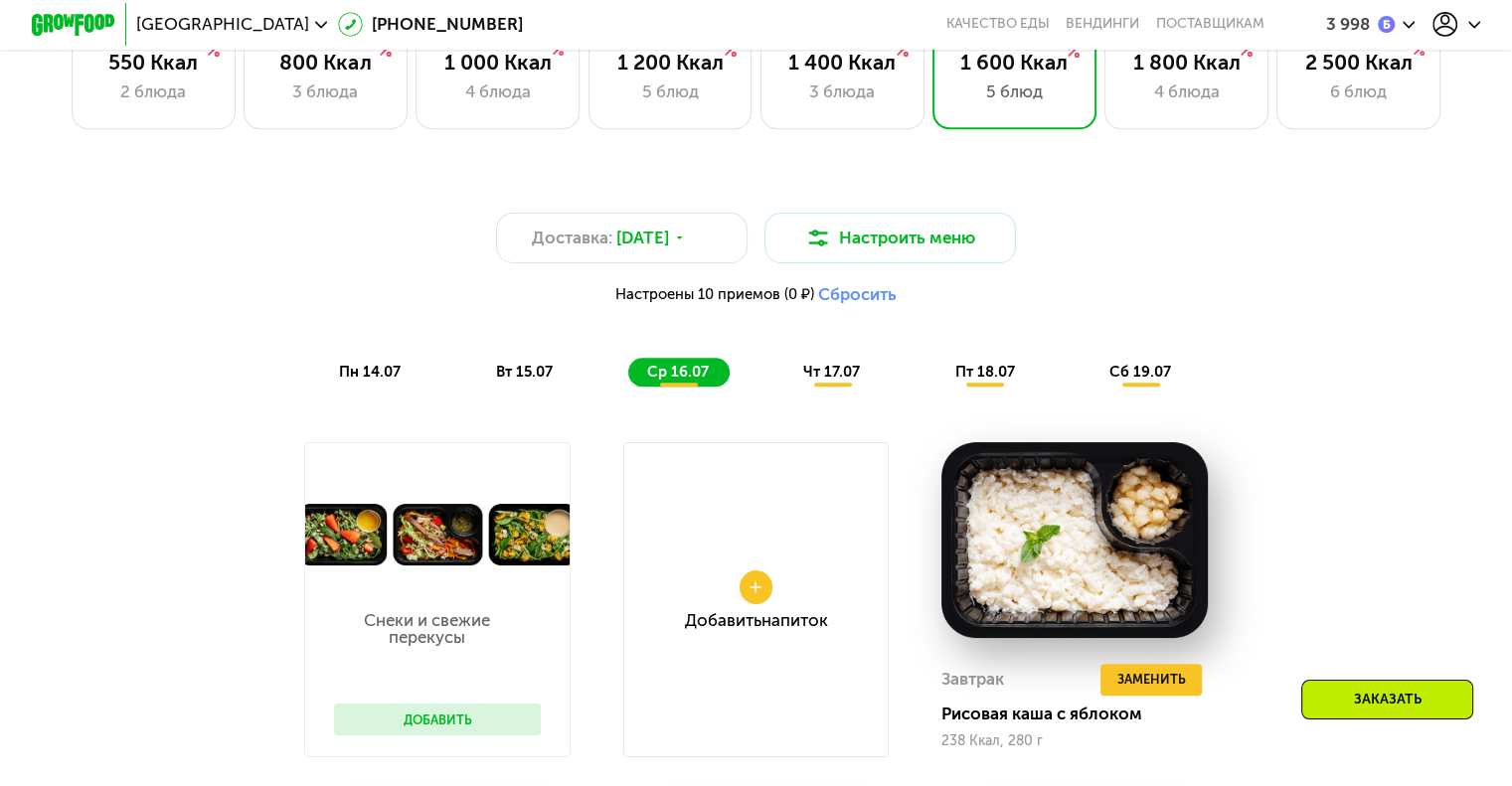 click on "пн 14.07" at bounding box center (370, 372) 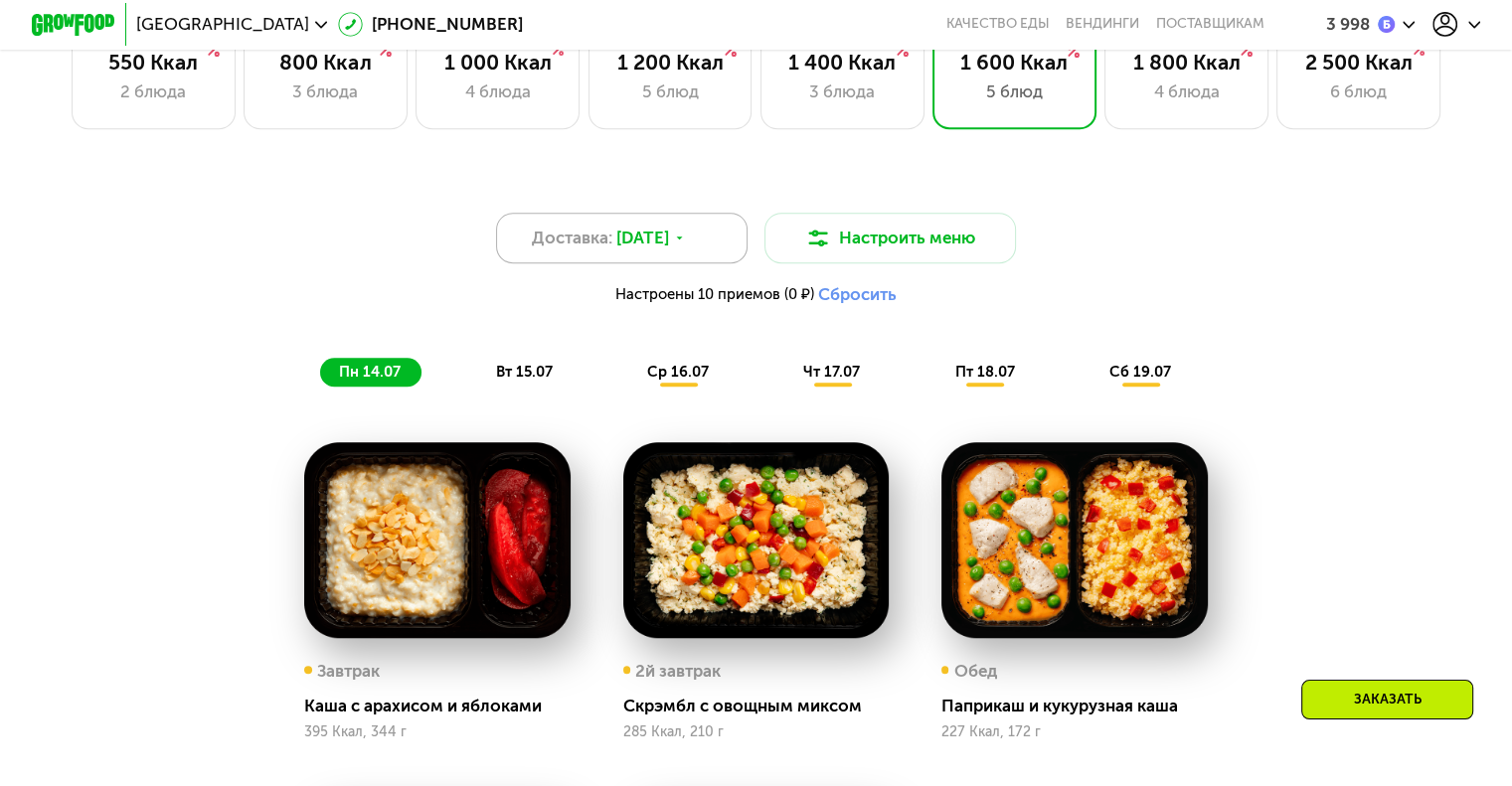 click on "[DATE]" at bounding box center (642, 237) 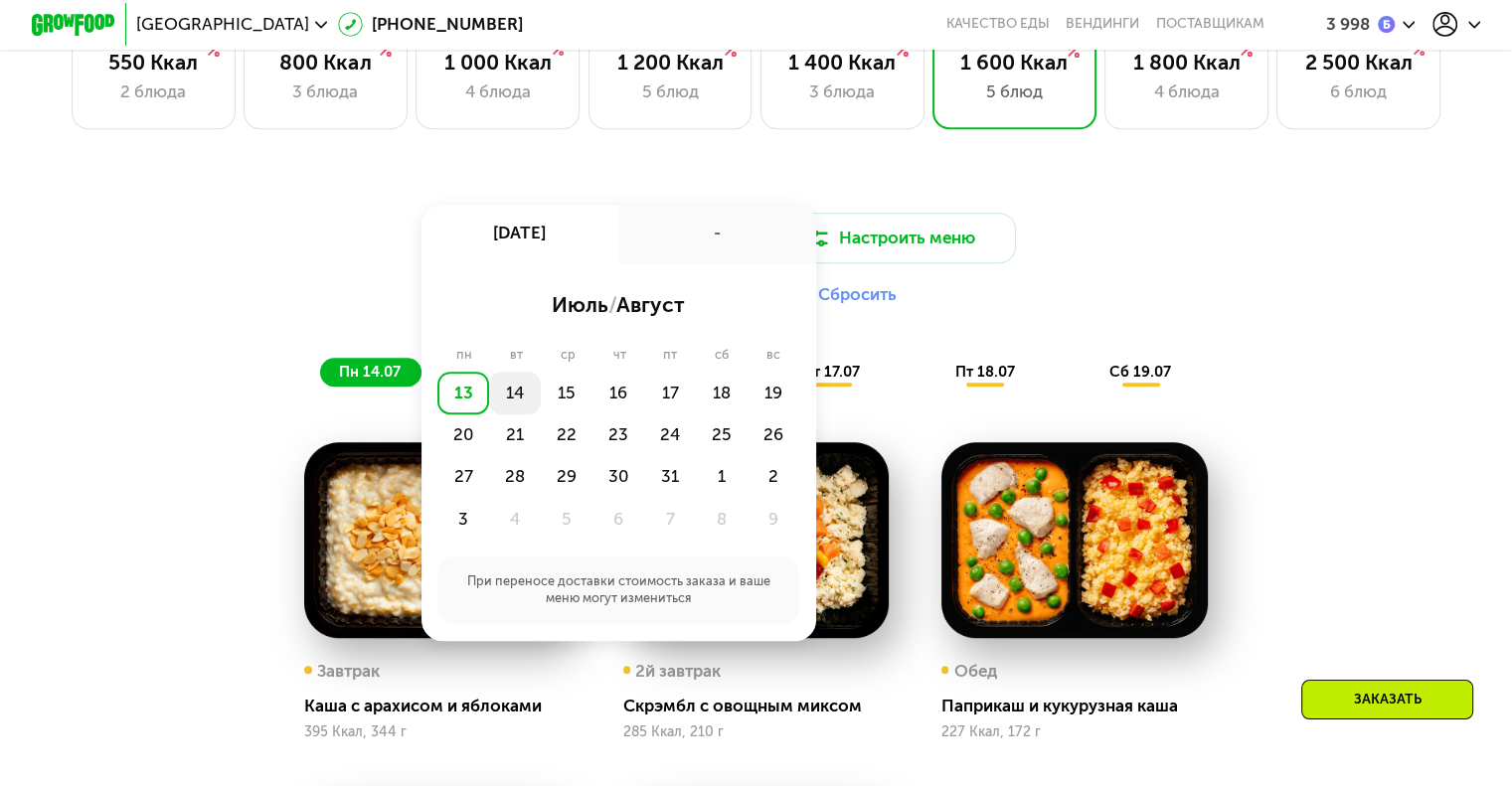 click on "14" 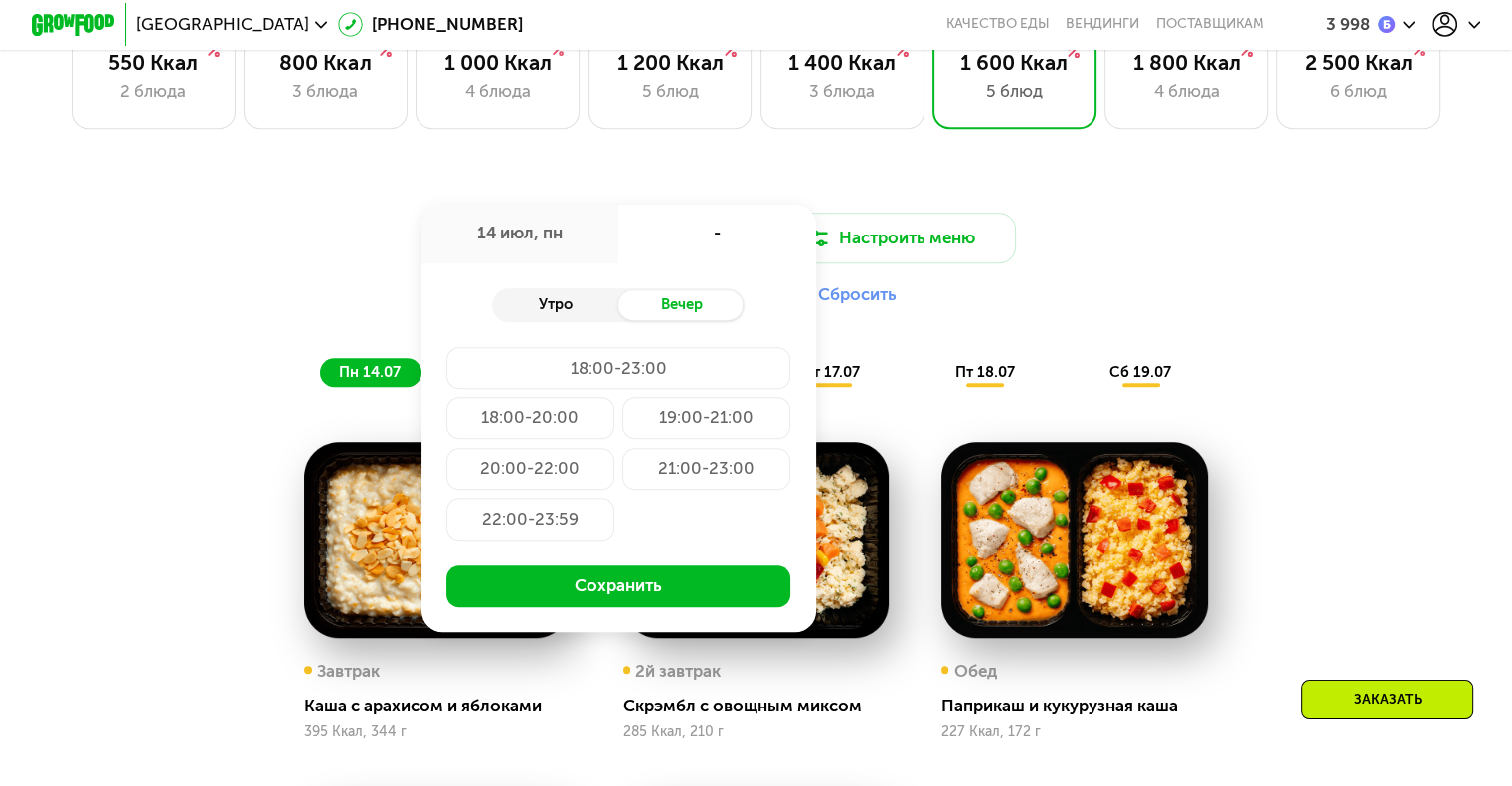 click on "Утро" at bounding box center [555, 305] 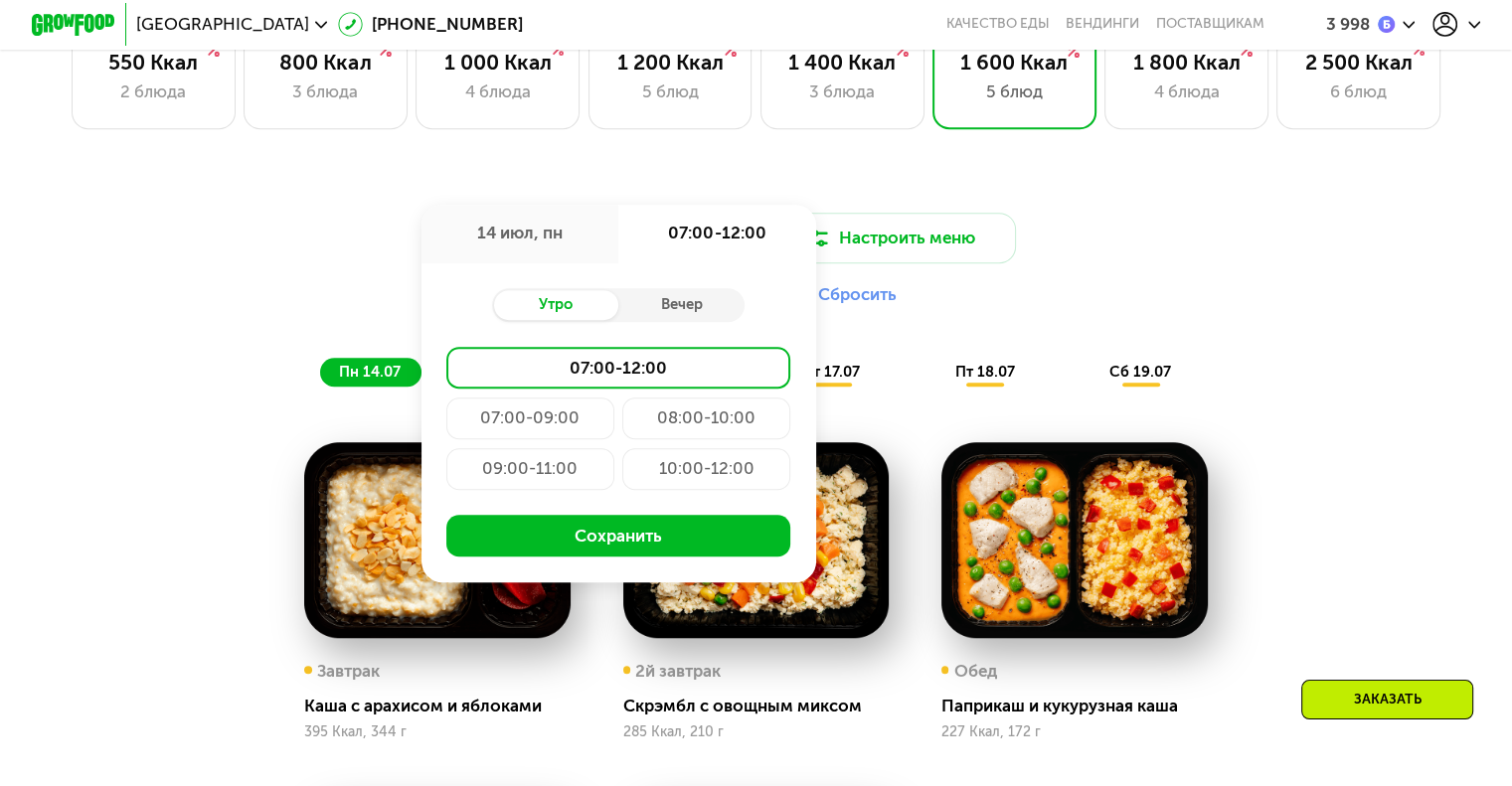 click on "07:00-09:00" 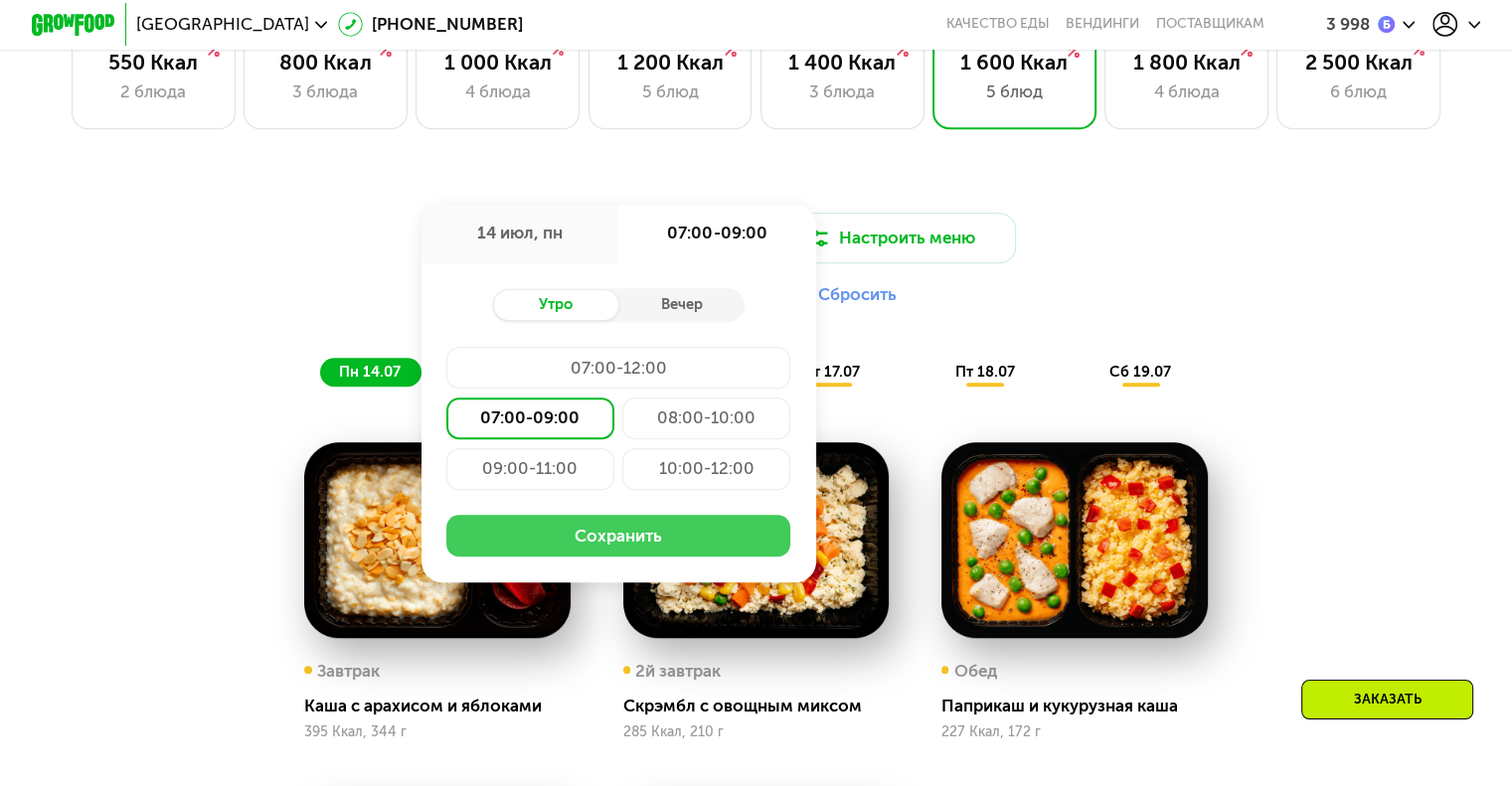 click on "Сохранить" at bounding box center [618, 536] 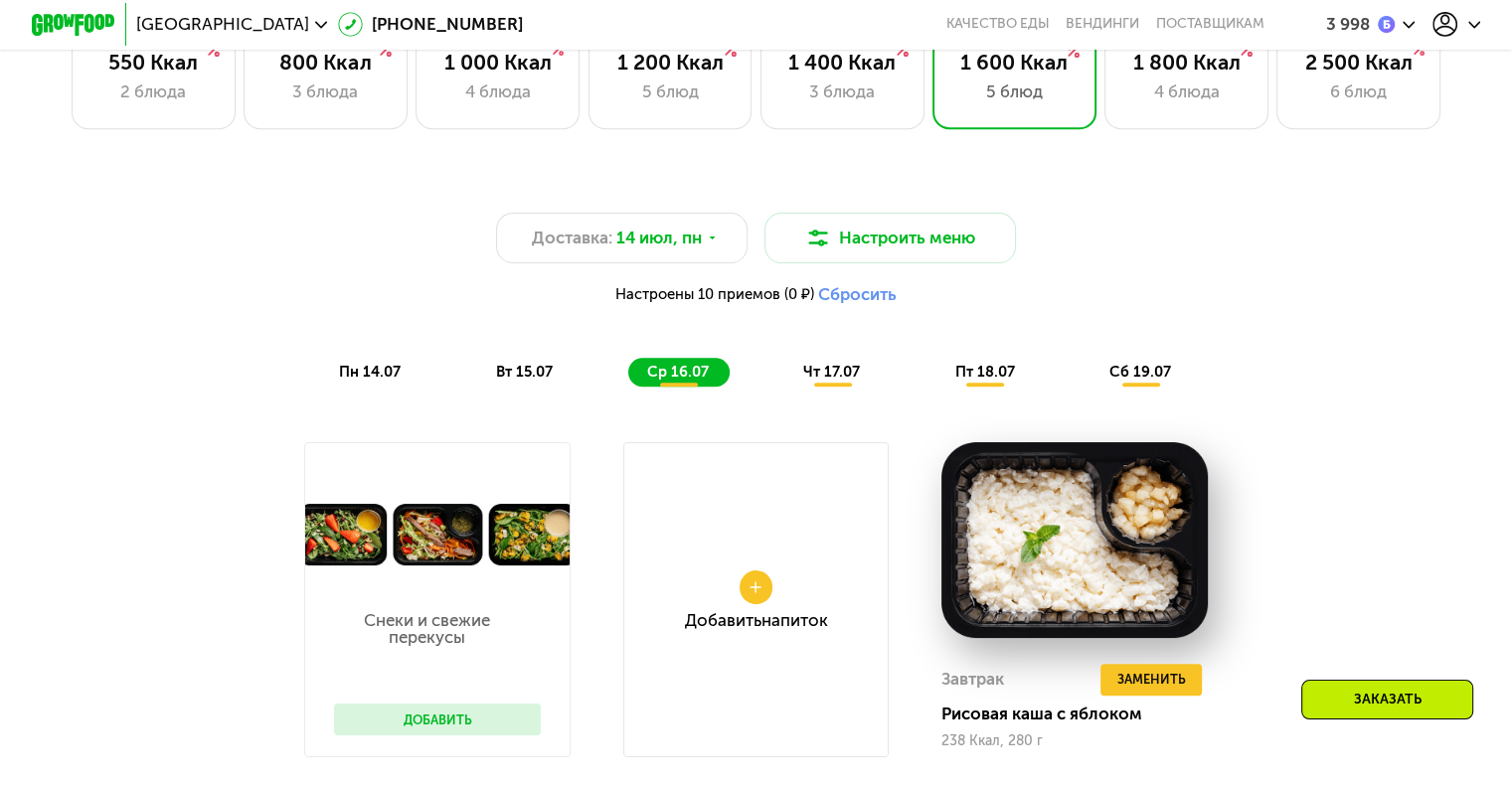 click on "пн 14.07" at bounding box center (370, 372) 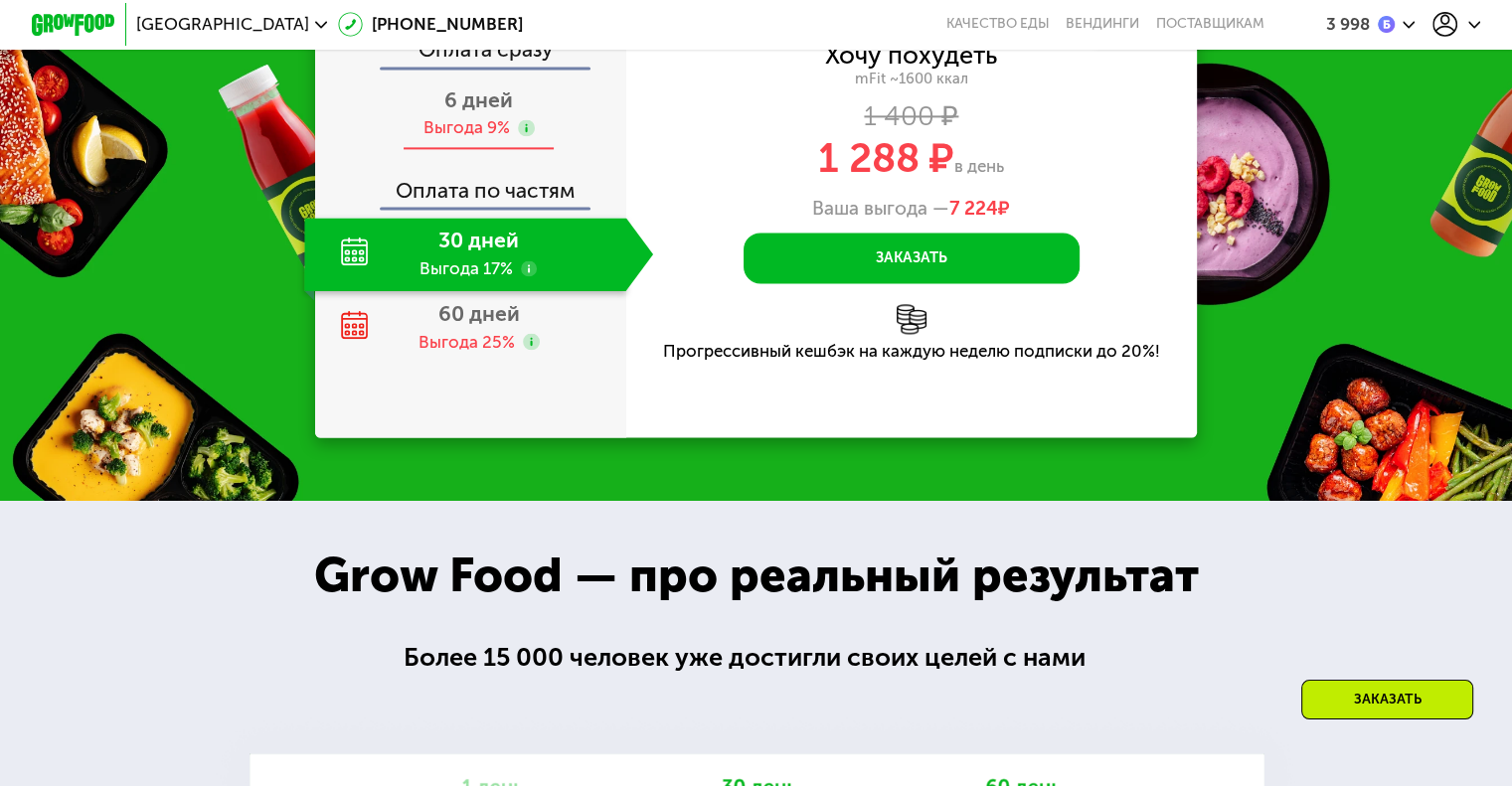 scroll, scrollTop: 2550, scrollLeft: 0, axis: vertical 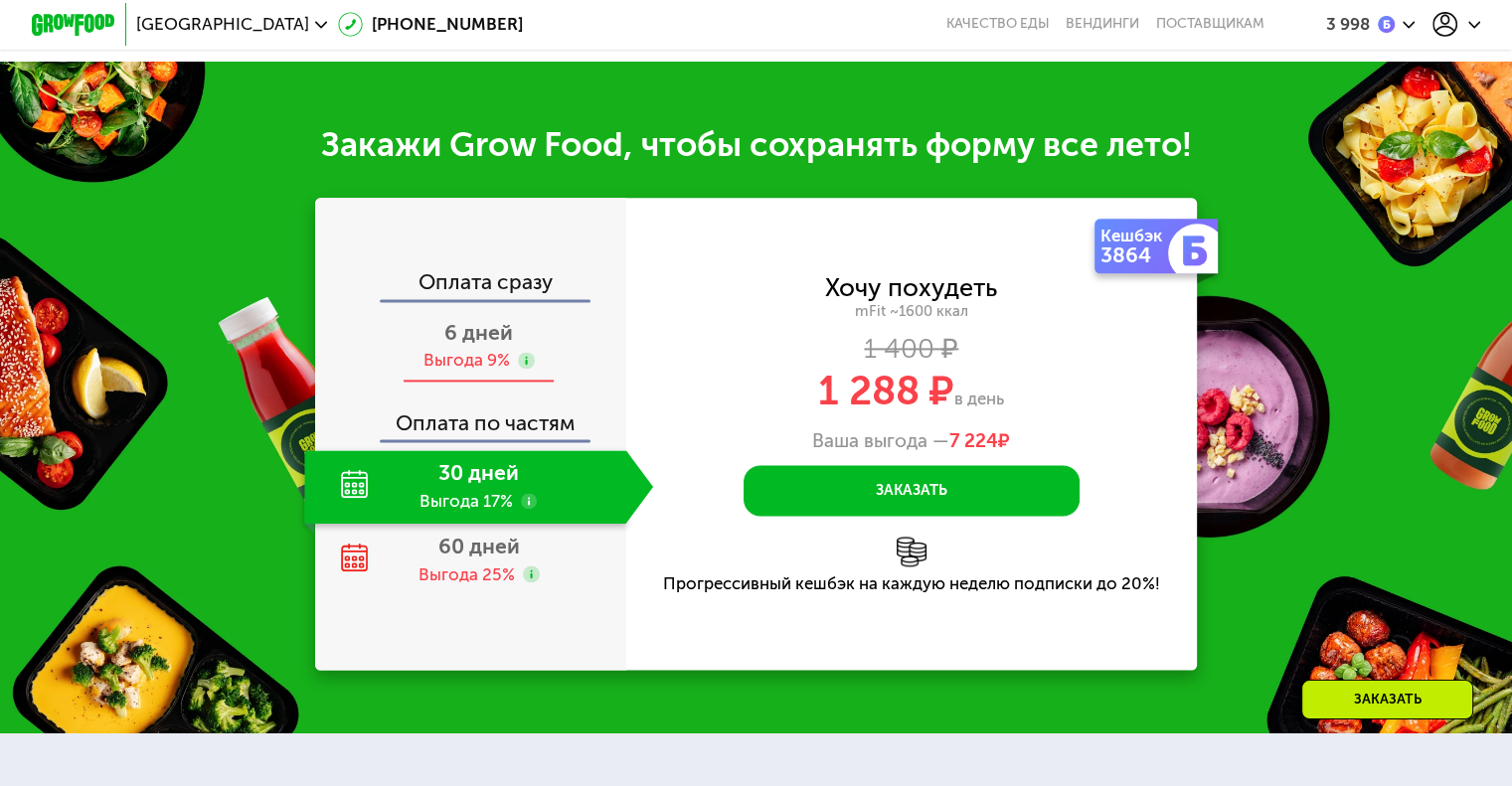 click on "6 дней" at bounding box center [478, 332] 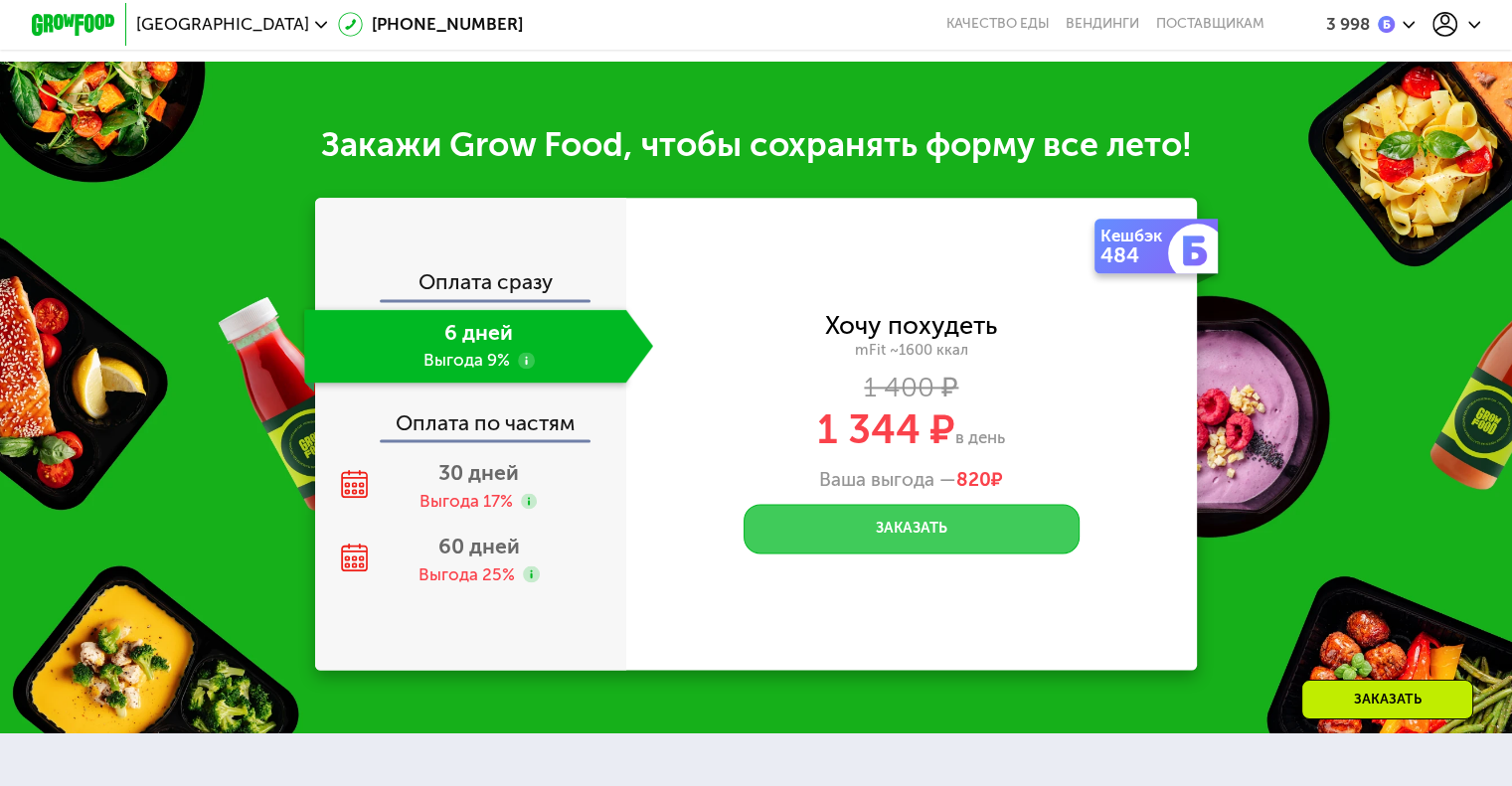 click on "Заказать" at bounding box center [912, 529] 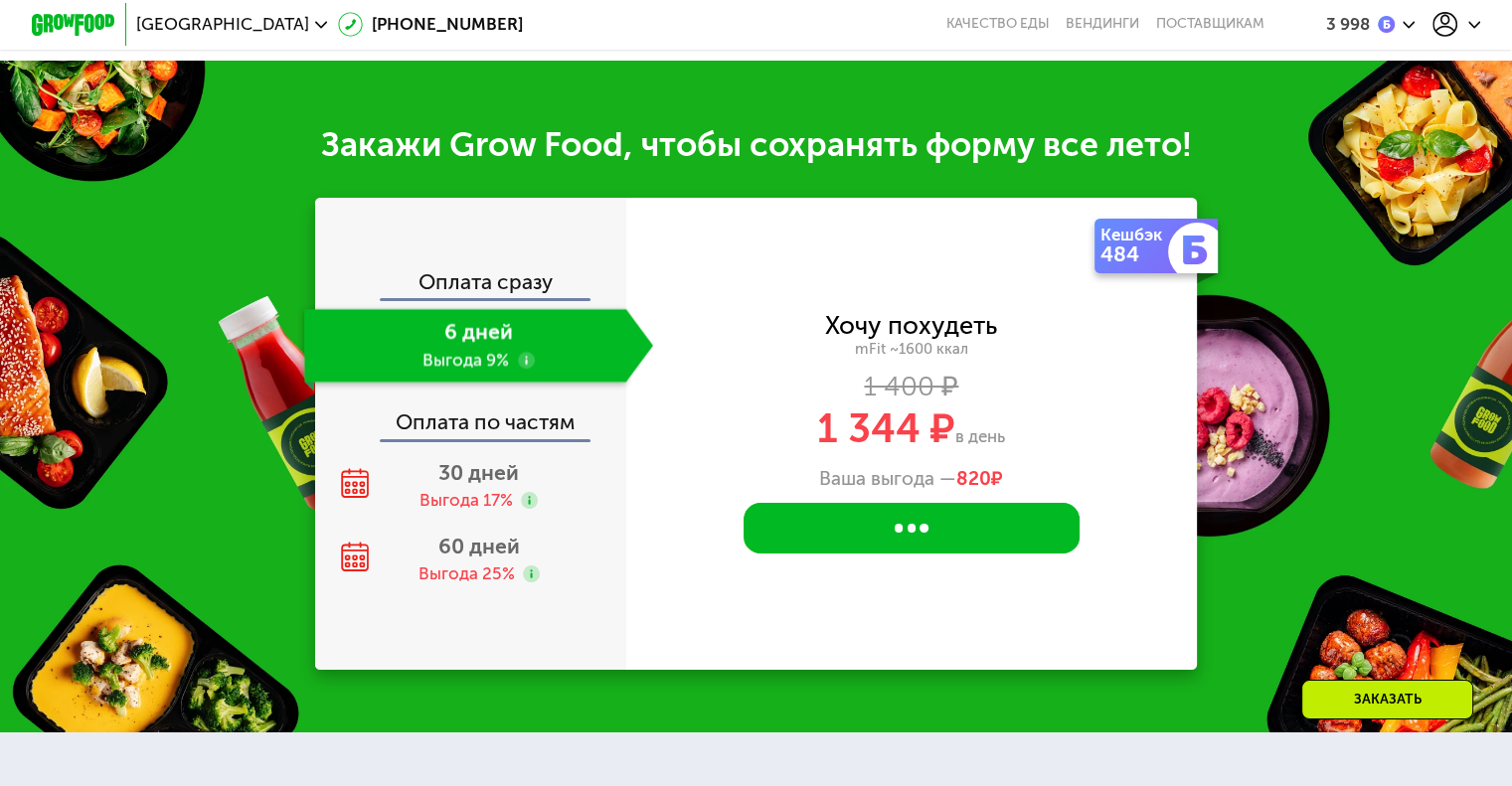 scroll, scrollTop: 0, scrollLeft: 0, axis: both 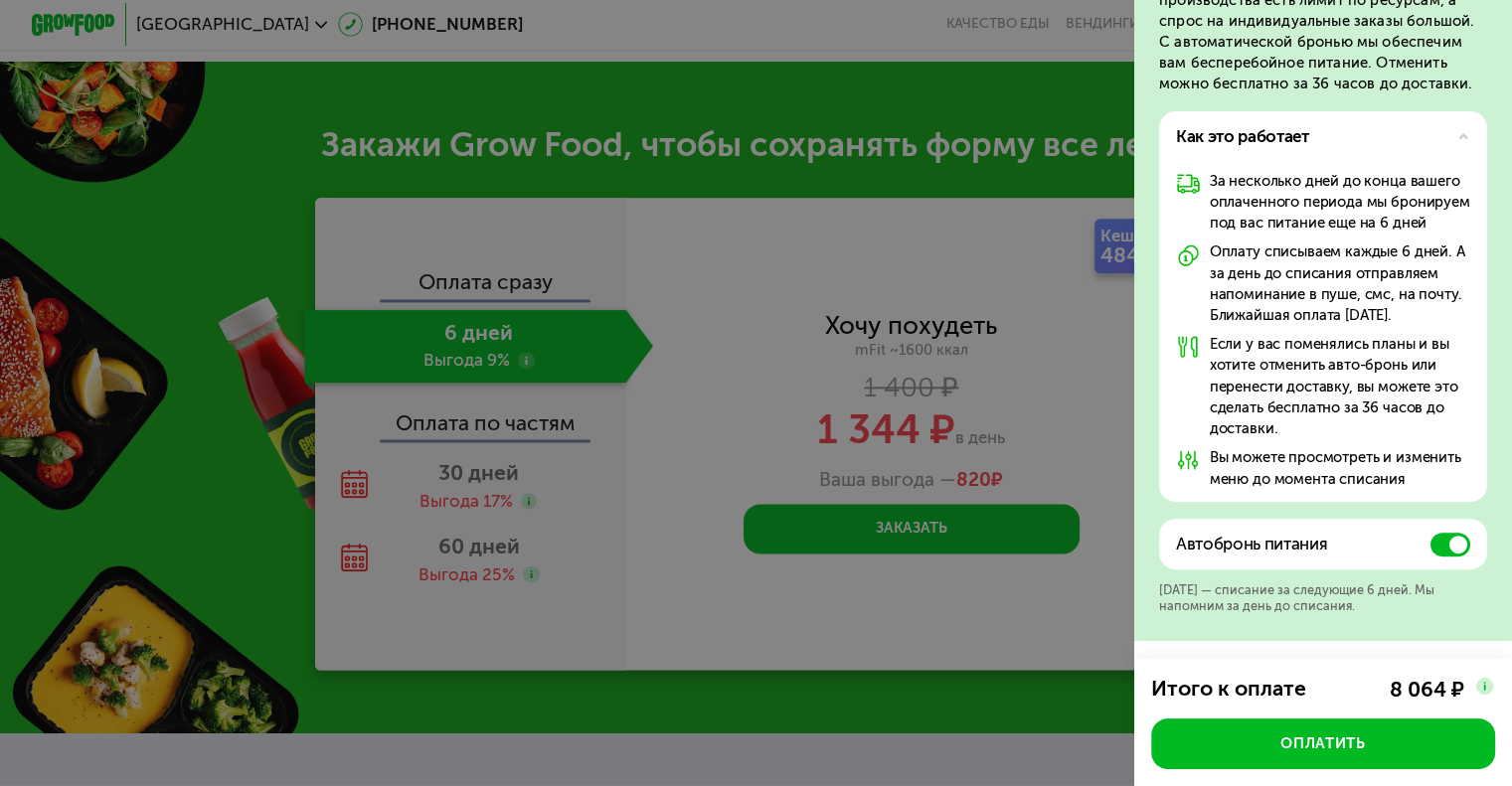click at bounding box center [1450, 545] 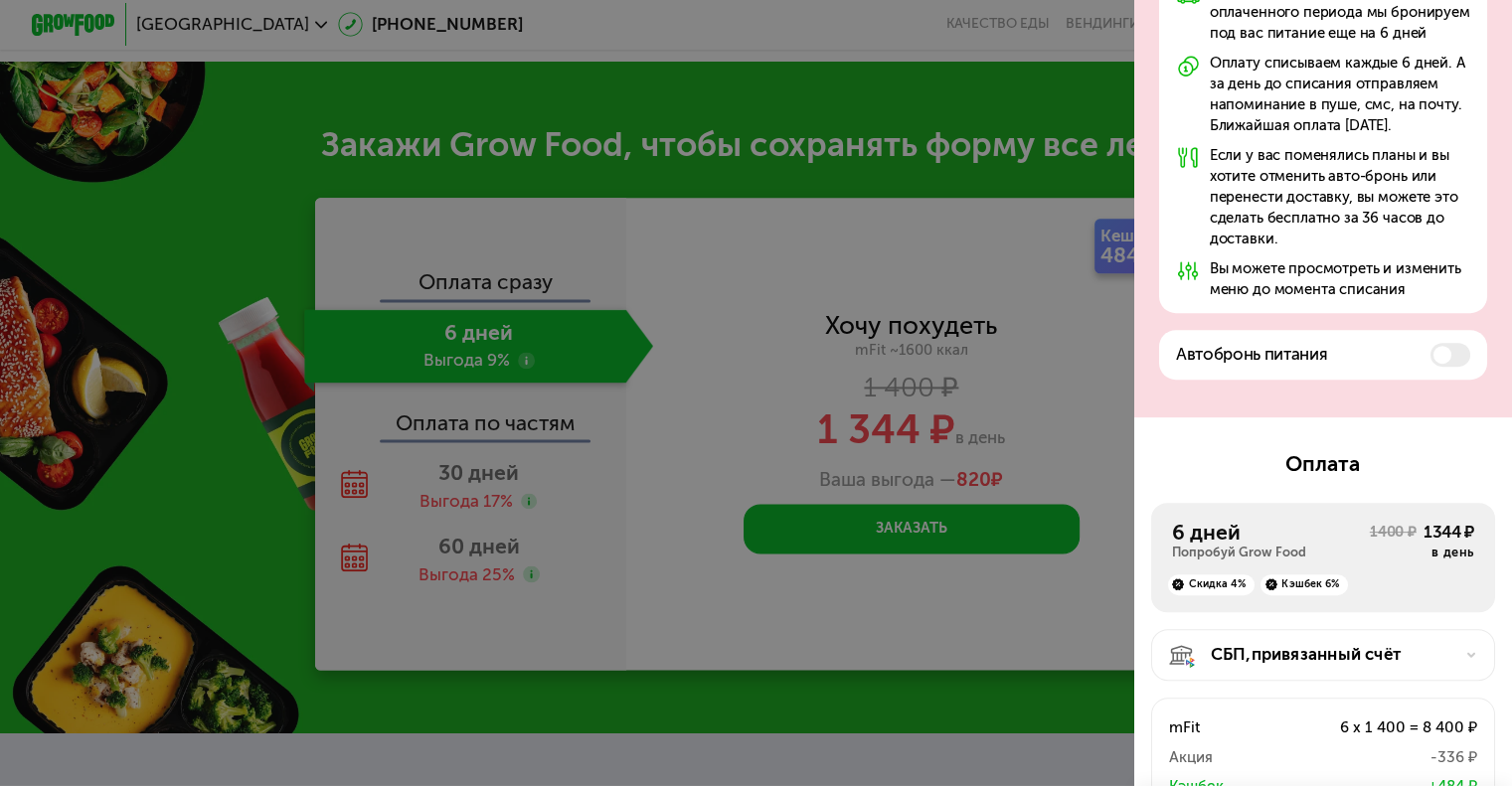 scroll, scrollTop: 1078, scrollLeft: 0, axis: vertical 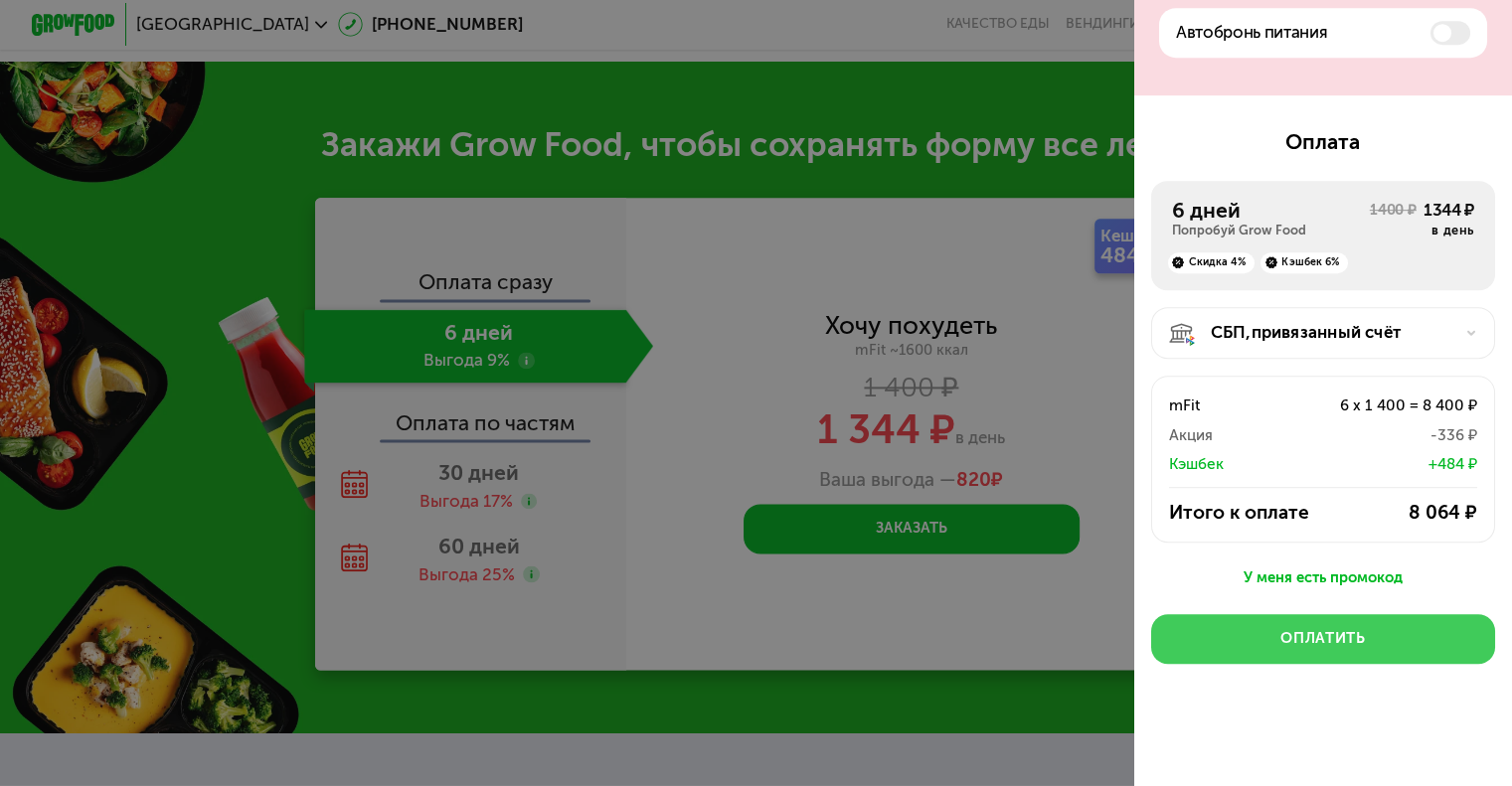 click on "Оплатить" at bounding box center (1322, 638) 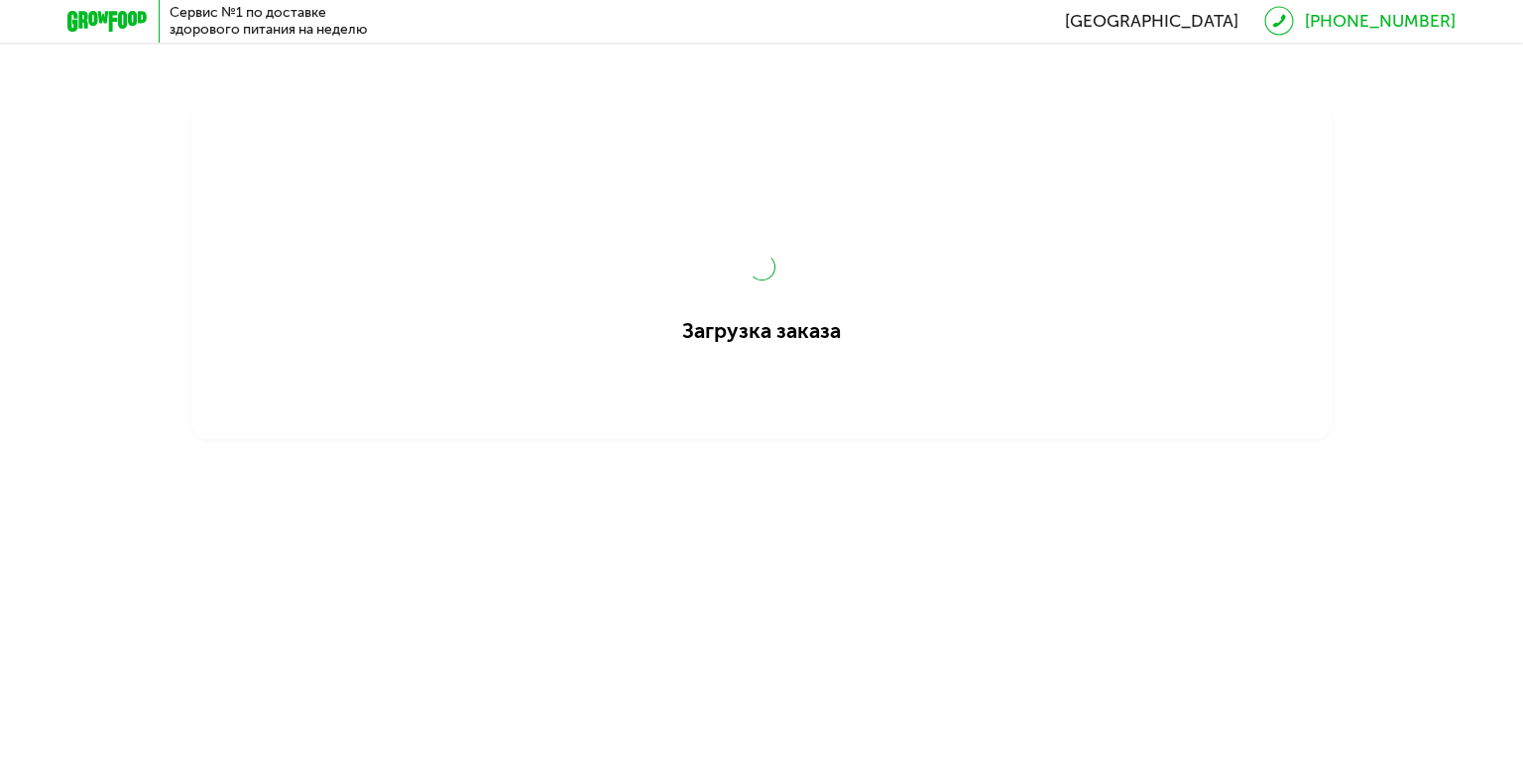 scroll, scrollTop: 0, scrollLeft: 0, axis: both 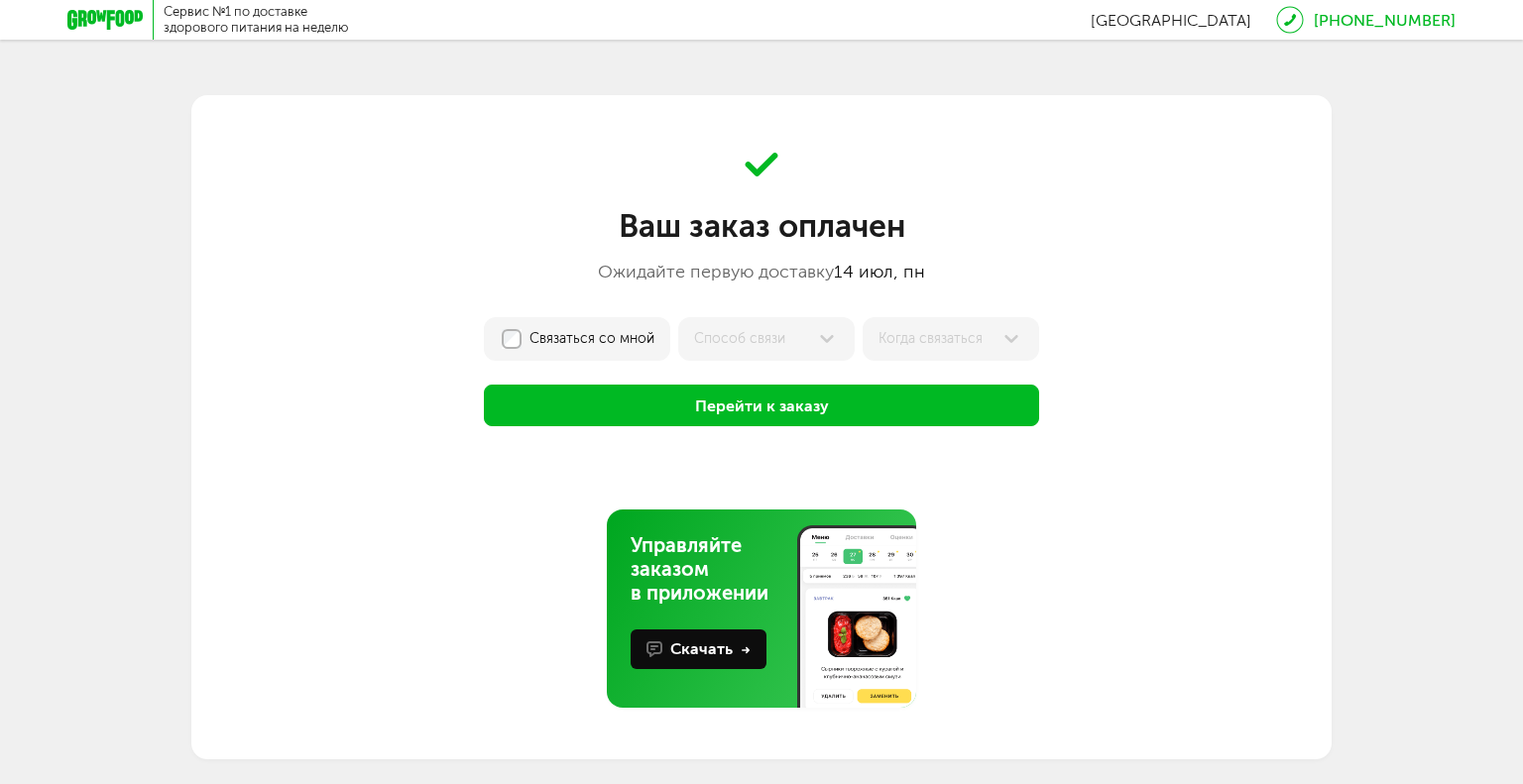 click on "Перейти к заказу" at bounding box center [762, 405] 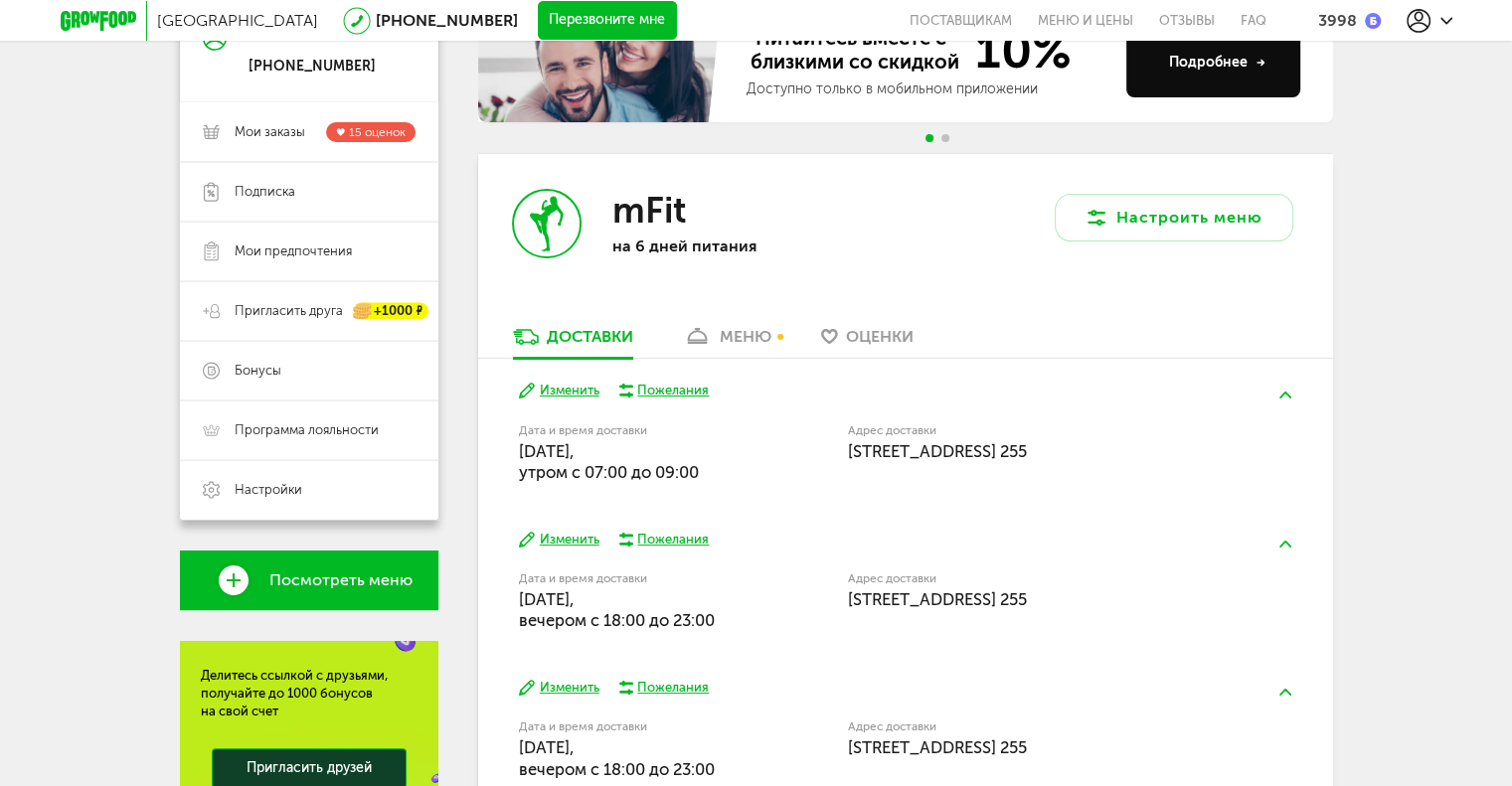 scroll, scrollTop: 463, scrollLeft: 0, axis: vertical 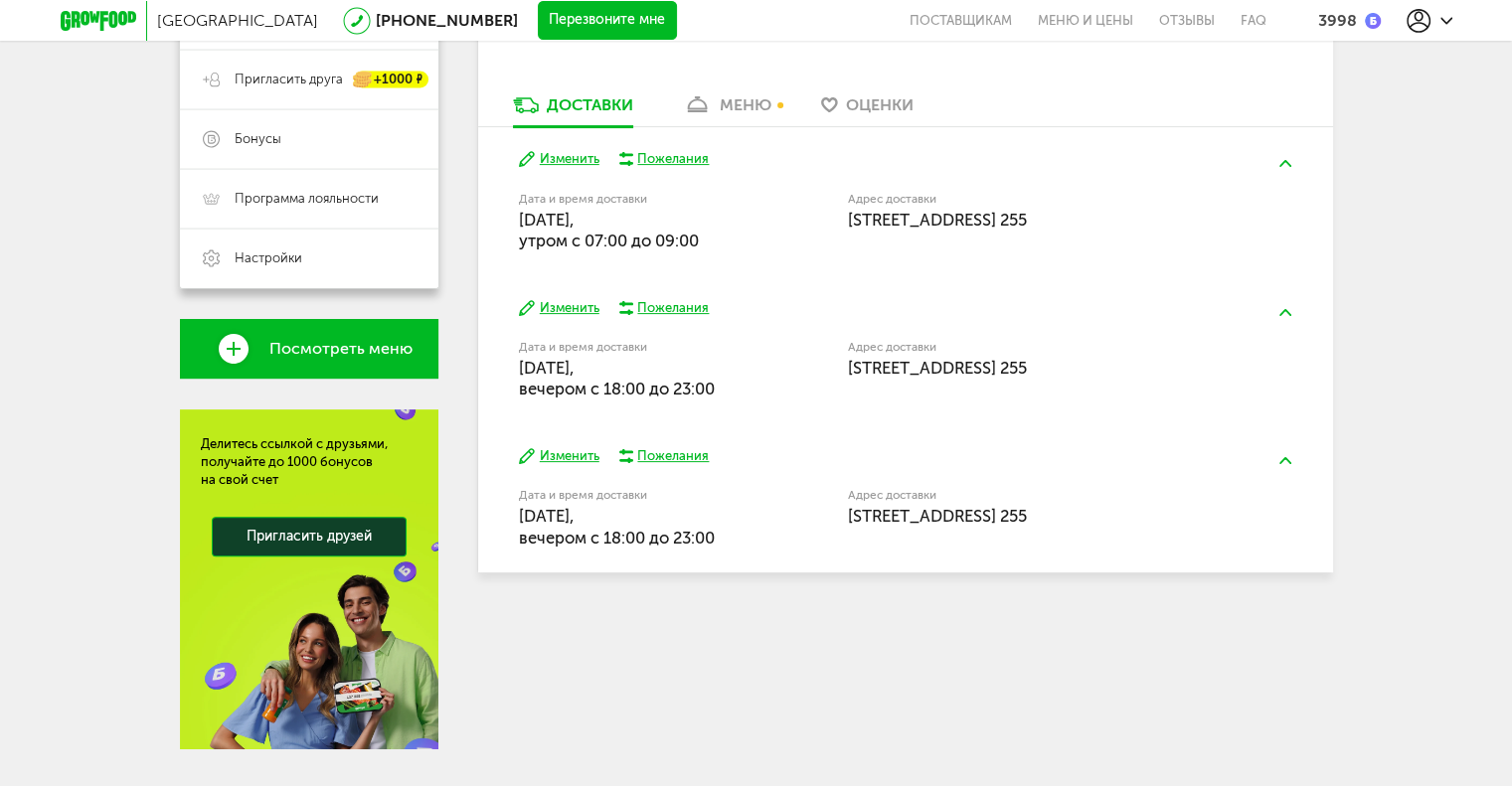 click on "Изменить" at bounding box center (559, 308) 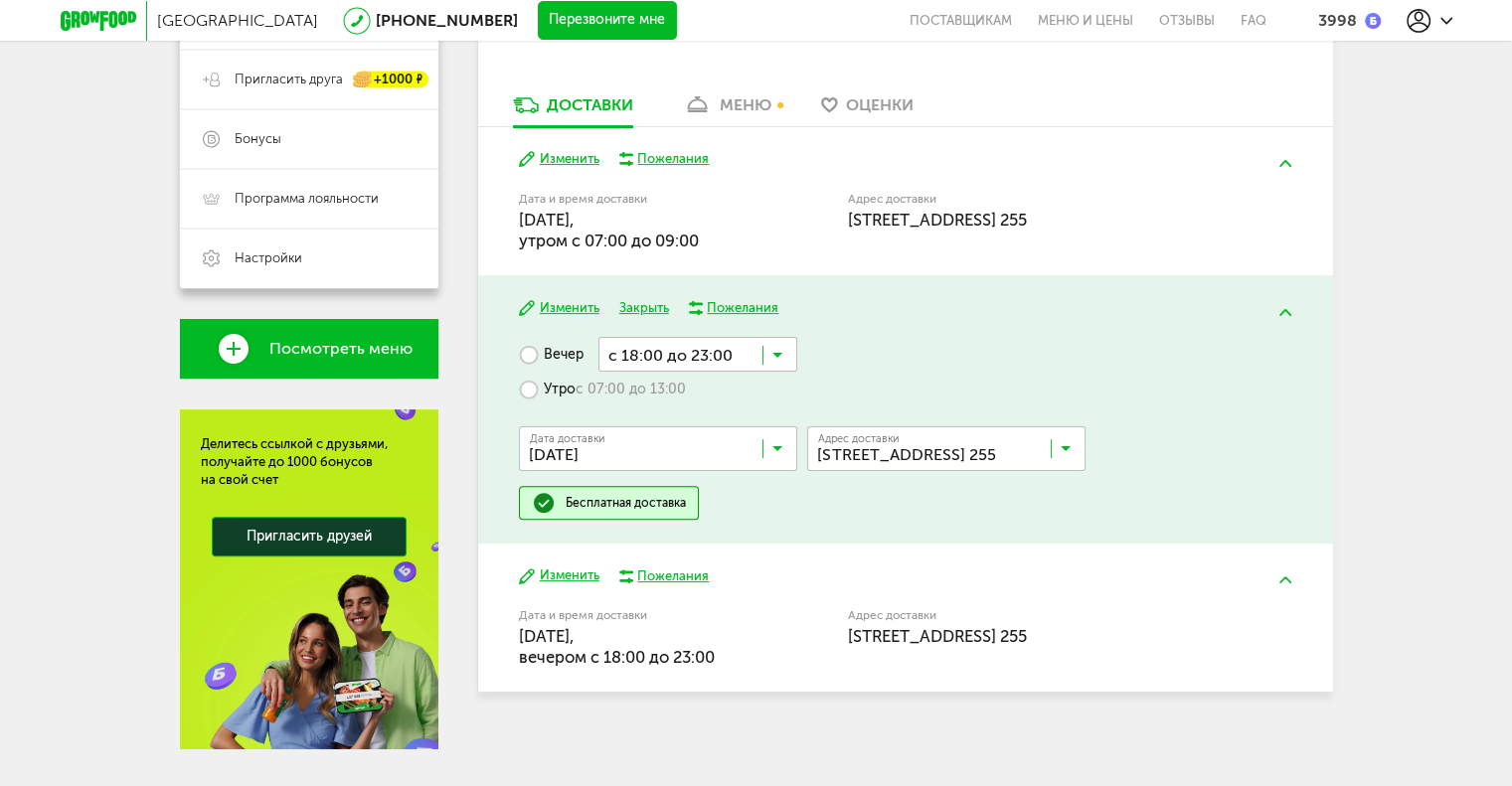 click on "Утро  с 07:00 до 13:00" at bounding box center [602, 389] 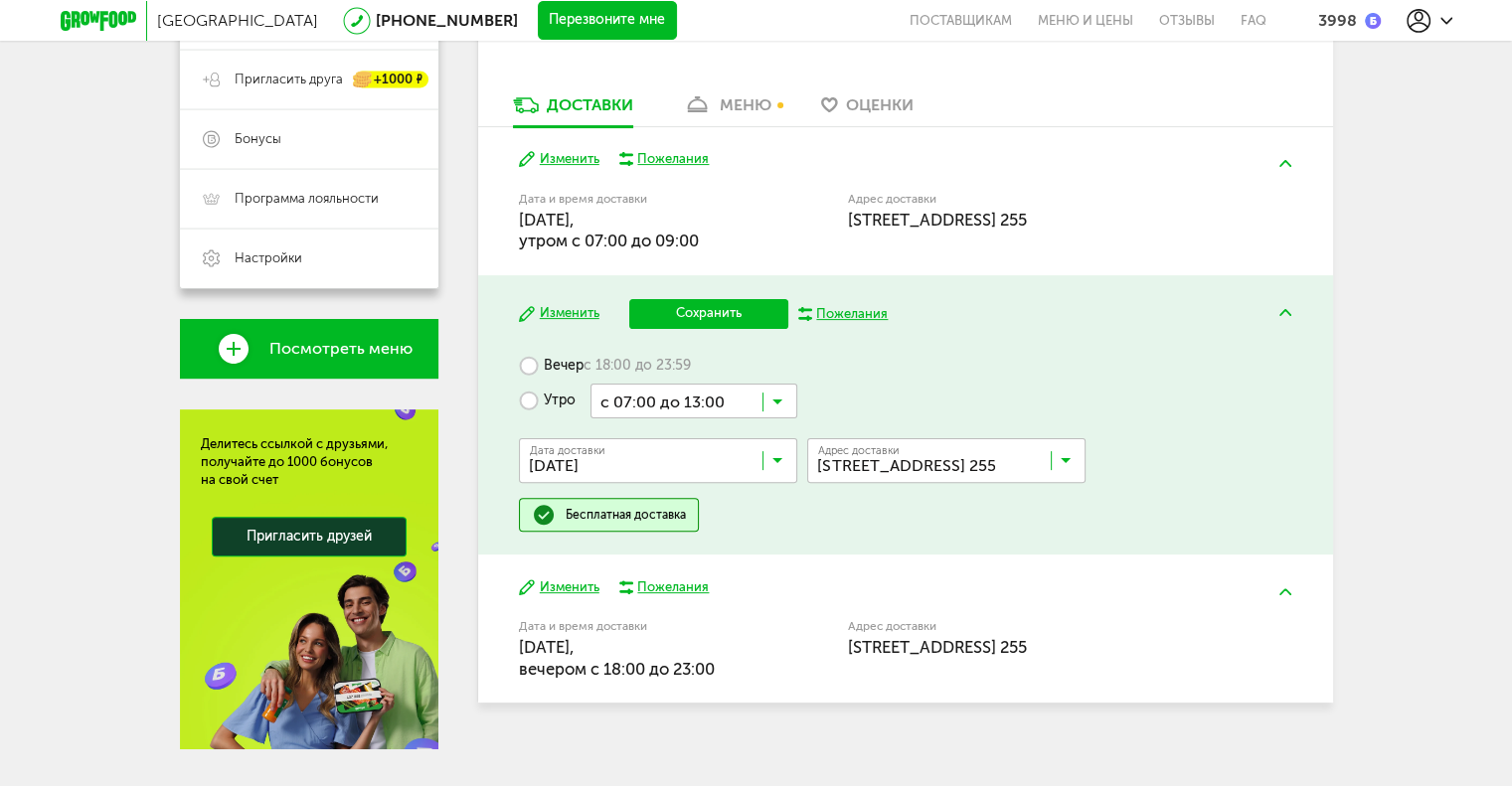 click on "с 07:00 до 13:00           Загрузка..." at bounding box center (694, 400) 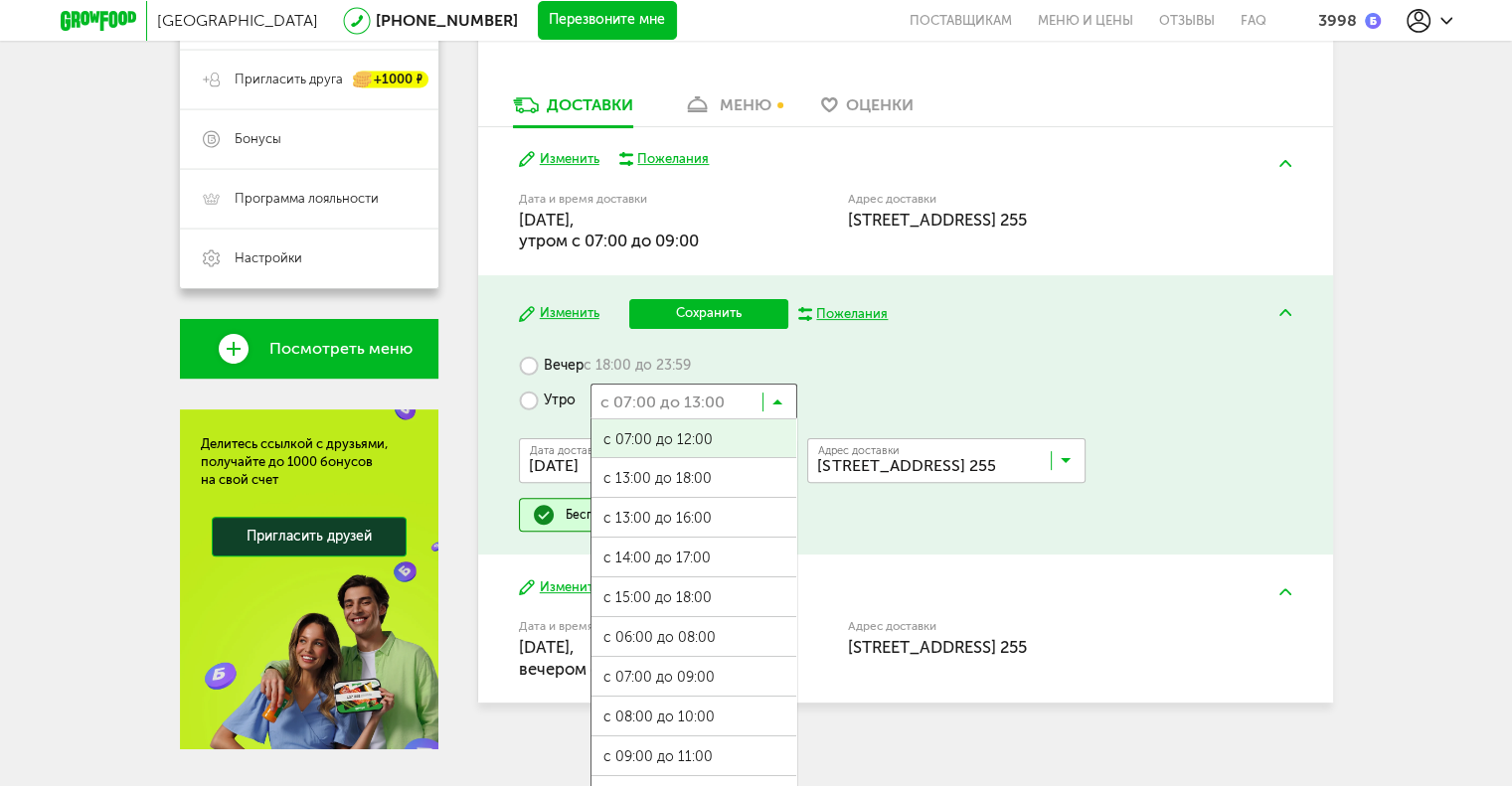 click on "с 07:00 до 12:00" at bounding box center [694, 440] 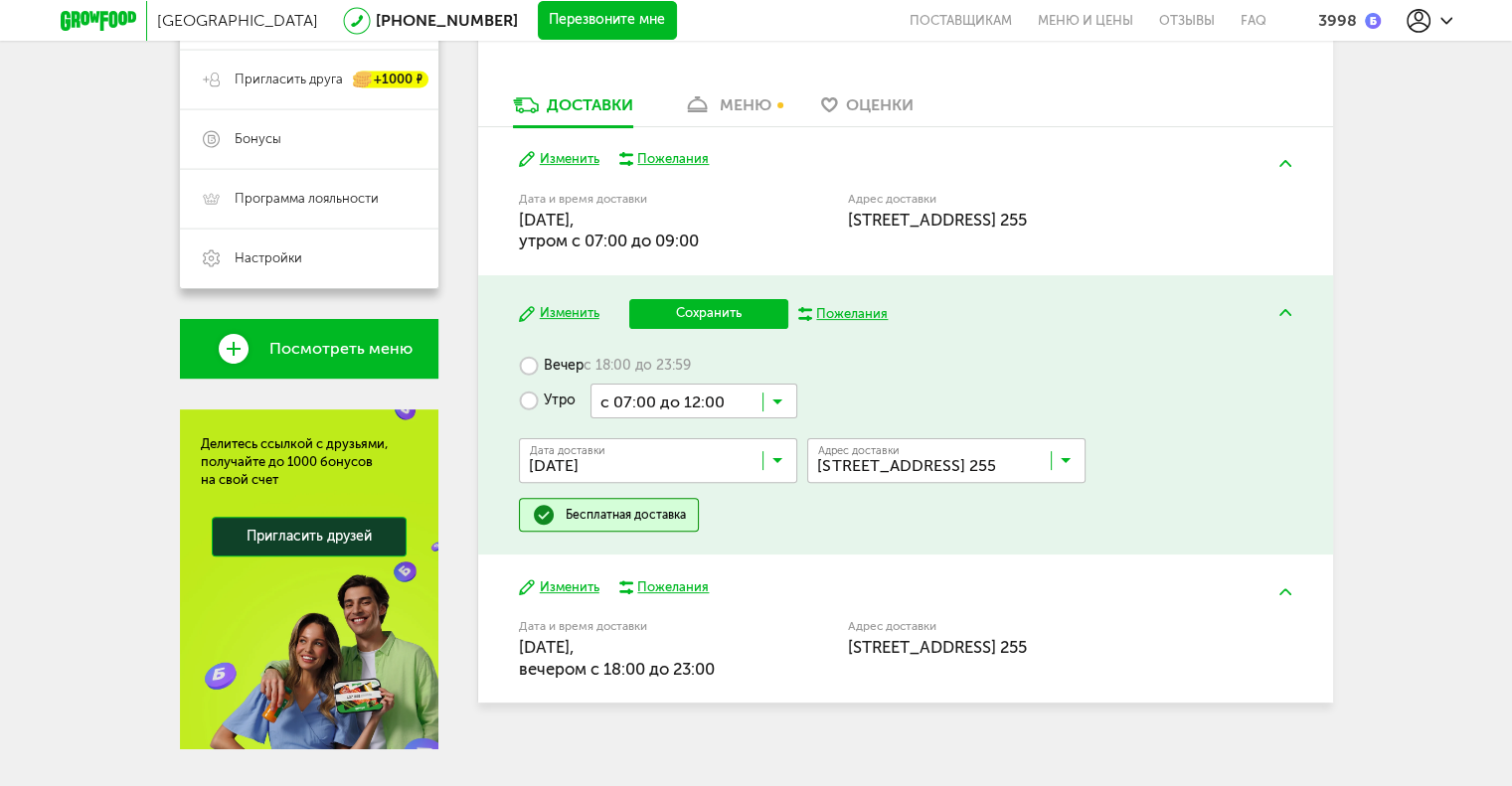 click on "Сохранить" at bounding box center (709, 314) 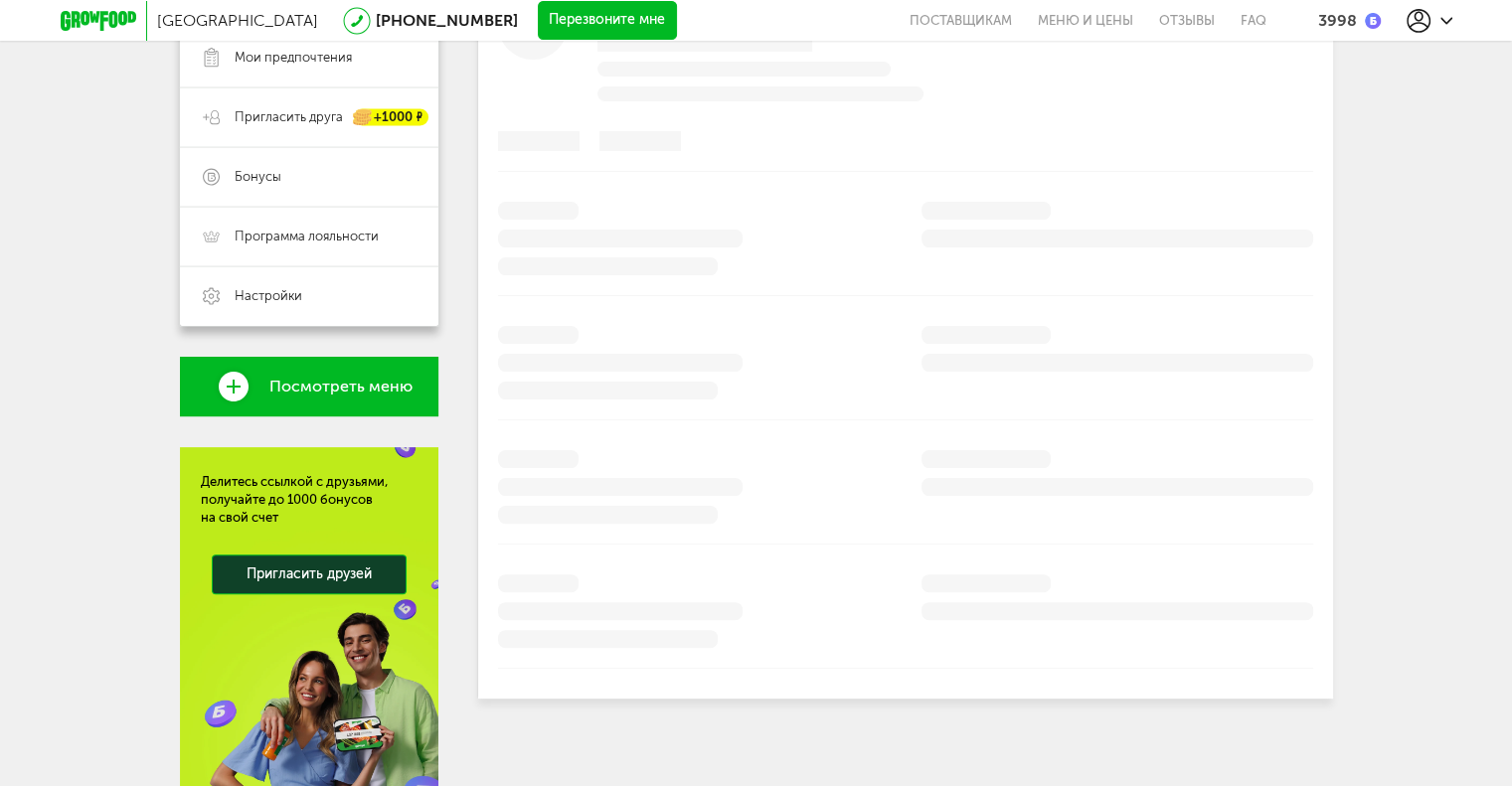 scroll, scrollTop: 505, scrollLeft: 0, axis: vertical 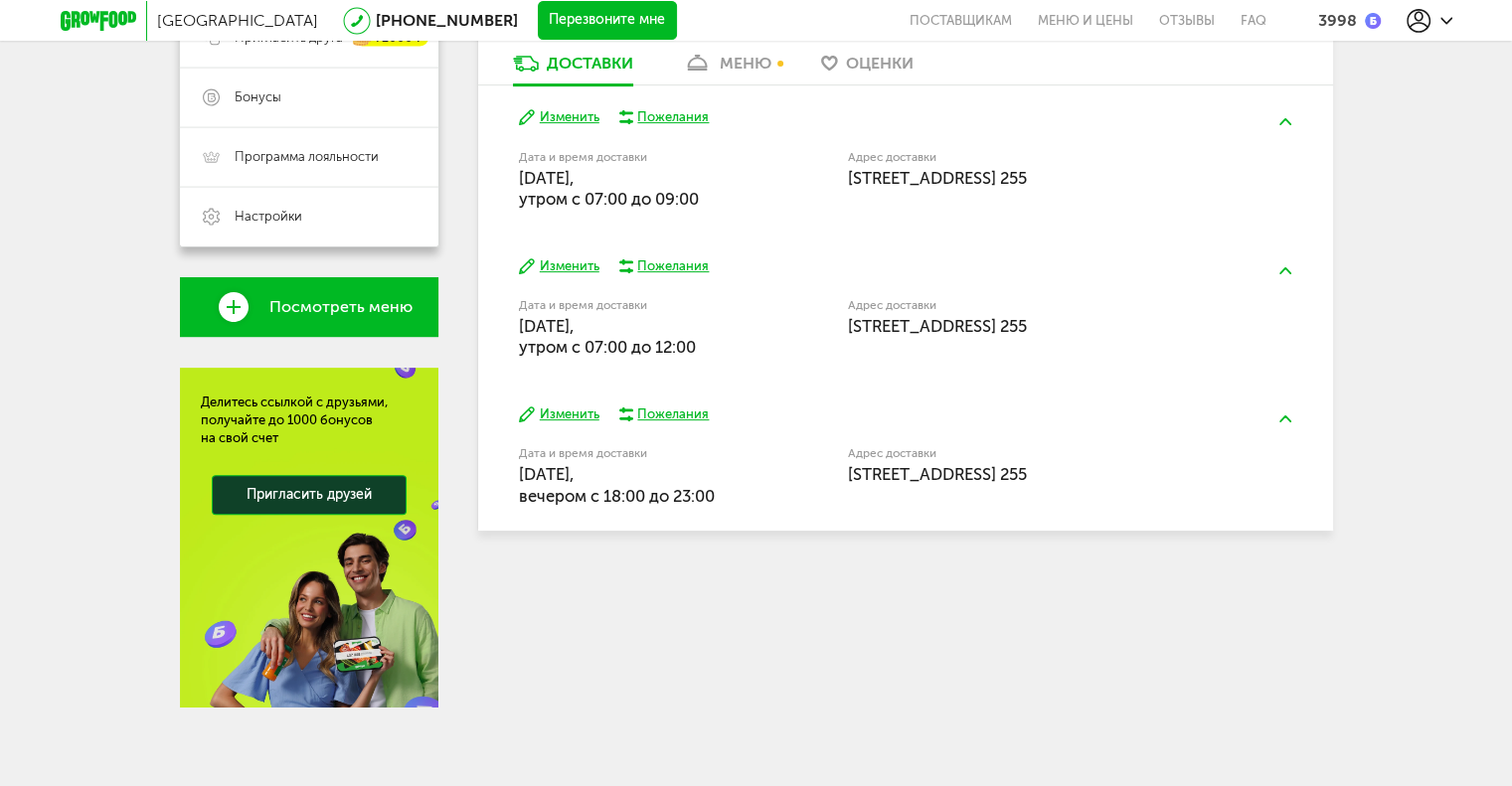 click on "Изменить" at bounding box center [559, 414] 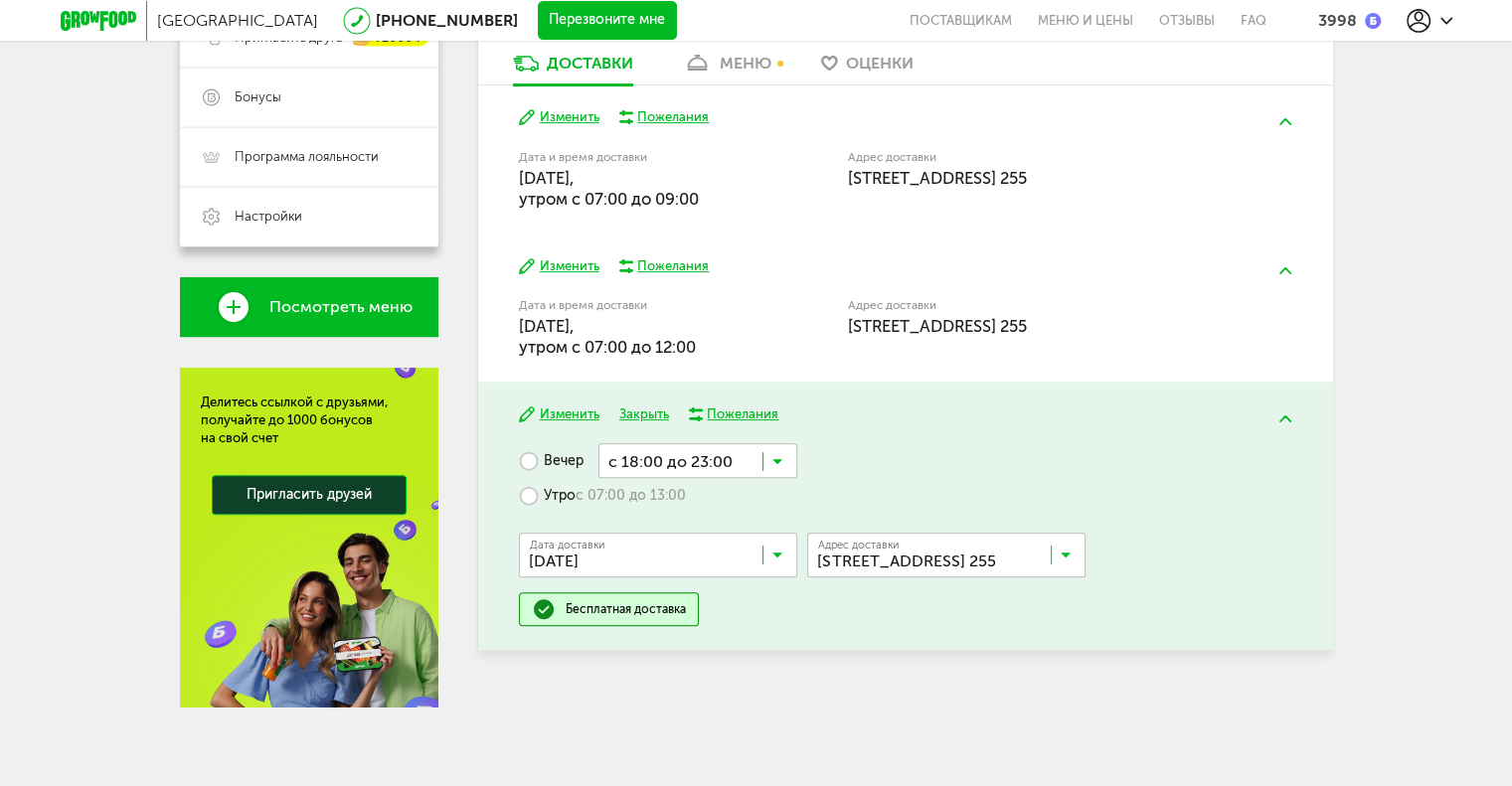 drag, startPoint x: 553, startPoint y: 490, endPoint x: 581, endPoint y: 475, distance: 31.76476 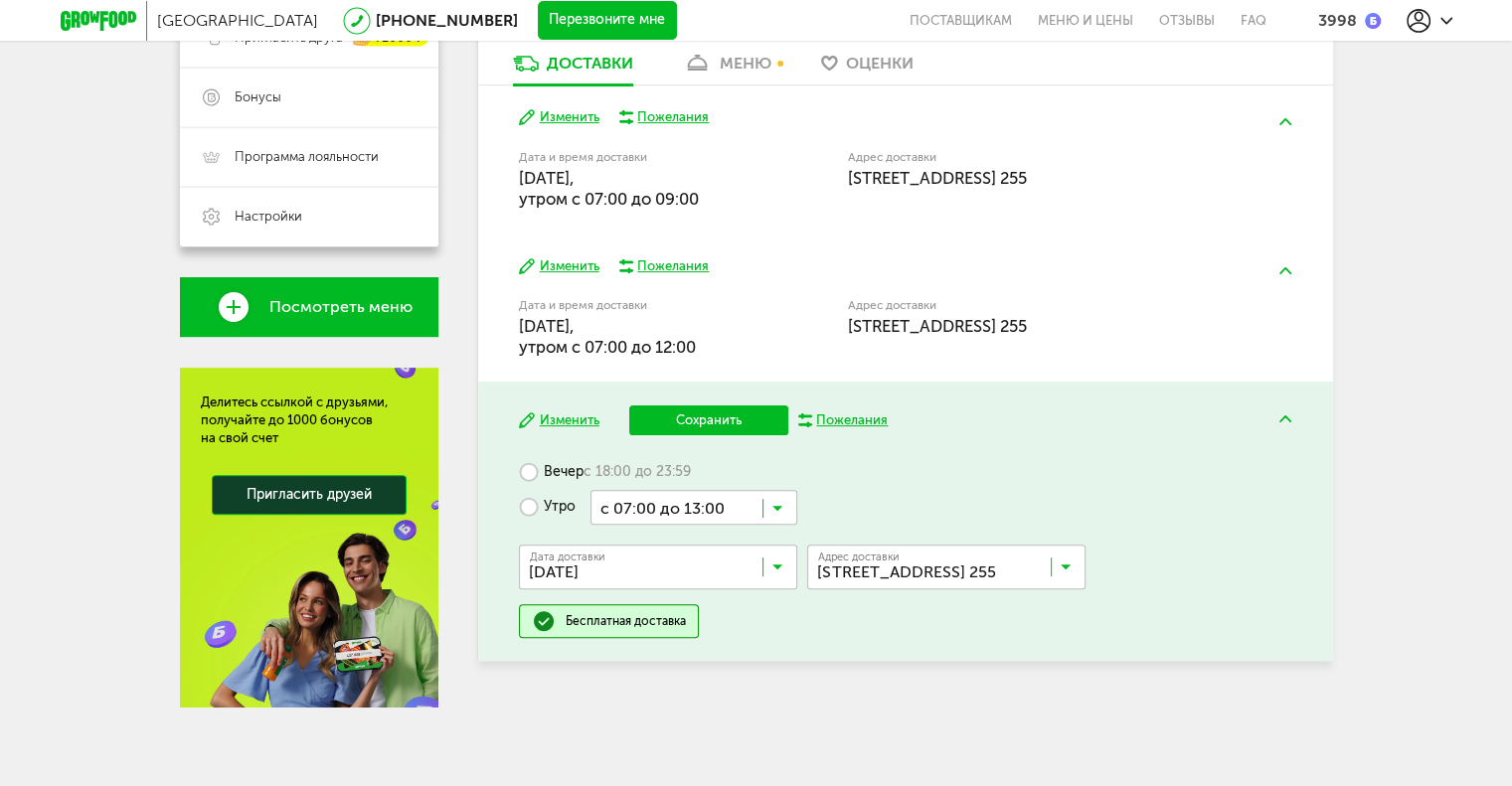 click at bounding box center [694, 507] 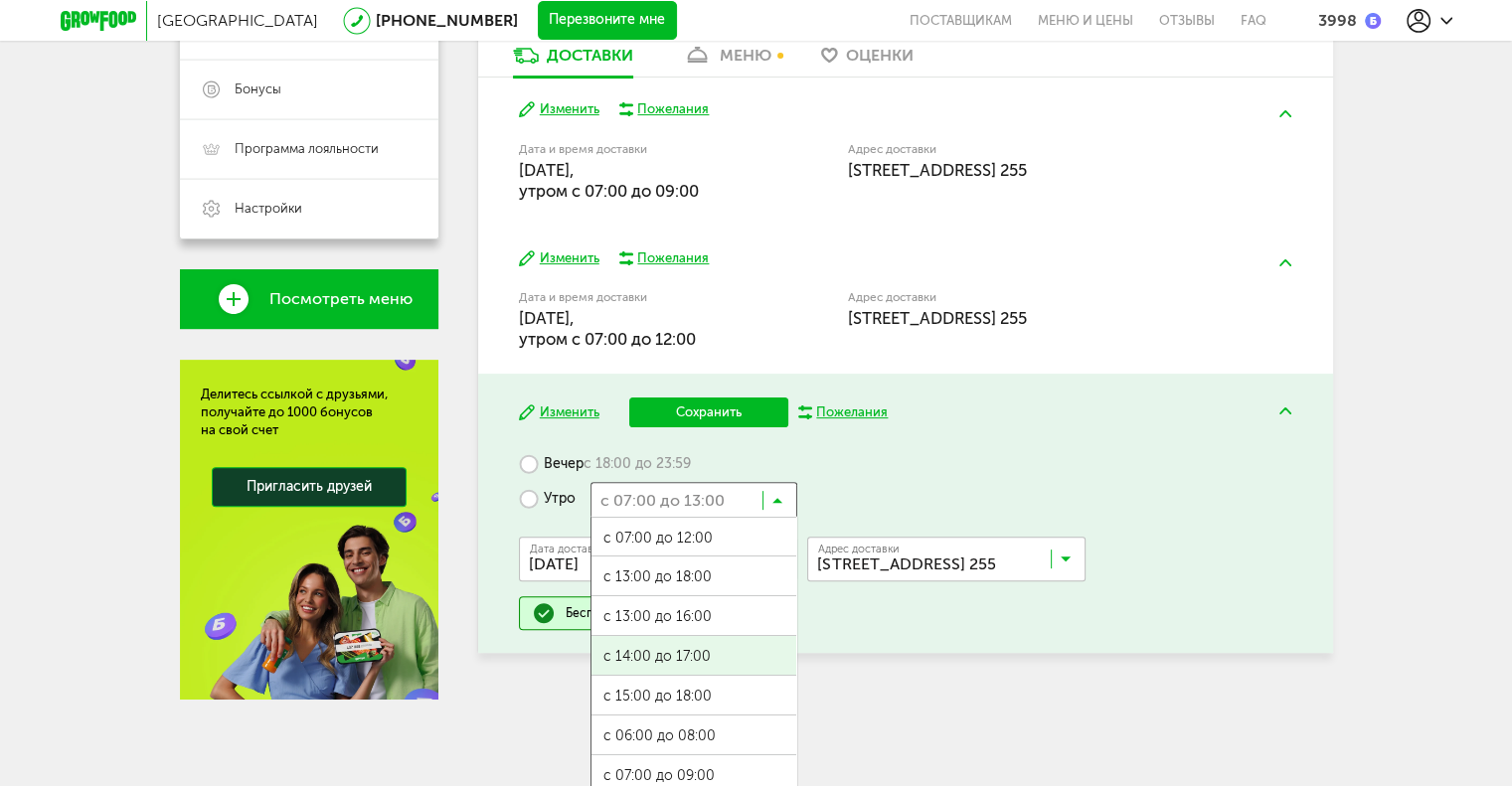 scroll, scrollTop: 640, scrollLeft: 0, axis: vertical 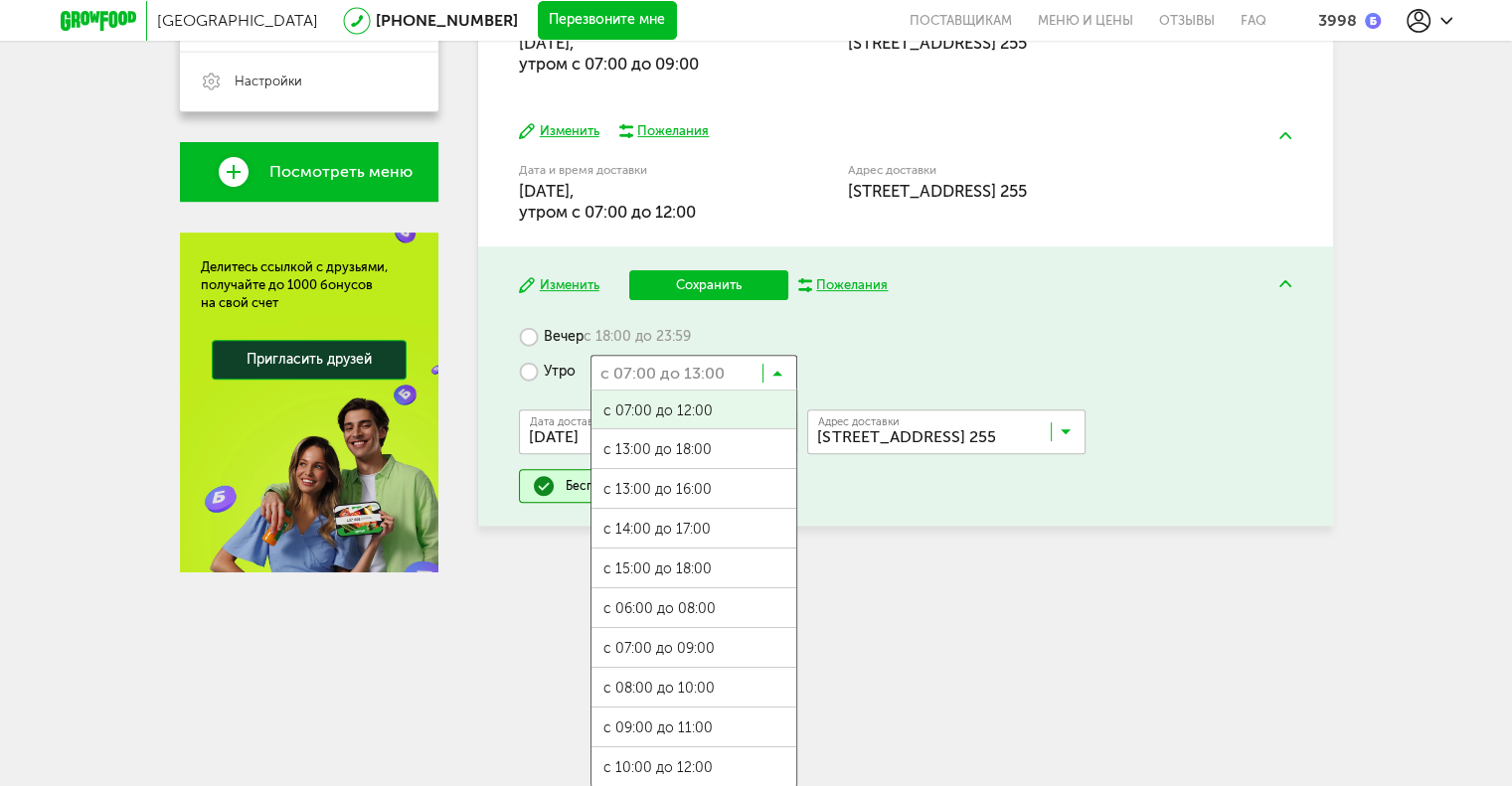 click on "с 07:00 до 12:00" at bounding box center (694, 411) 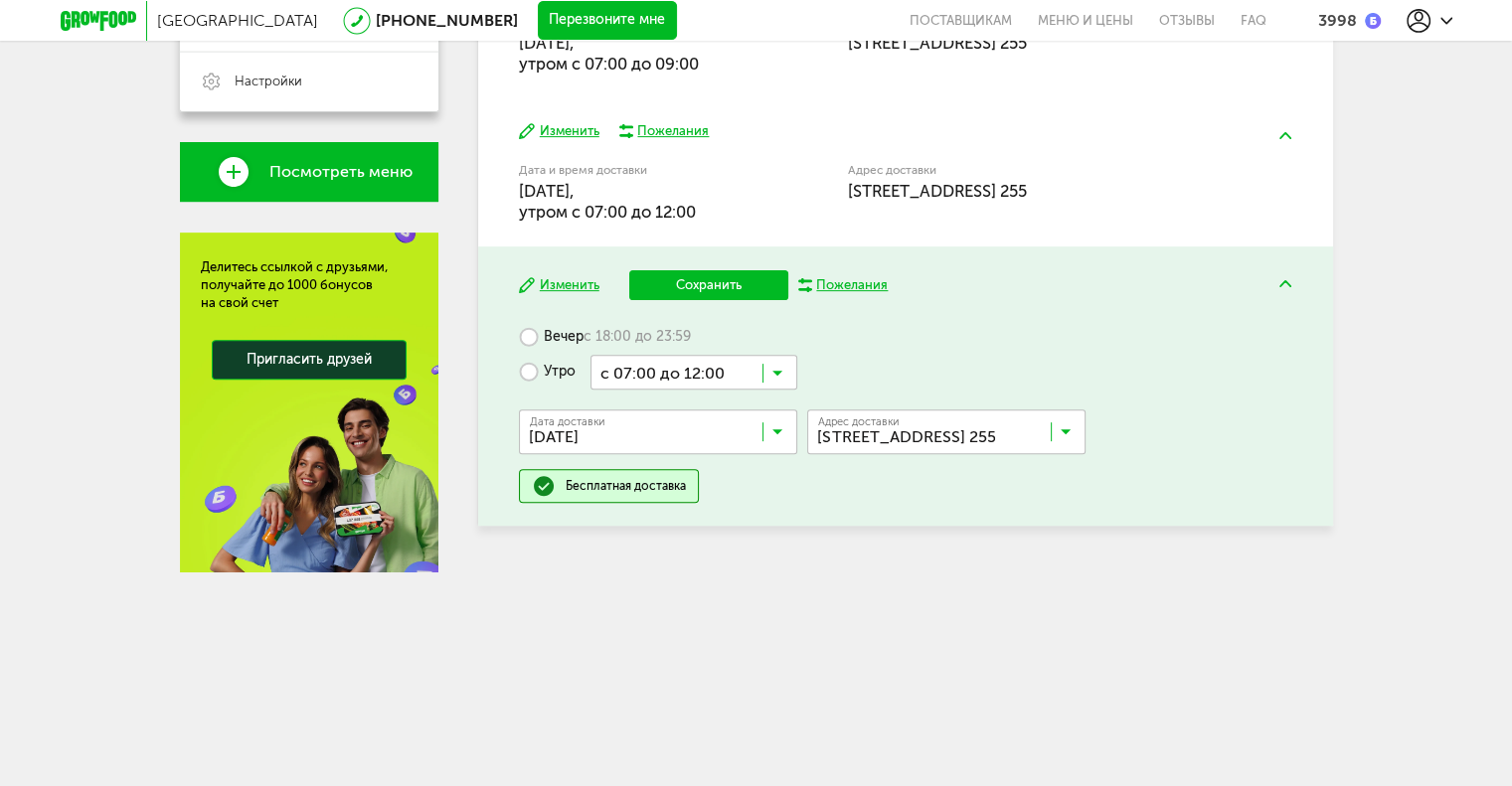 scroll, scrollTop: 505, scrollLeft: 0, axis: vertical 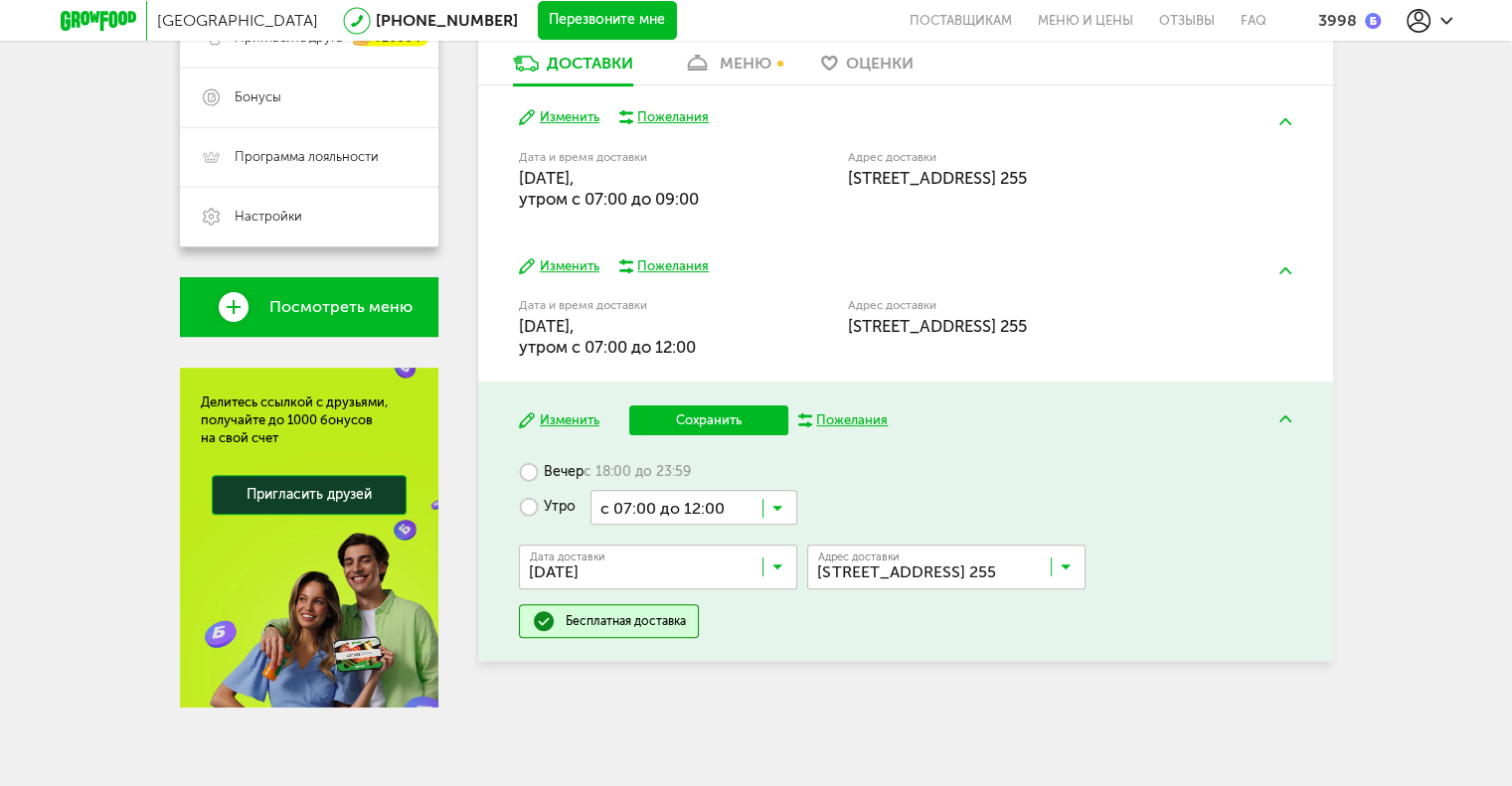click on "Сохранить" at bounding box center [709, 420] 